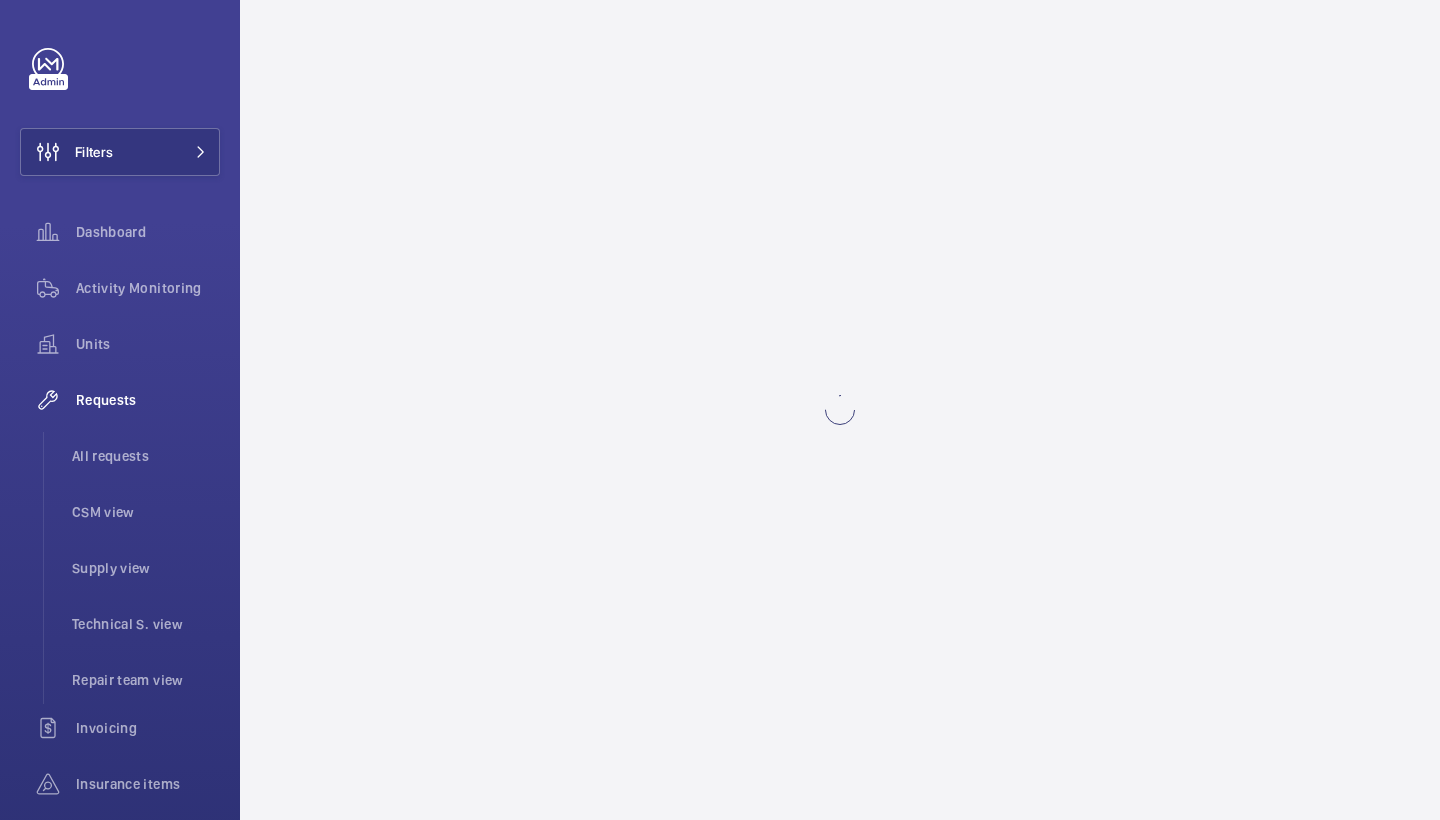 scroll, scrollTop: 0, scrollLeft: 0, axis: both 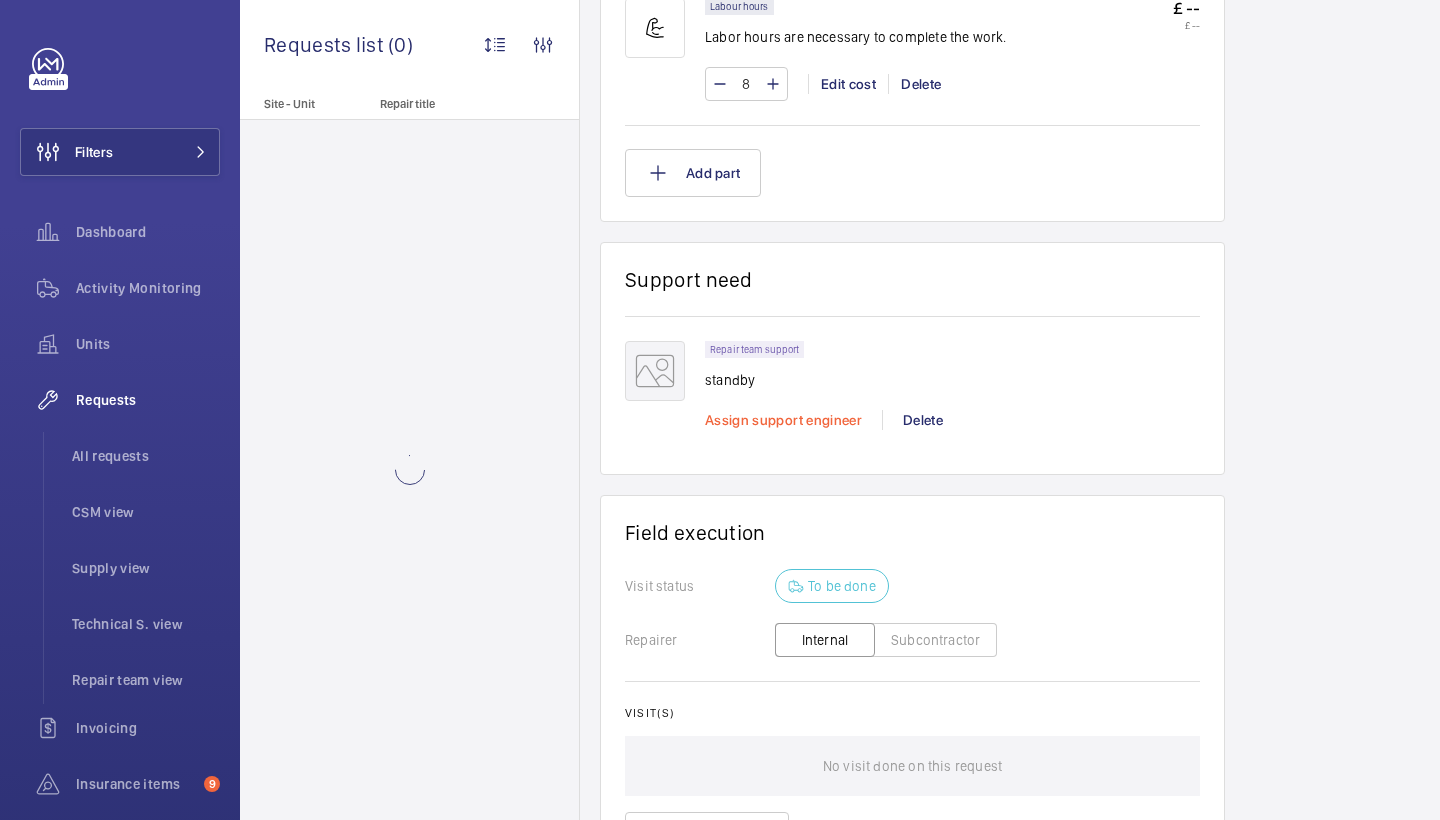 click on "Assign support engineer" 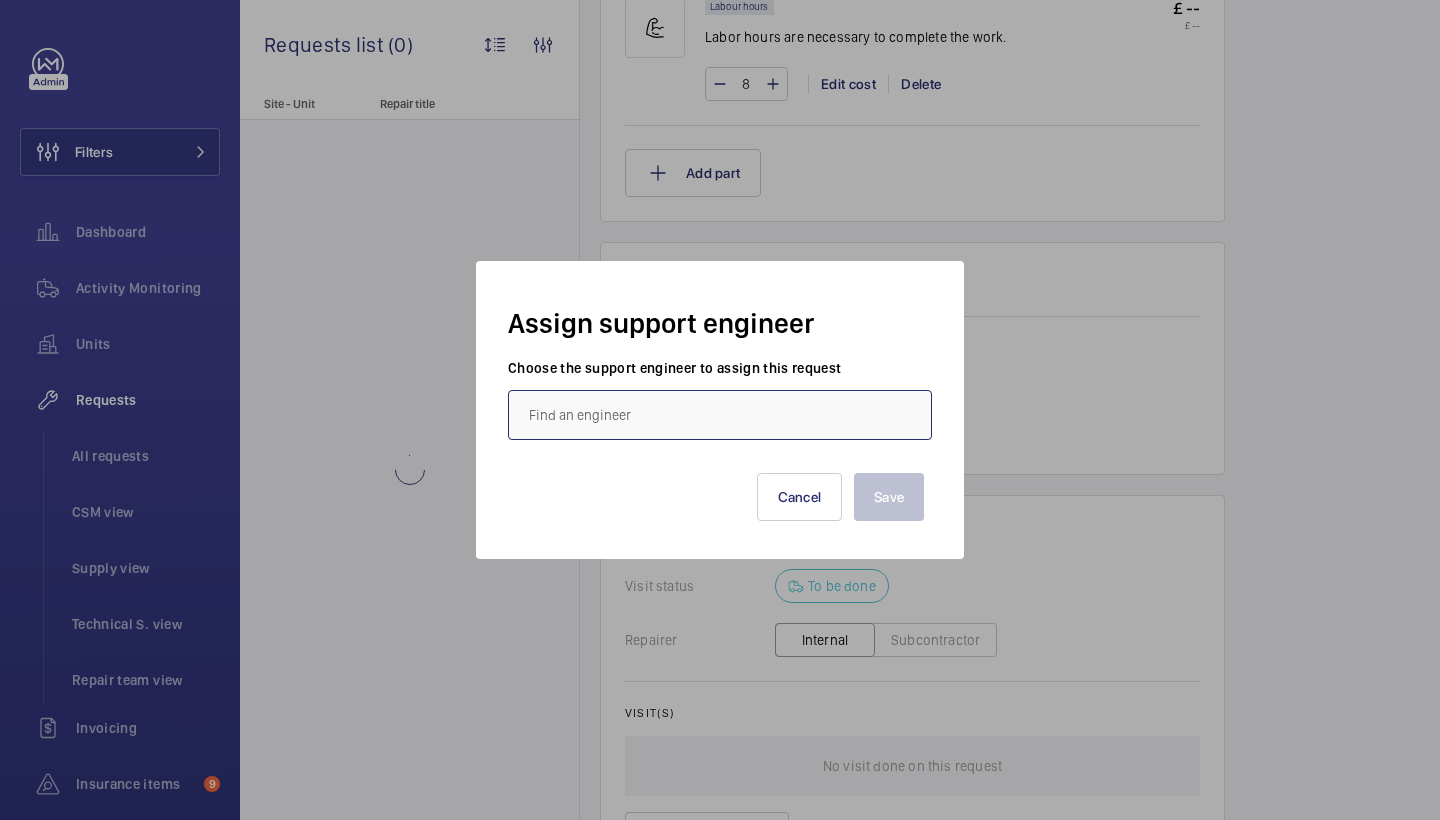 click at bounding box center [720, 415] 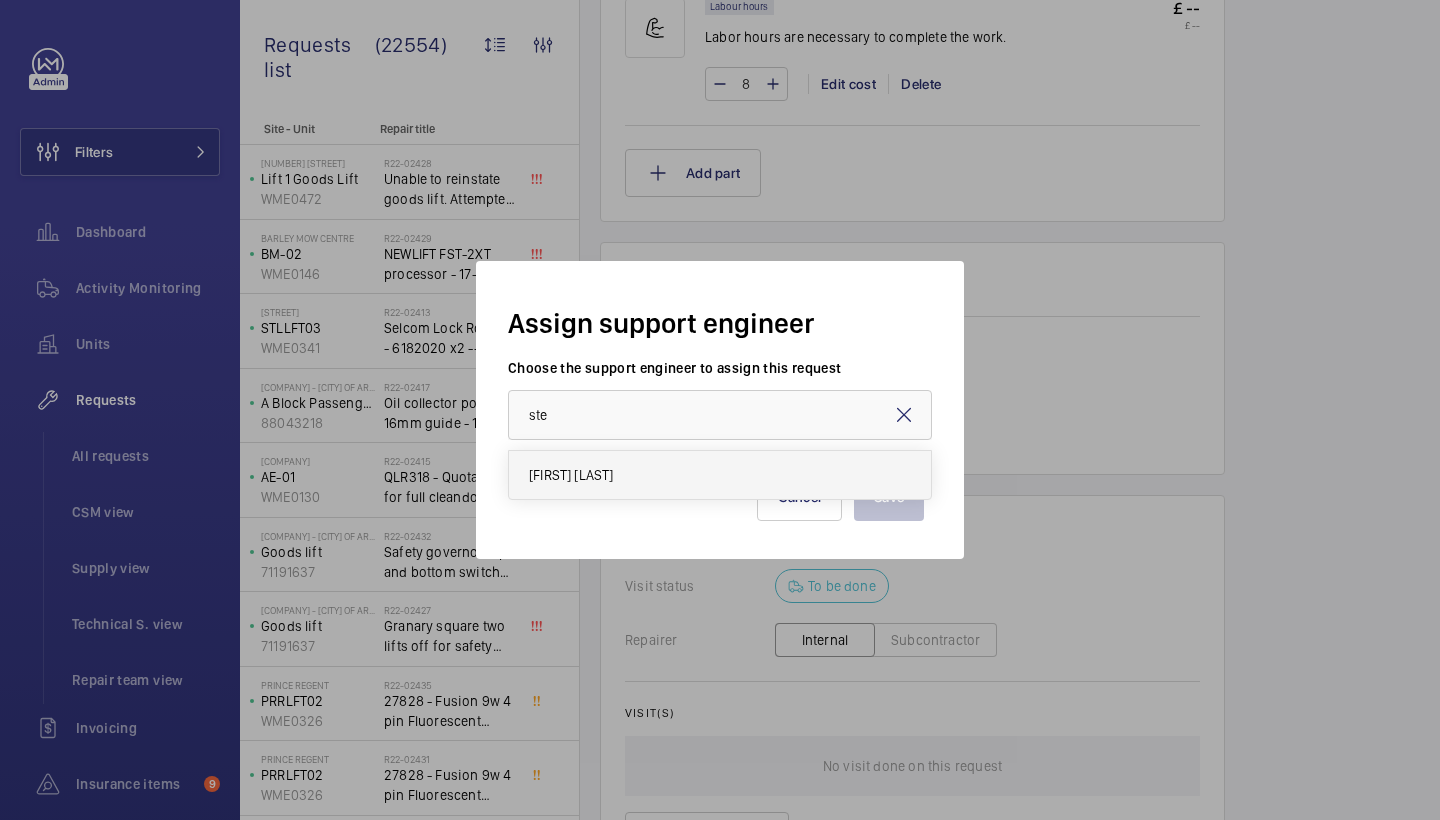 click on "Stephen Brine" at bounding box center [720, 475] 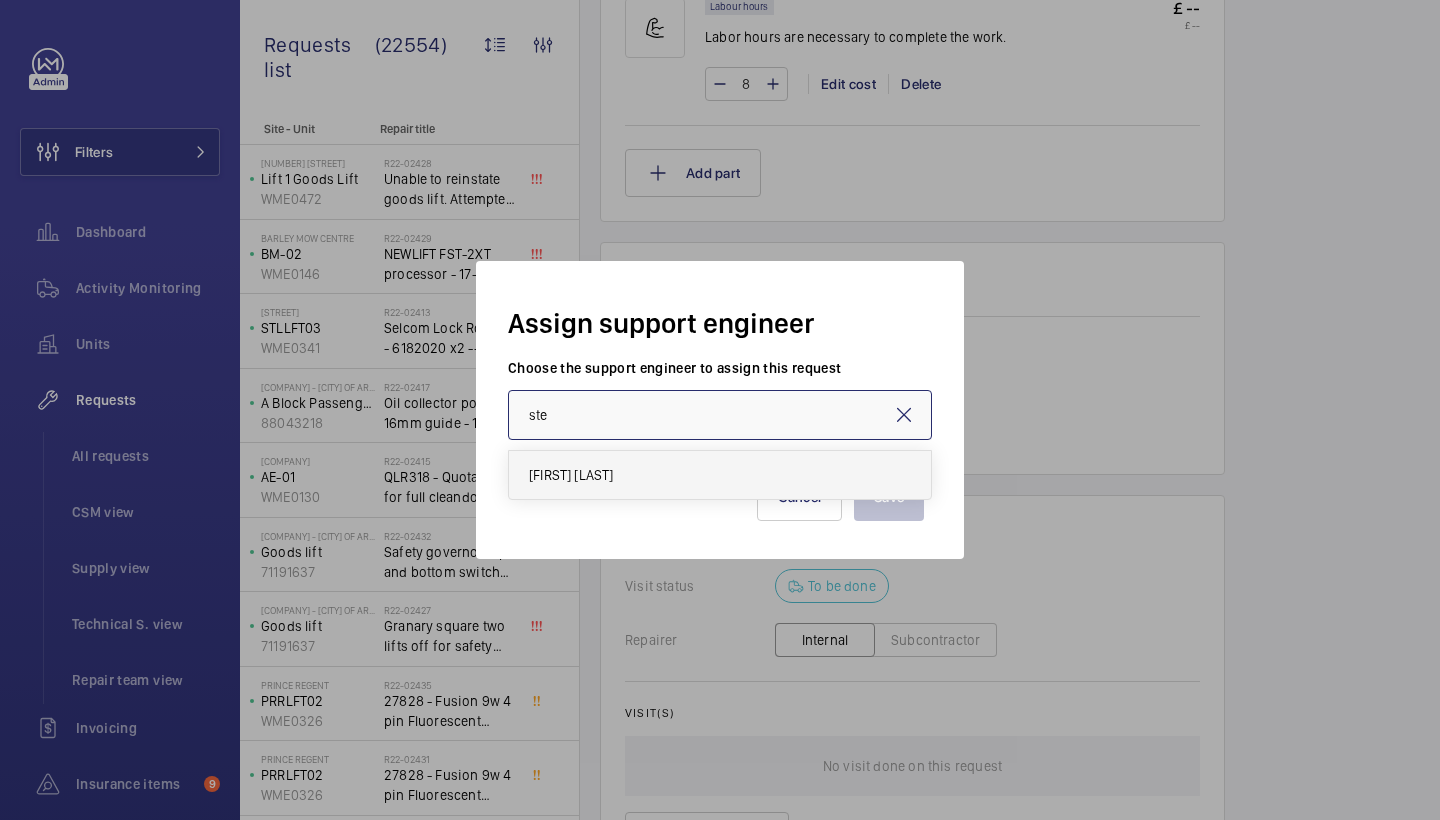 type on "Stephen Brine" 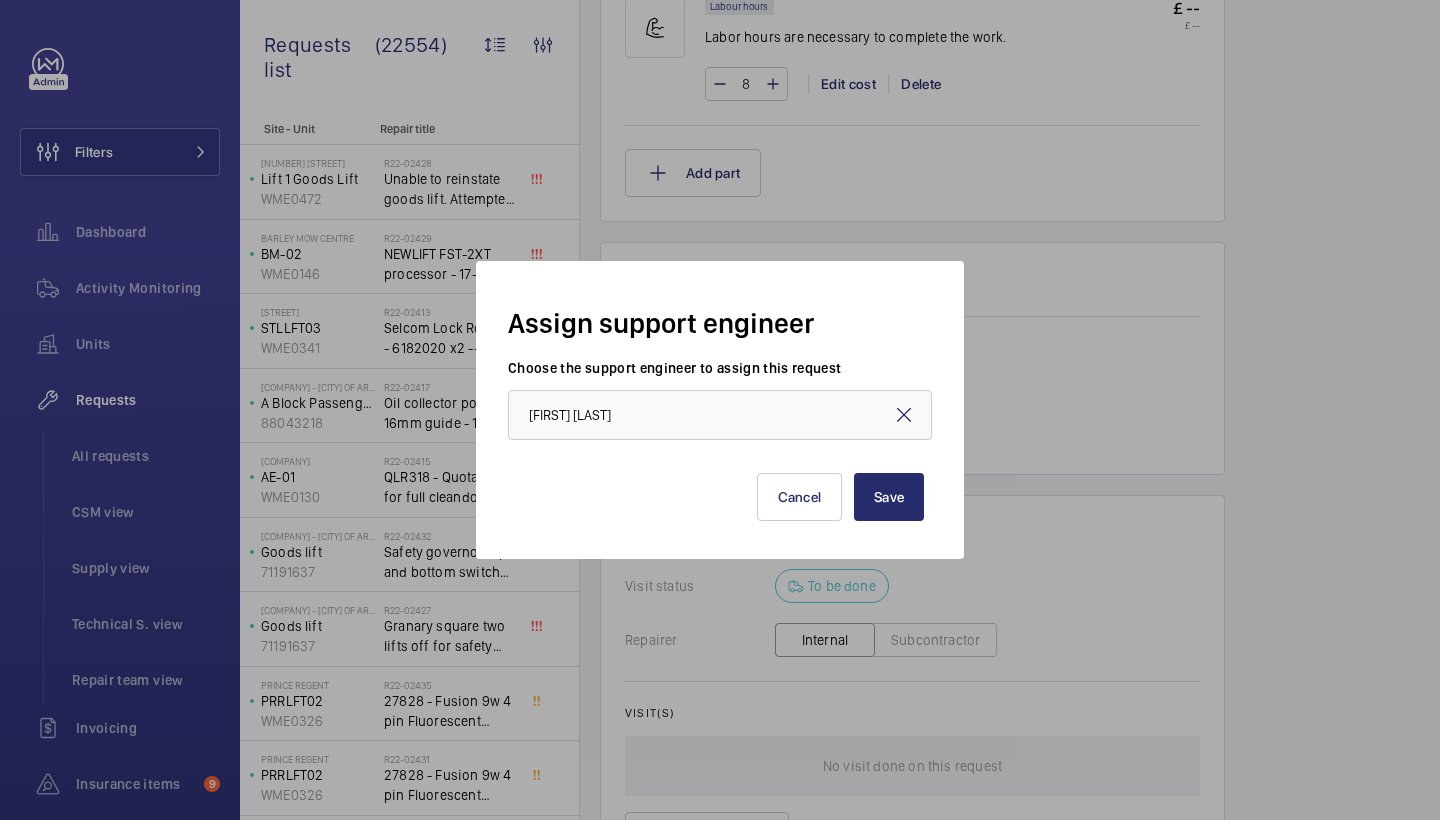 click on "Save  Cancel" at bounding box center [720, 481] 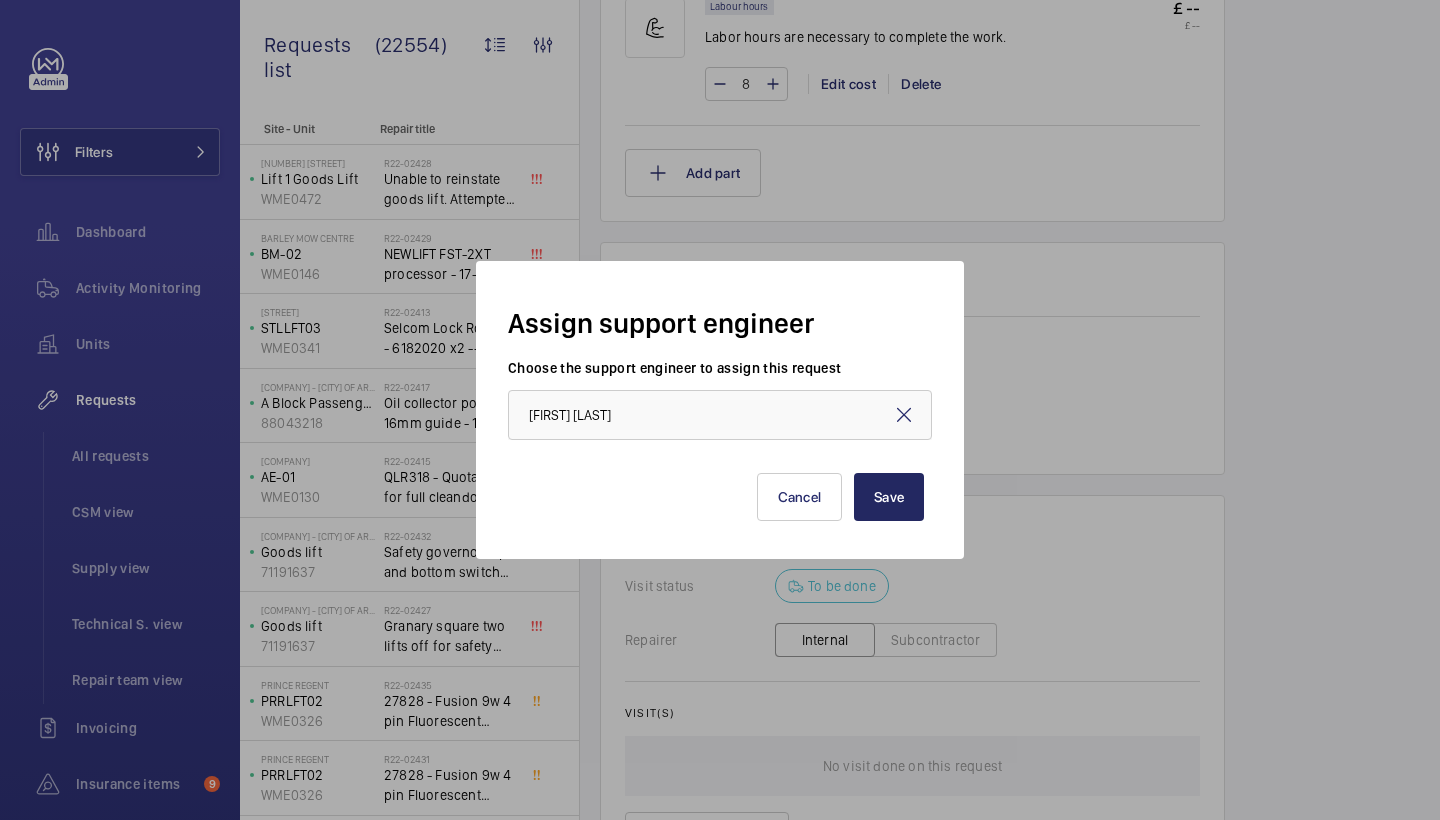 click on "Save" at bounding box center (889, 497) 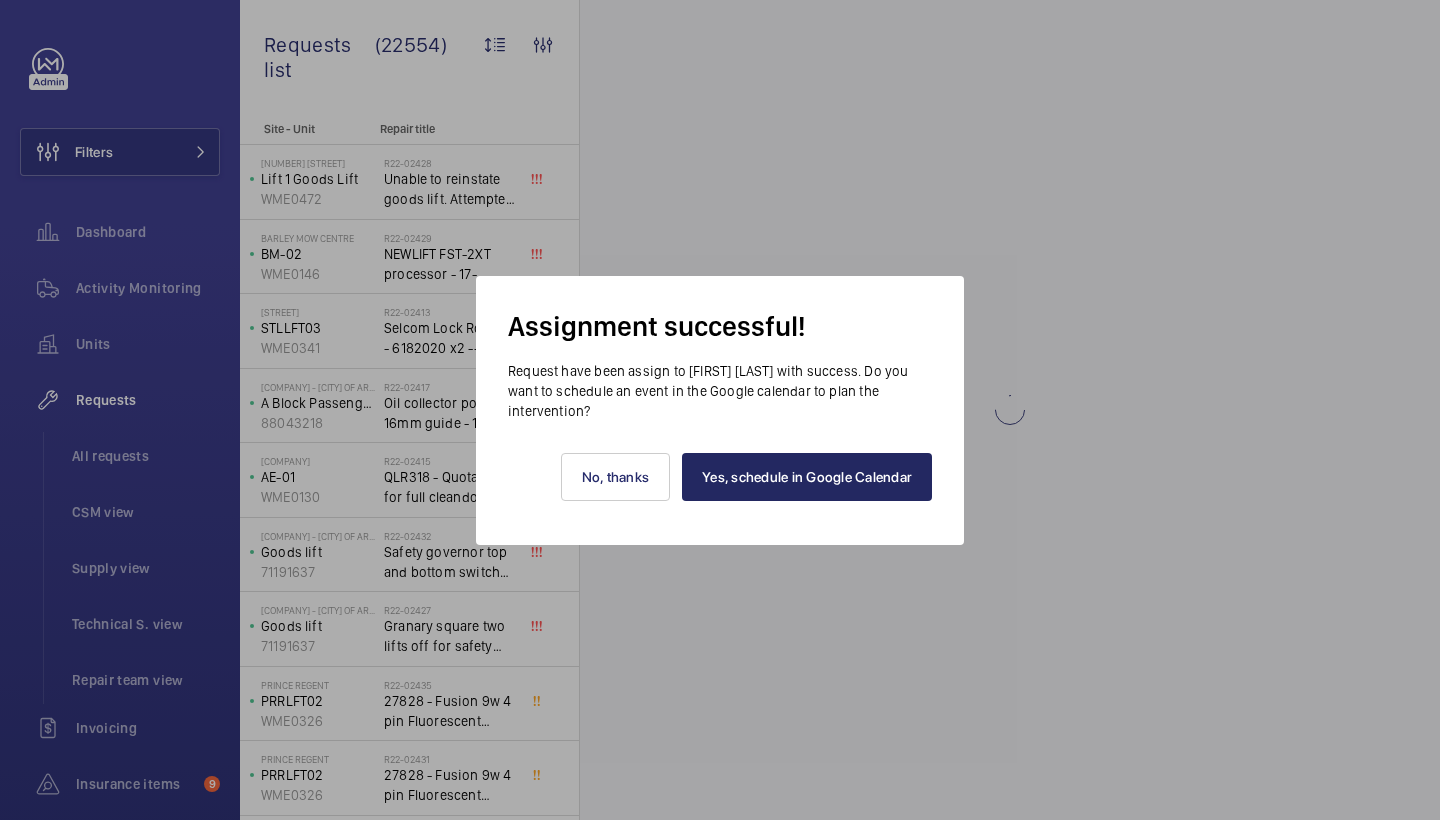 click on "Yes, schedule in Google Calendar" at bounding box center [807, 477] 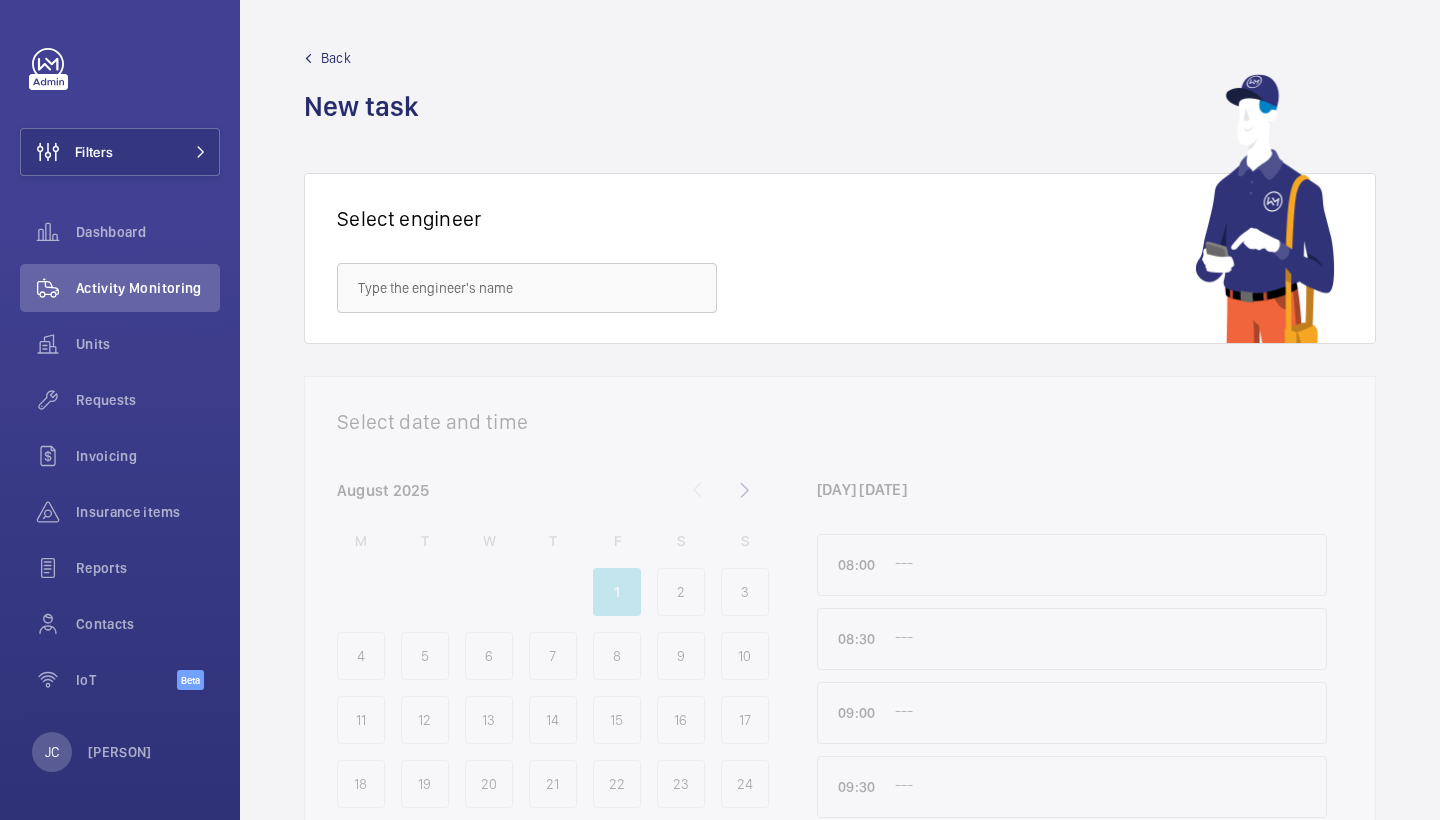scroll, scrollTop: 0, scrollLeft: 0, axis: both 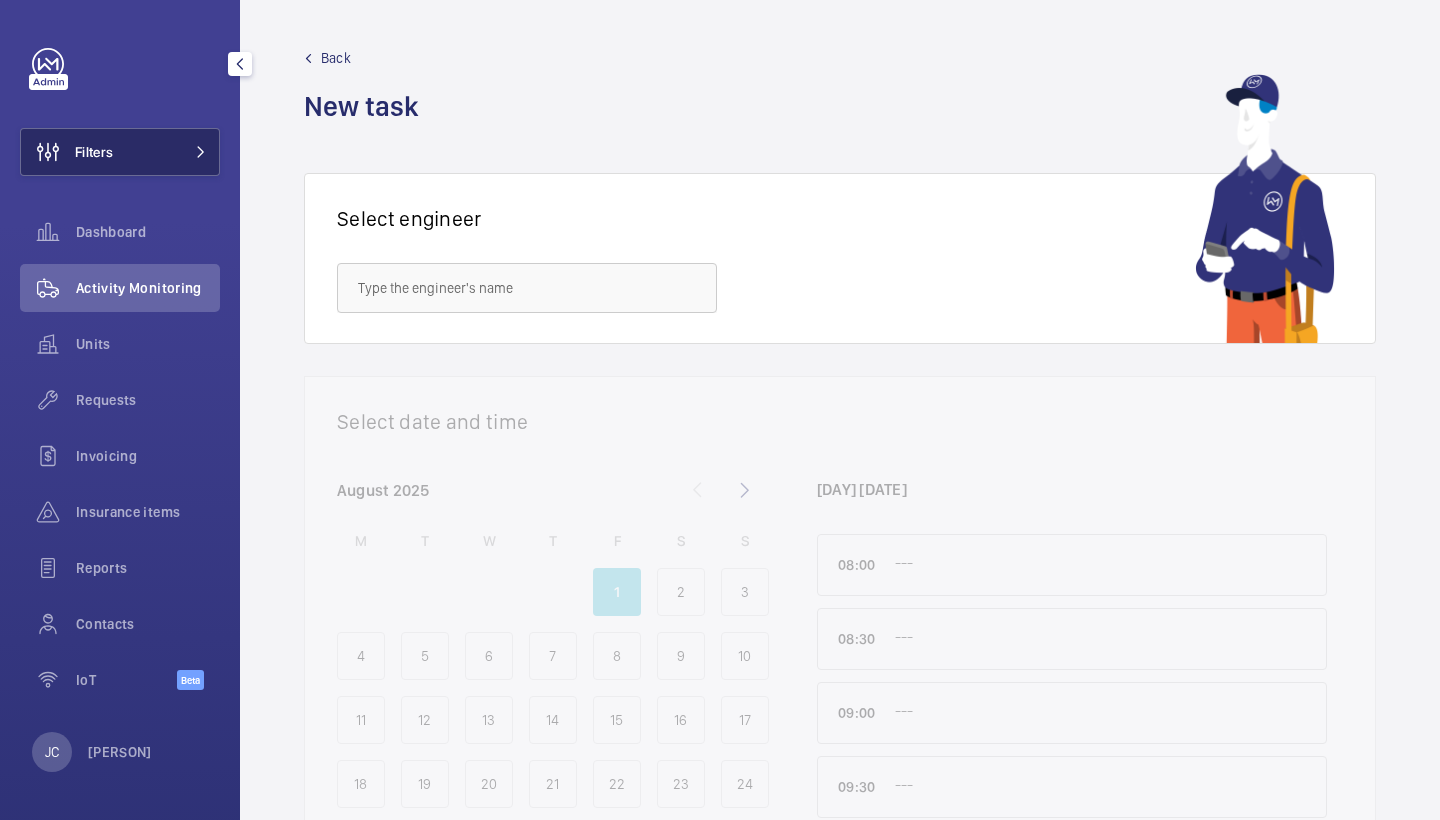 click on "Filters" 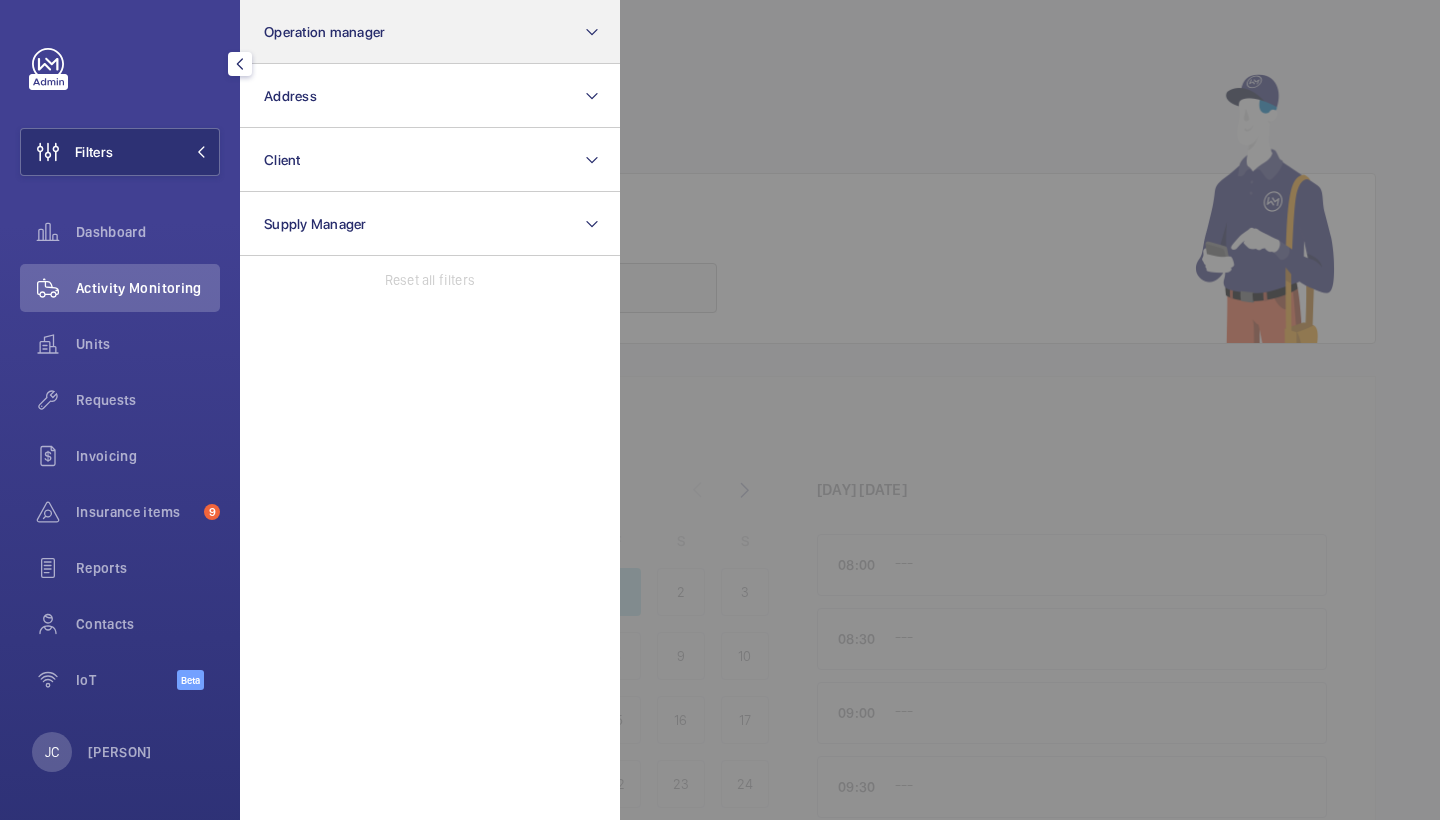 click on "Operation manager" 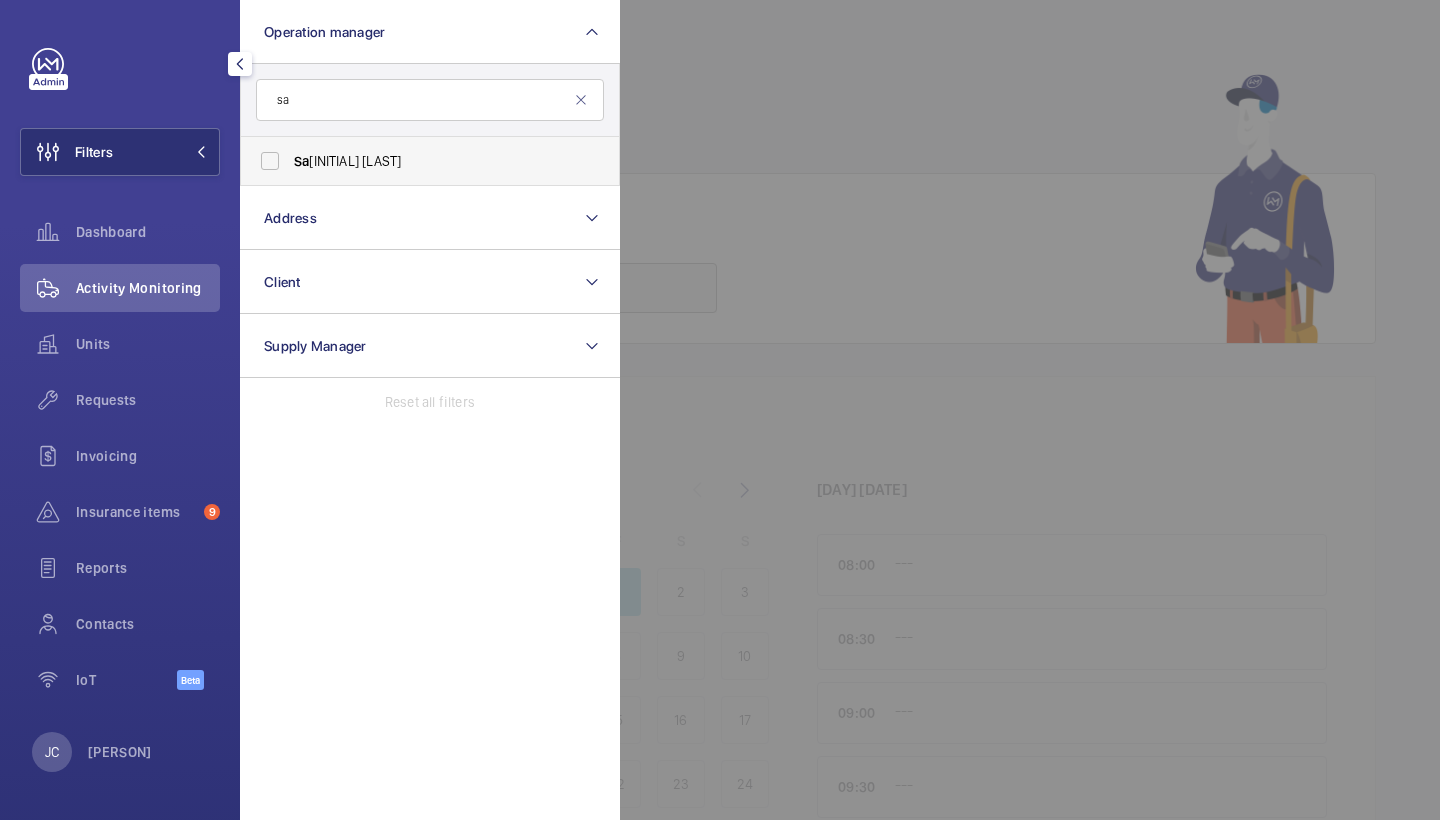 type on "sa" 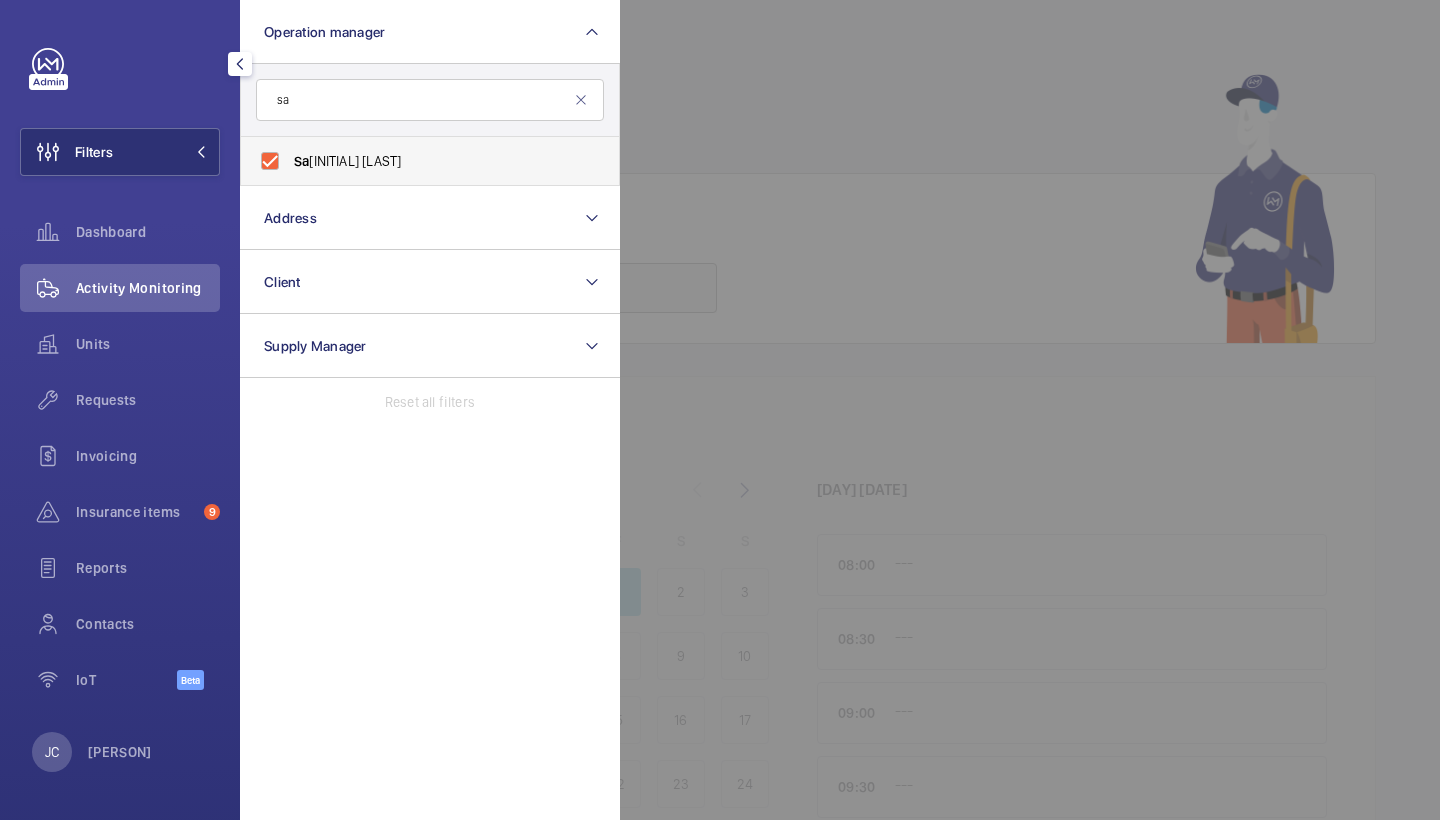 checkbox on "true" 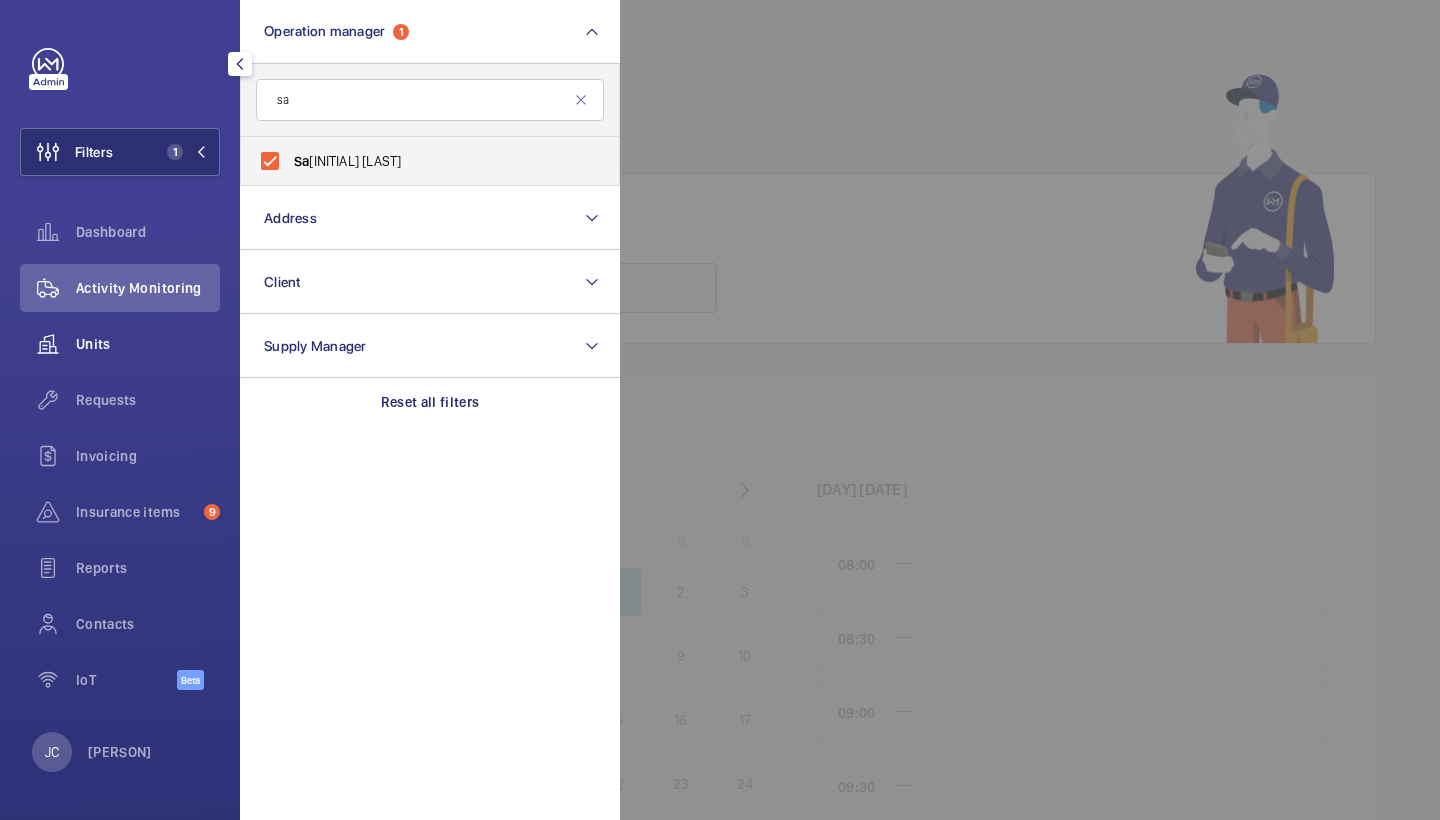 click on "Units" 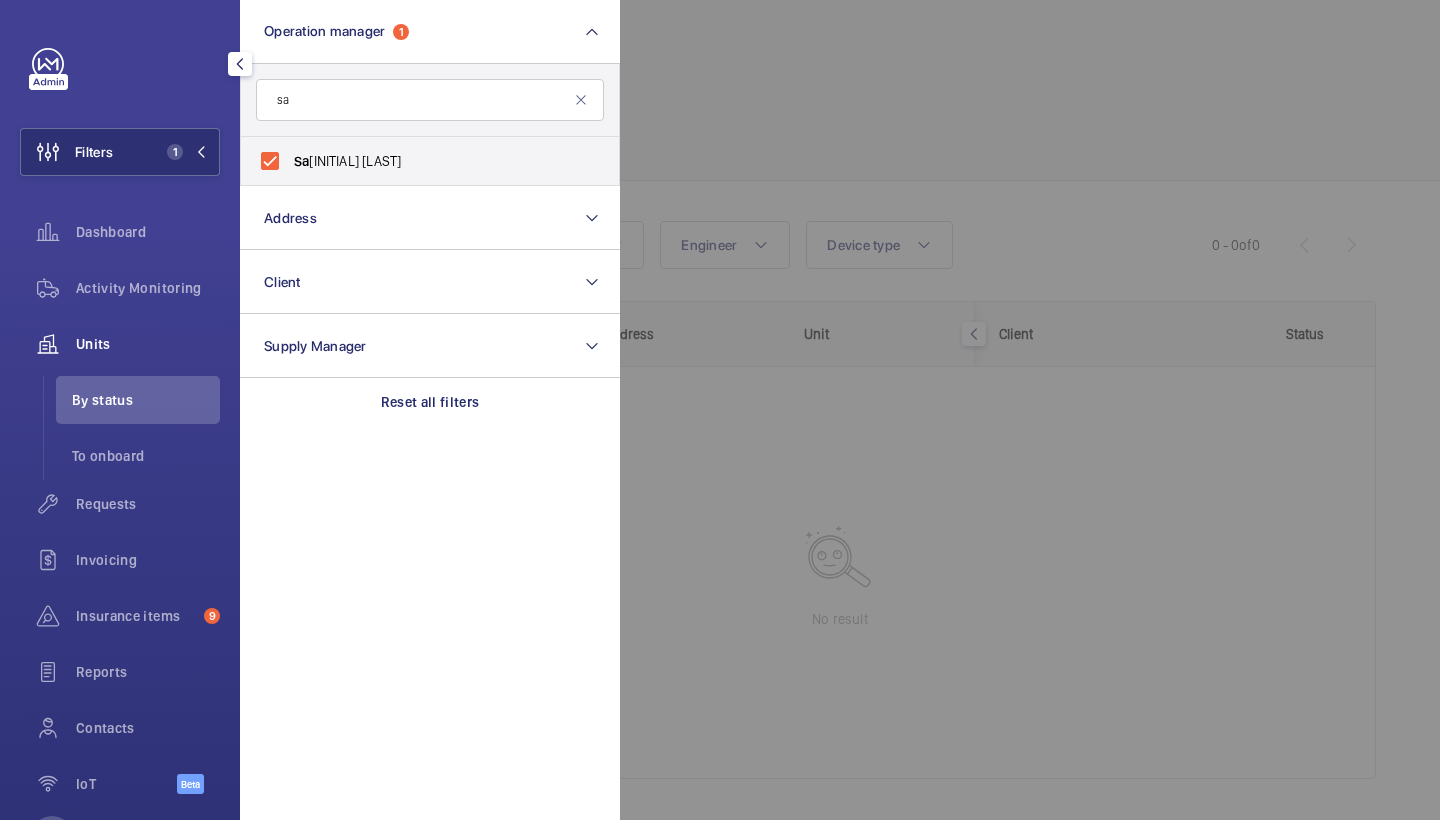 click 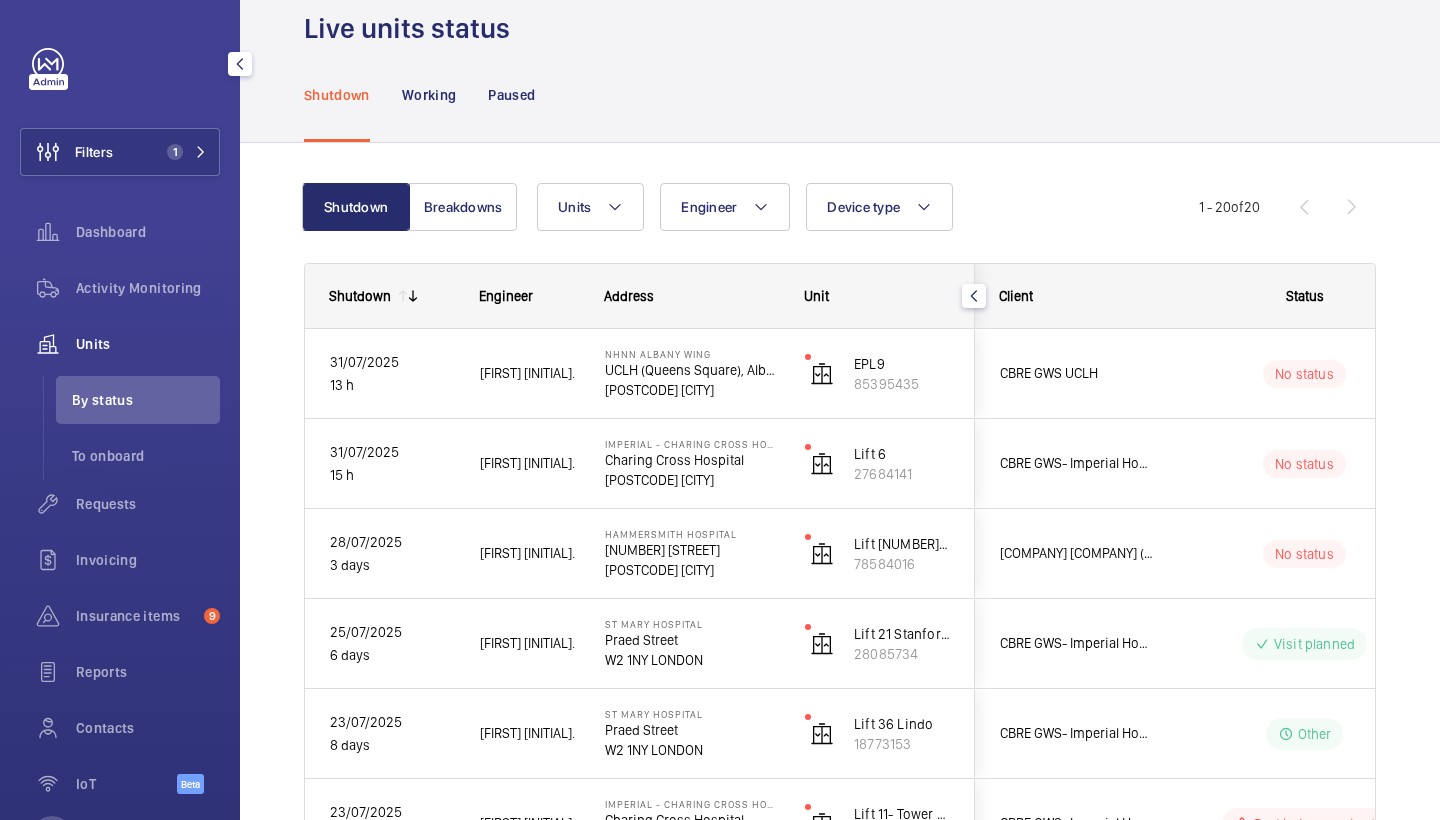 scroll, scrollTop: 41, scrollLeft: 0, axis: vertical 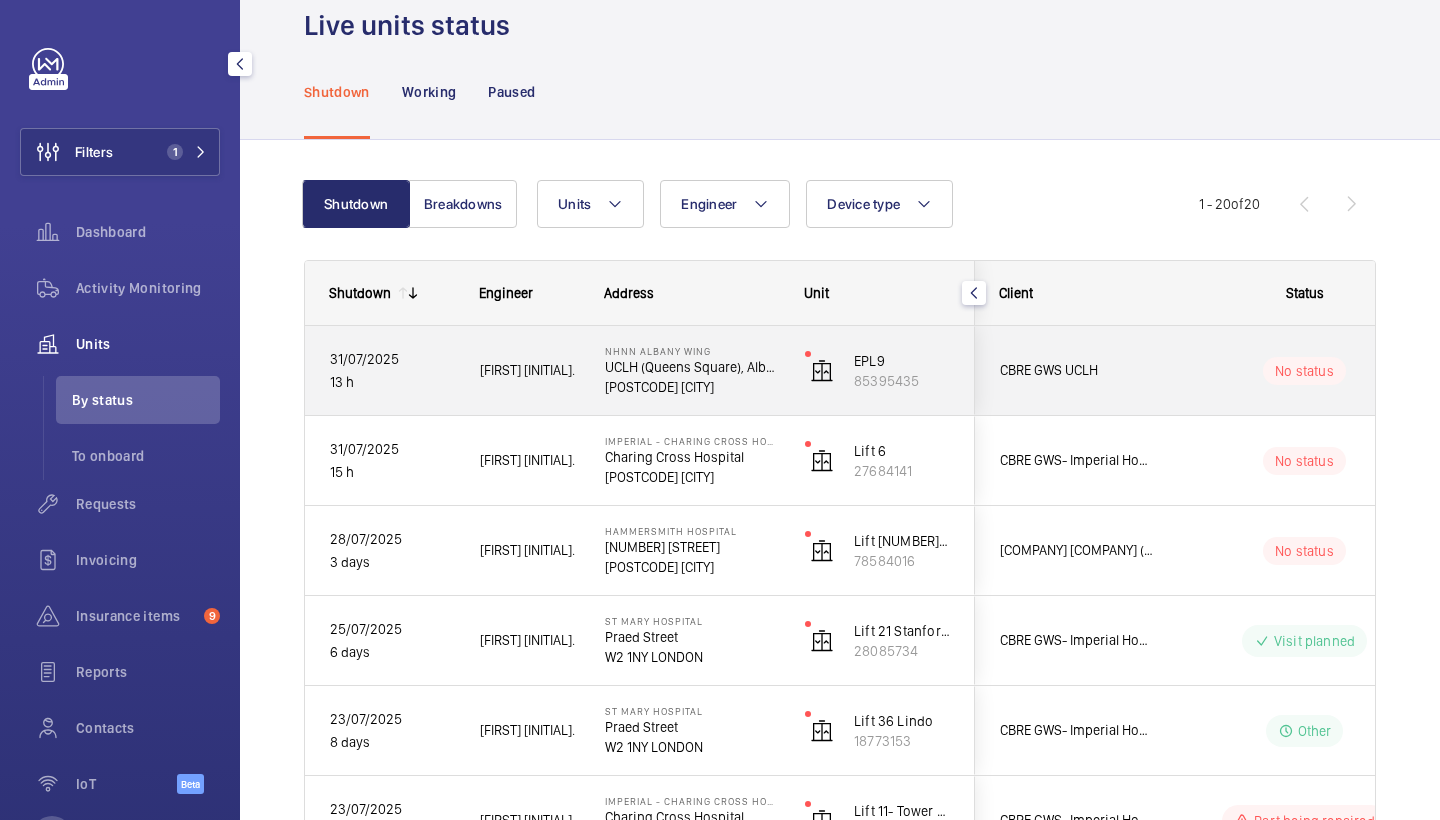 click on "Kari O." 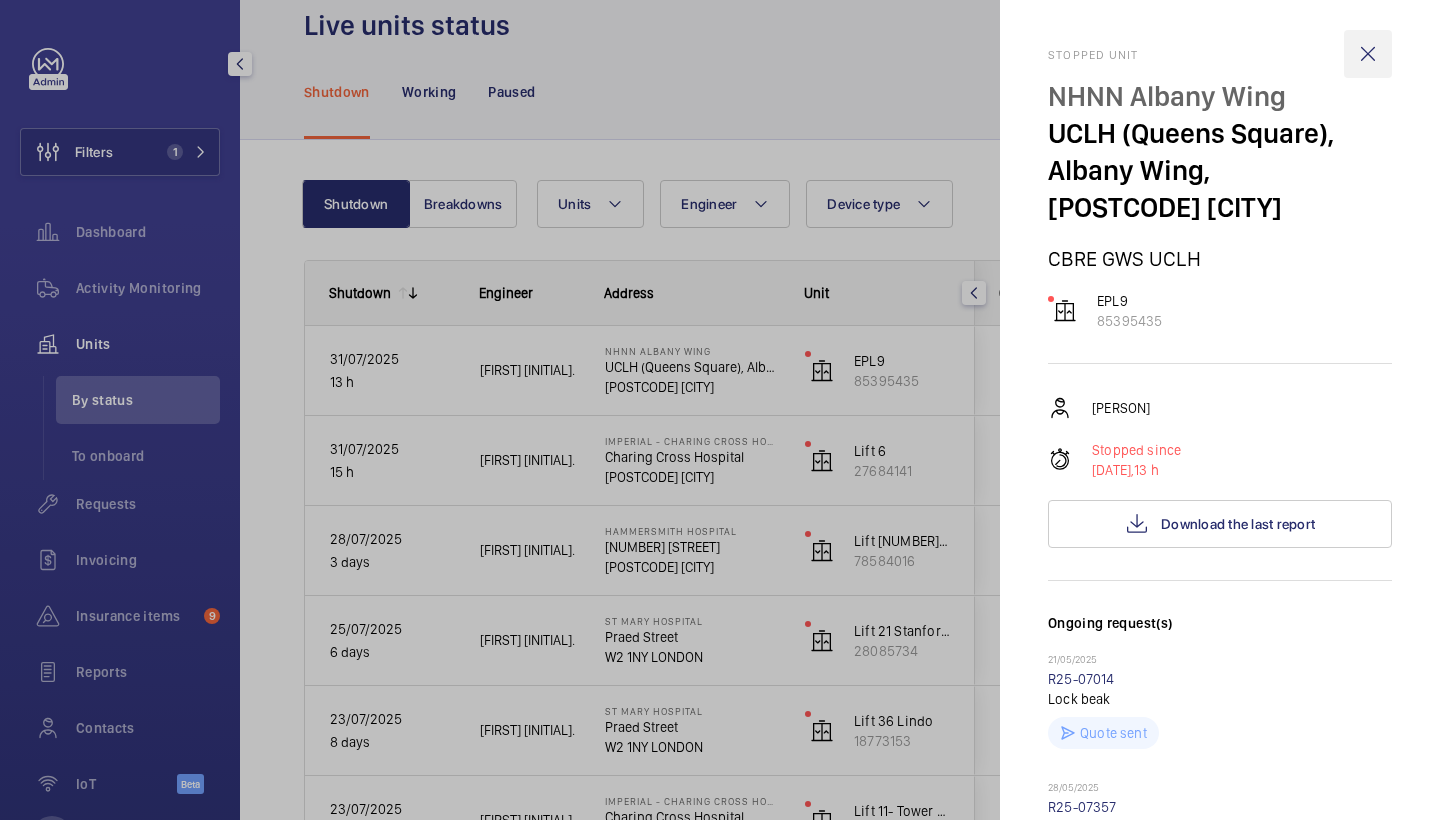 scroll, scrollTop: 0, scrollLeft: 0, axis: both 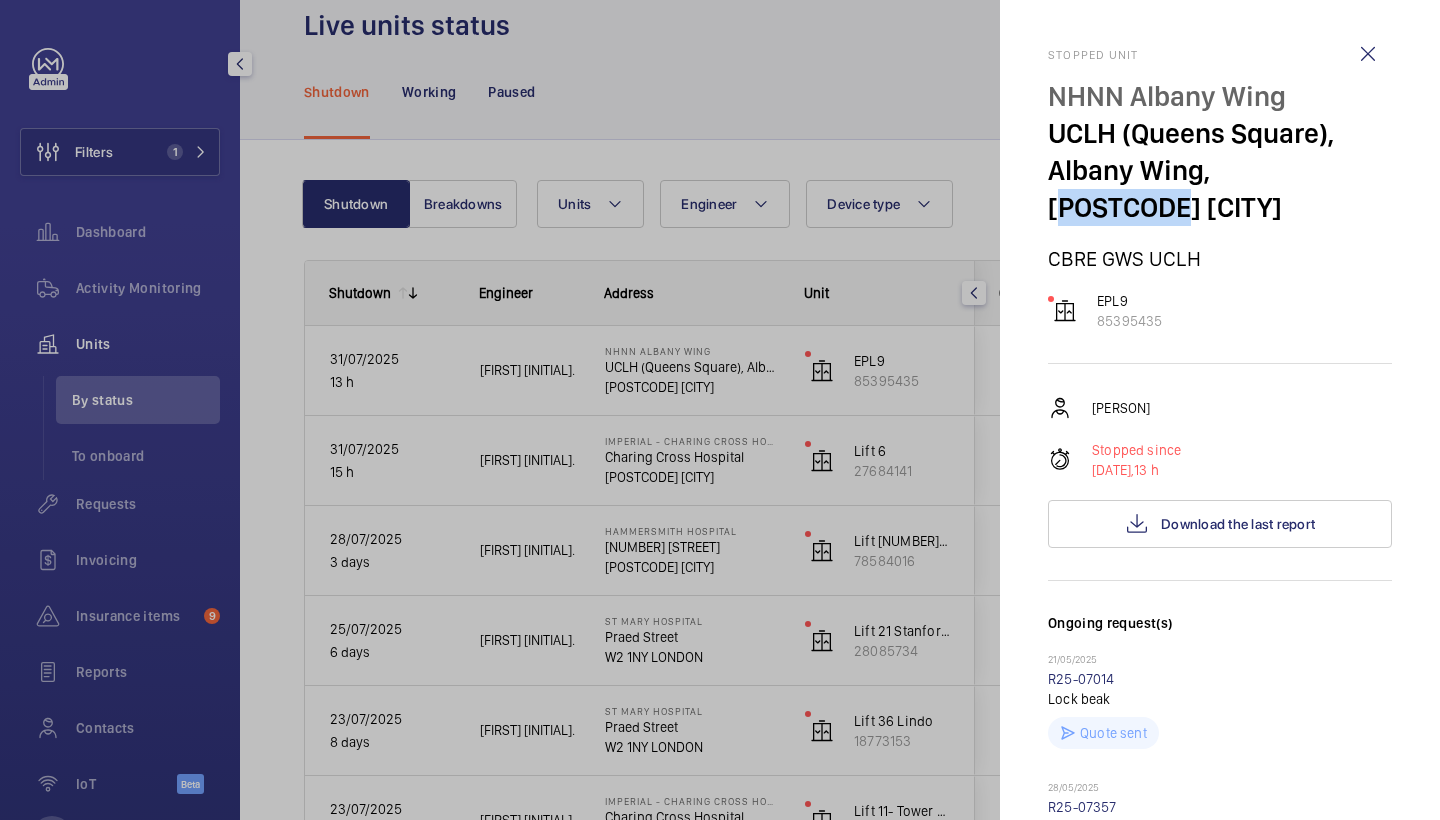 drag, startPoint x: 1053, startPoint y: 206, endPoint x: 1169, endPoint y: 209, distance: 116.03879 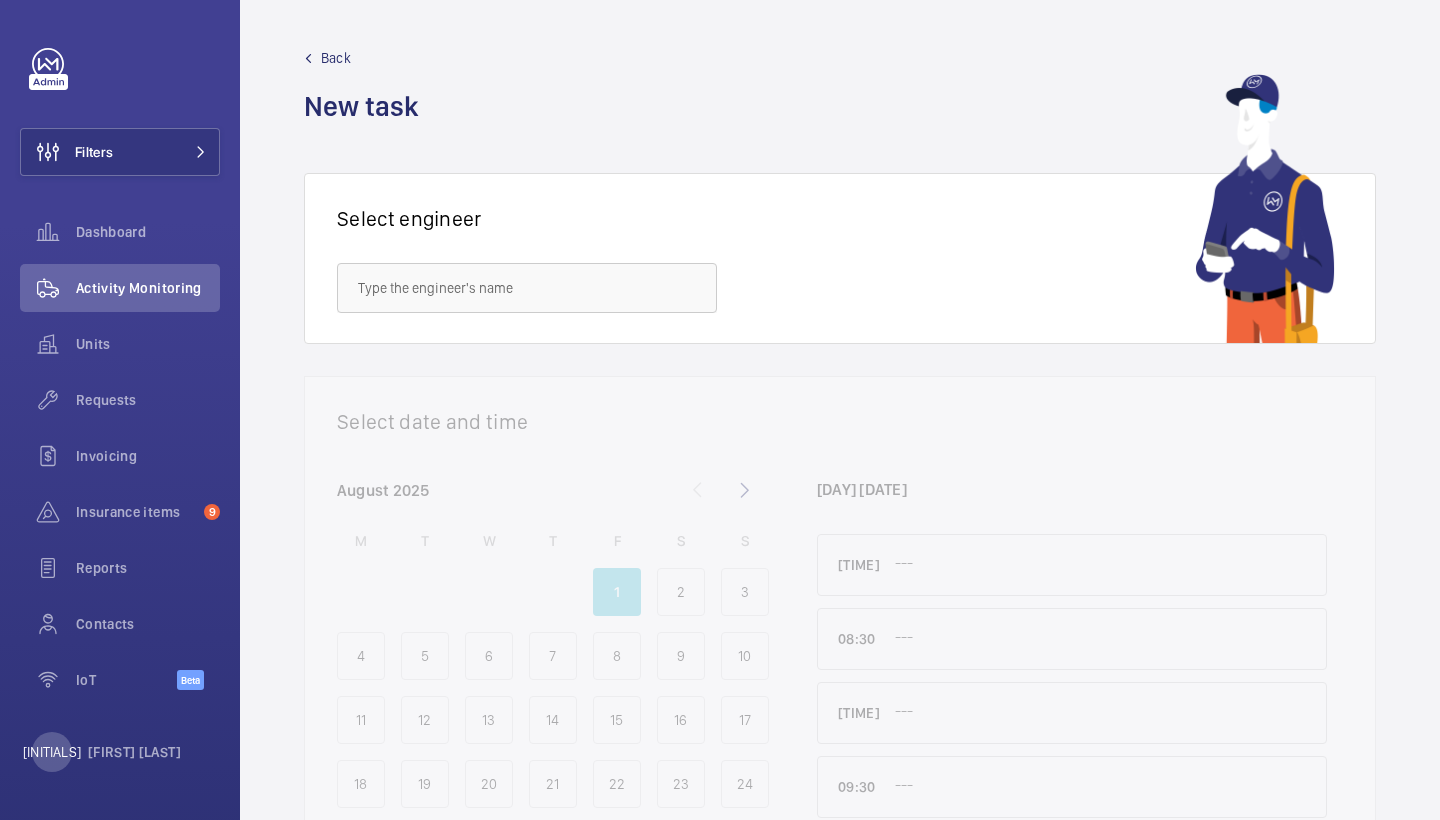 scroll, scrollTop: 0, scrollLeft: 0, axis: both 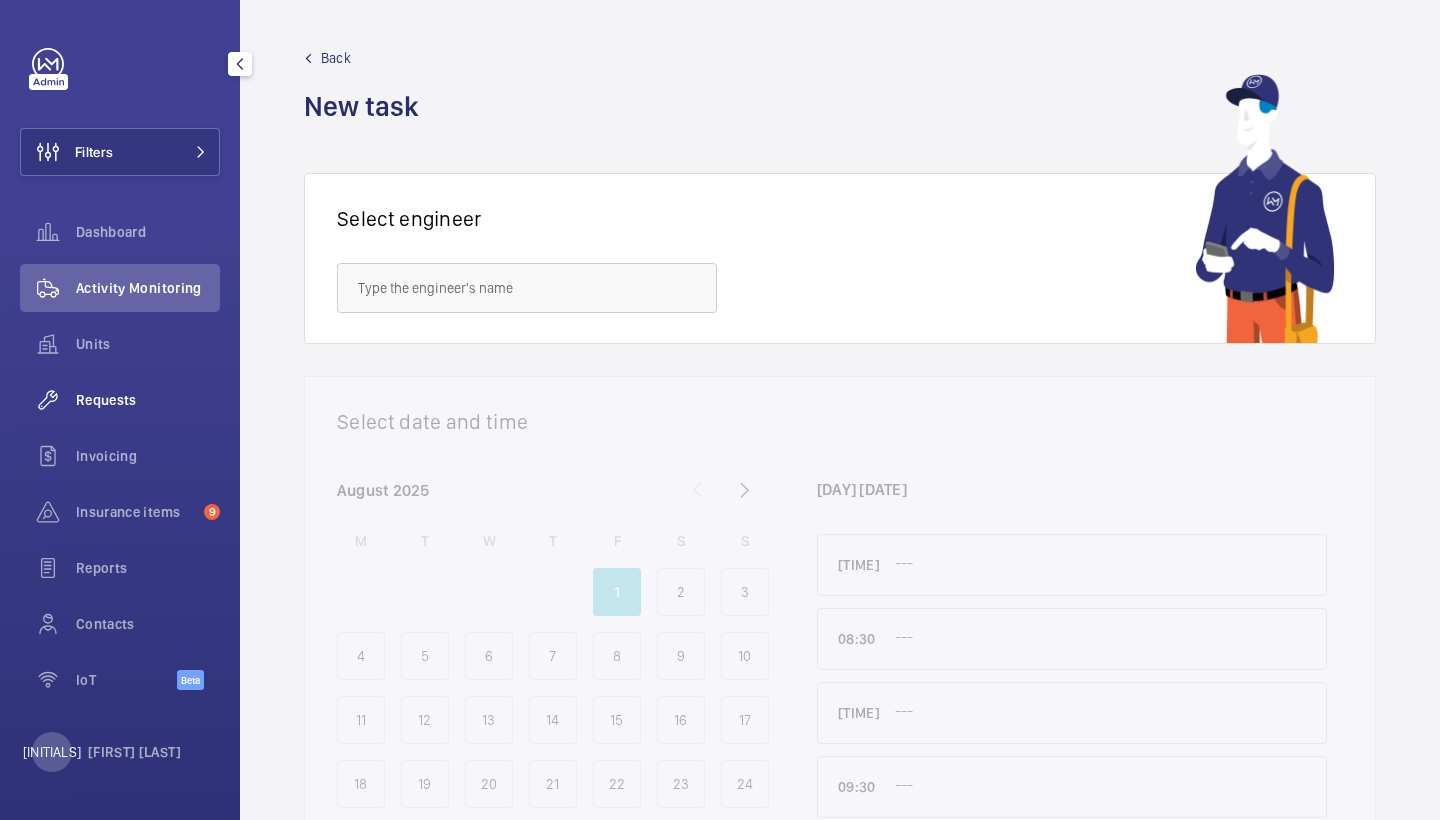 click on "Requests" 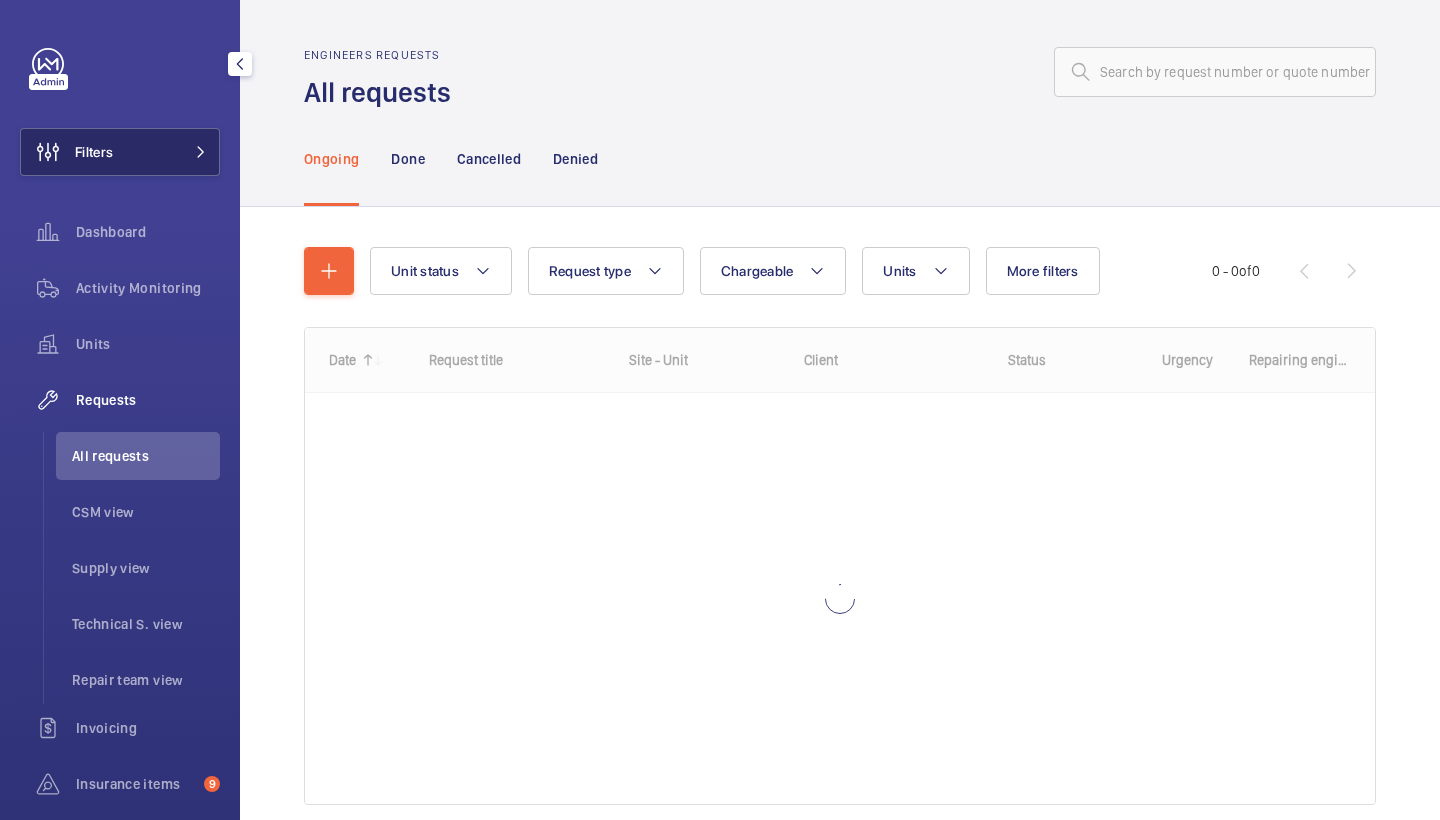click on "Filters" 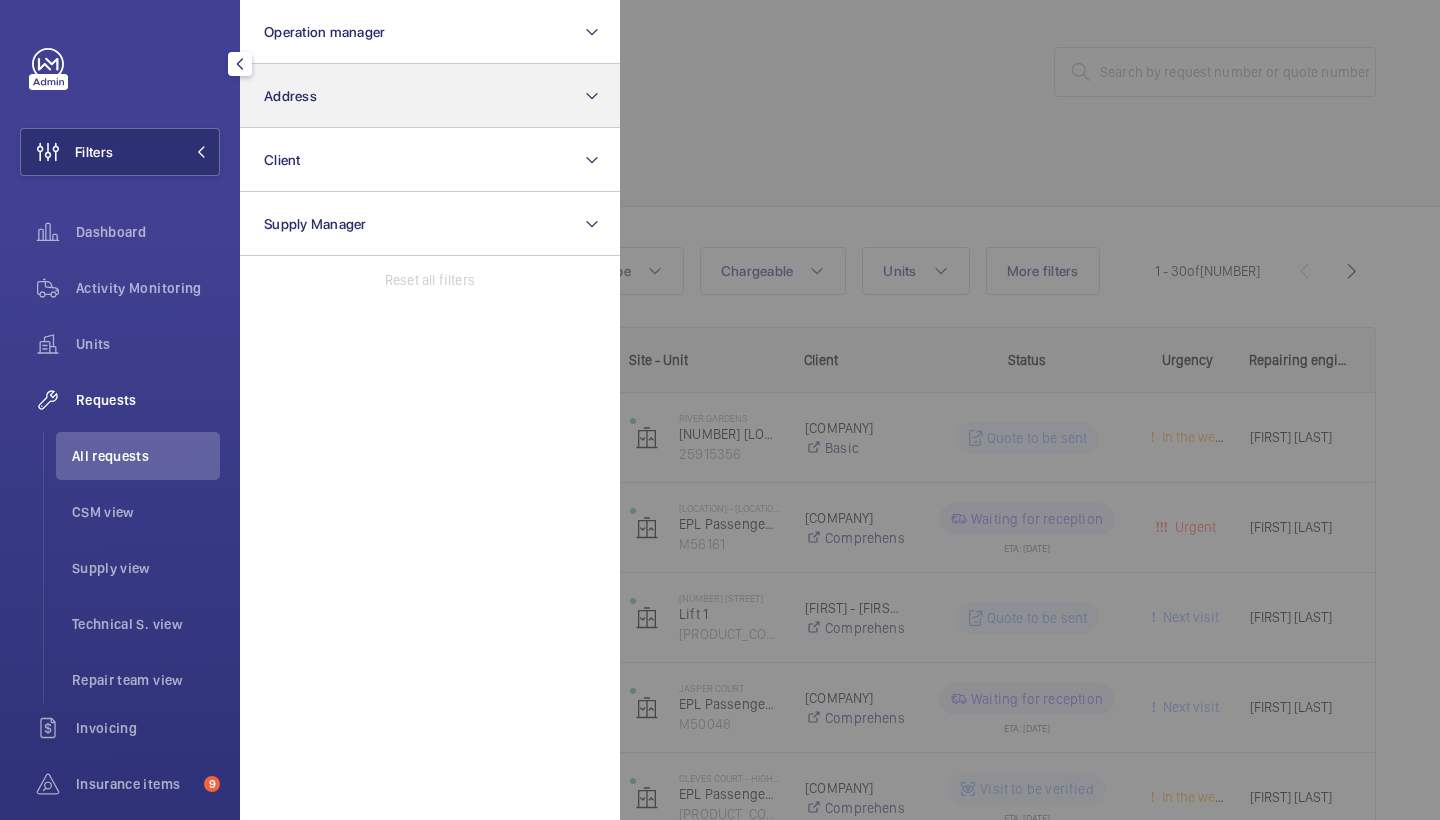 click on "Address" 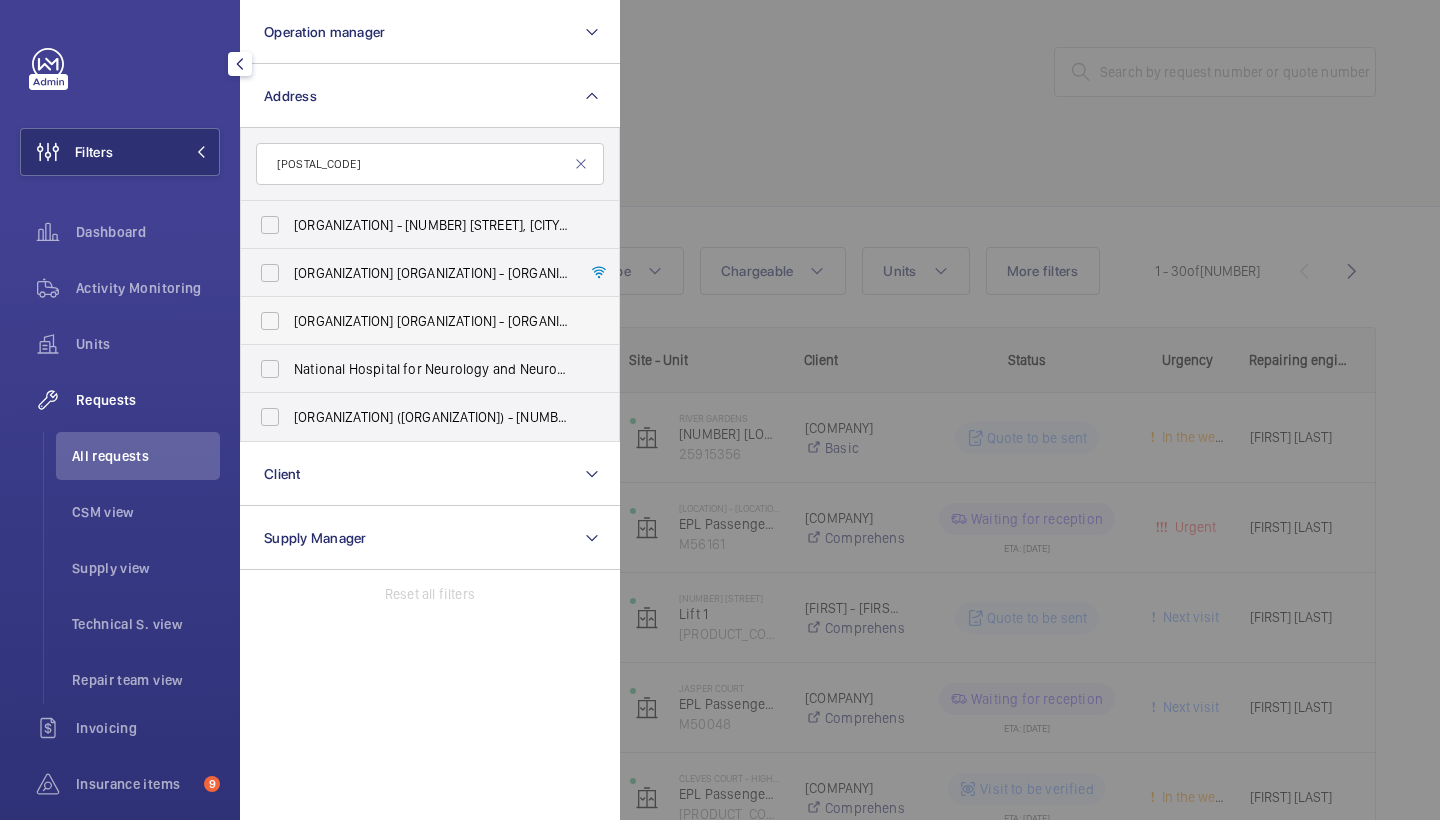type on "[POSTCODE]" 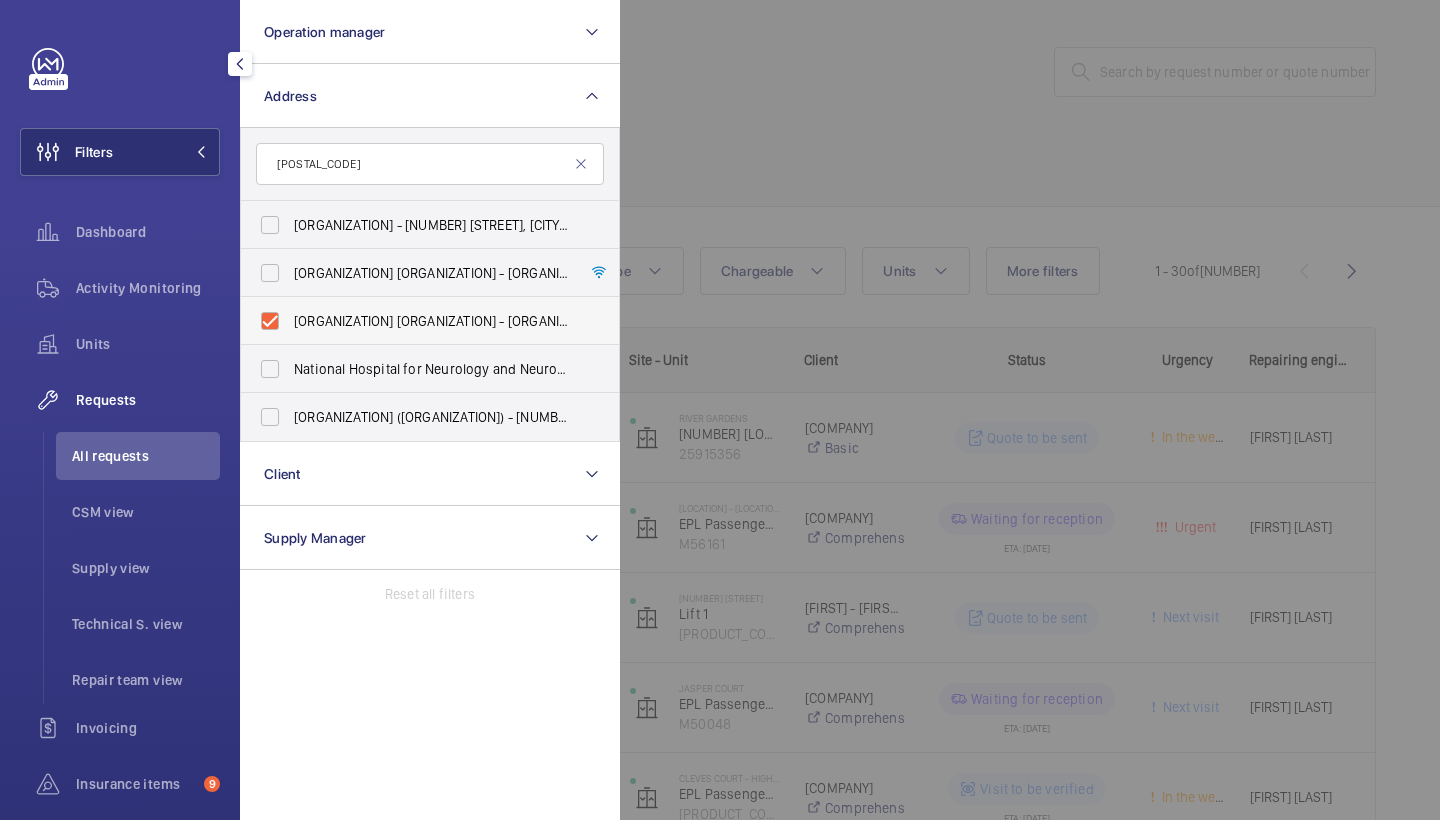 checkbox on "true" 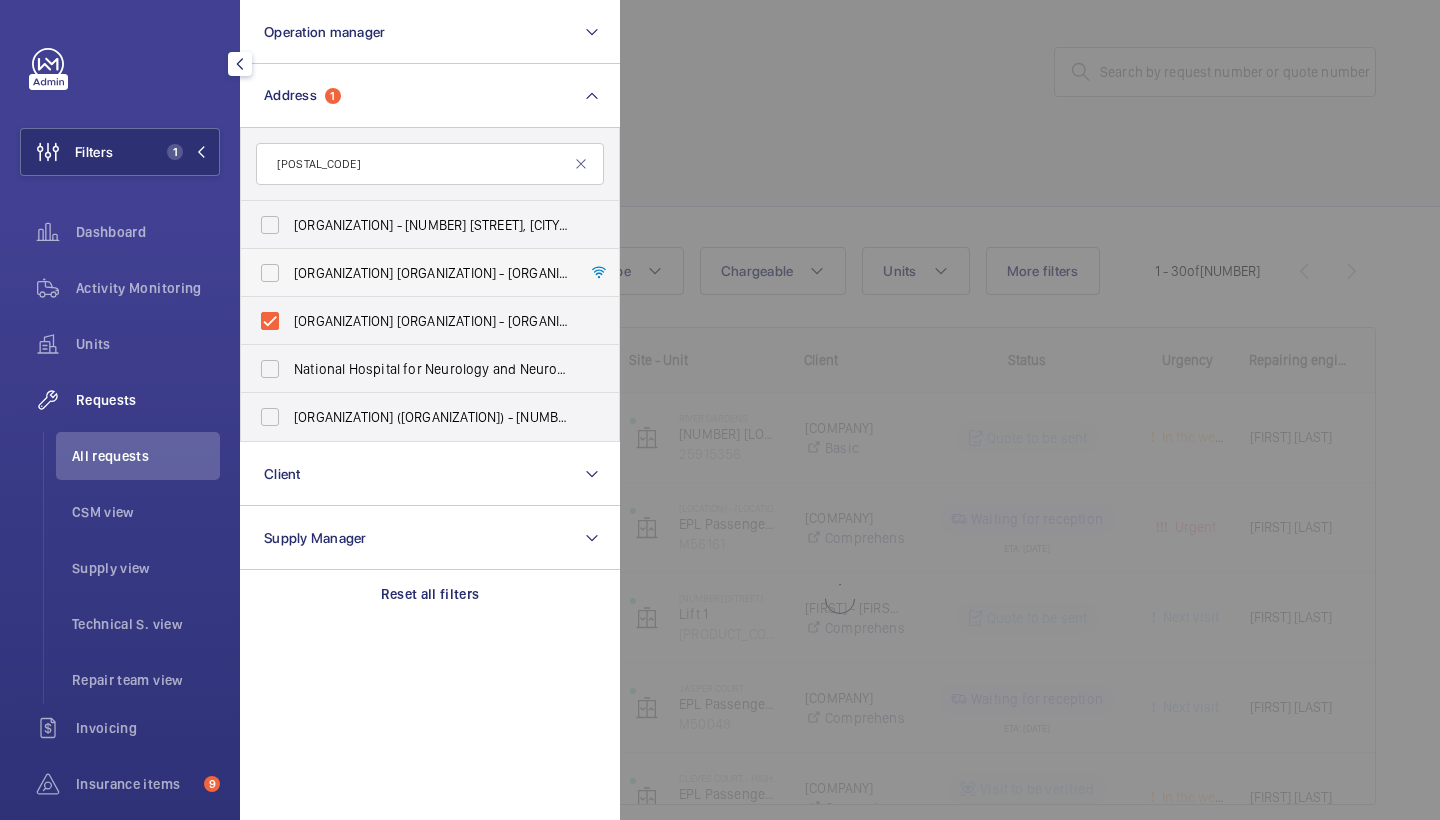 click on "NHNN Albany Wing - UCLH (Queens Square), Albany Wing,, LONDON  WC1N   3BG" at bounding box center [431, 273] 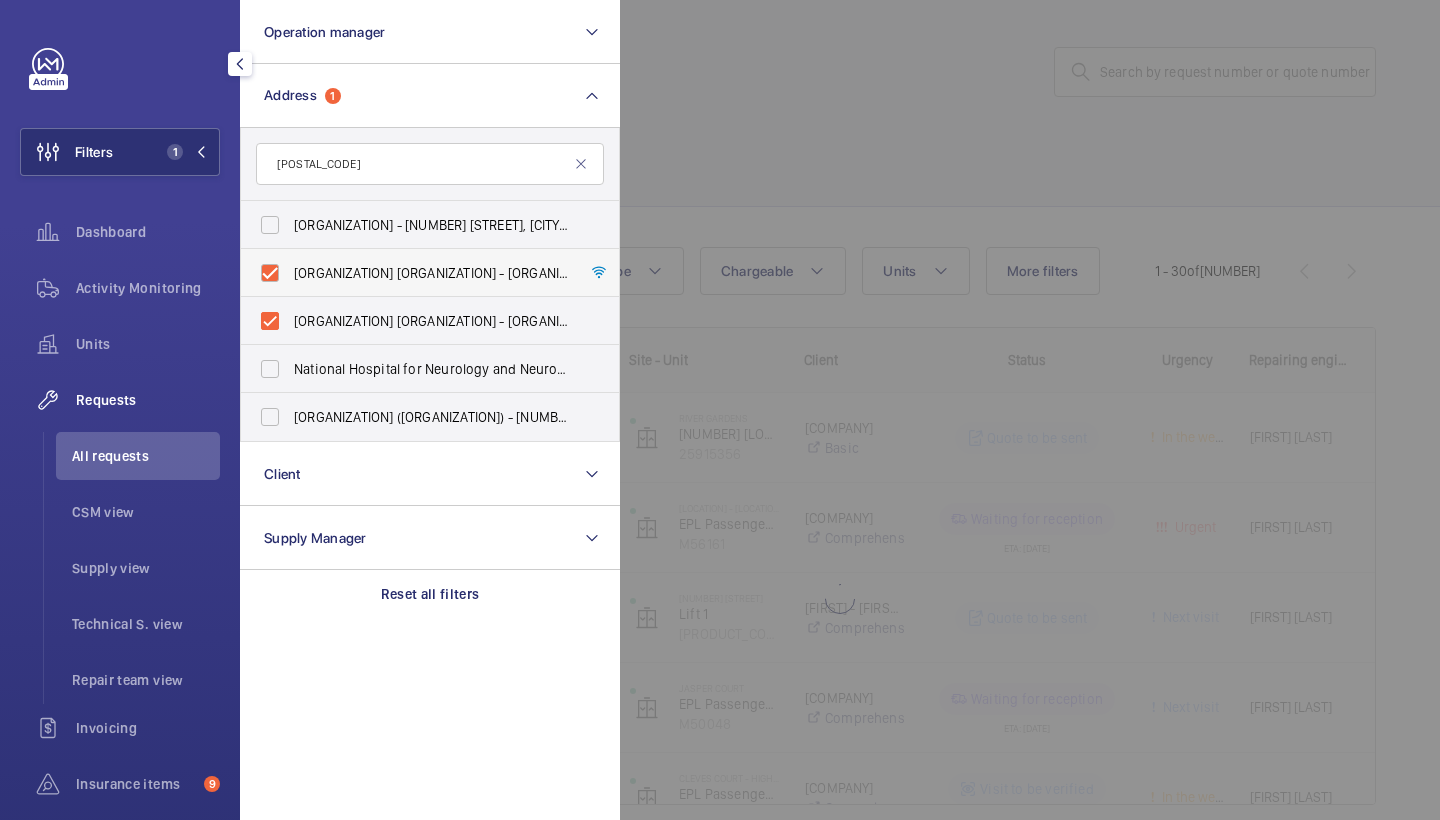 checkbox on "true" 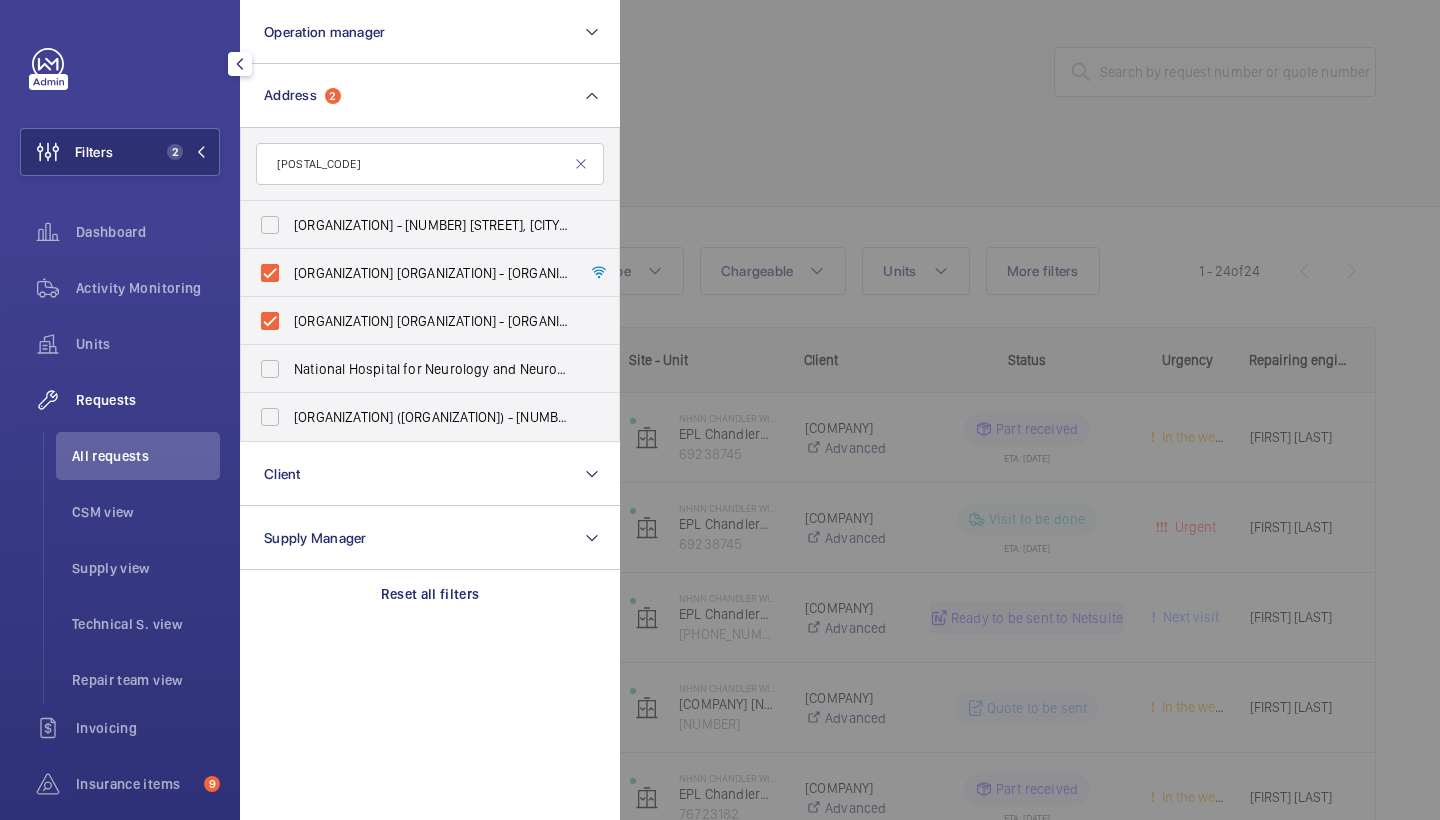 click on "All requests" 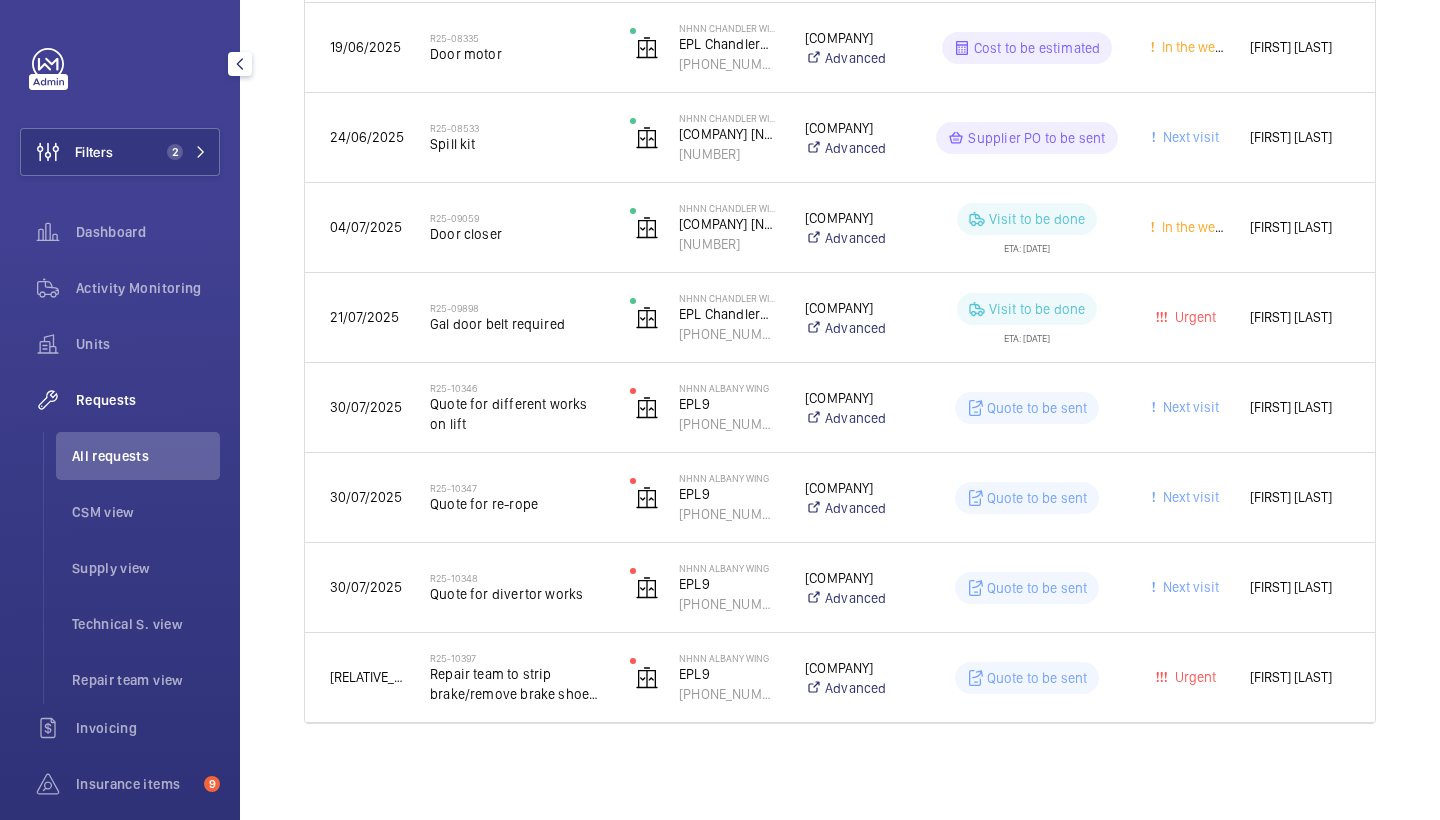 scroll, scrollTop: 1830, scrollLeft: 0, axis: vertical 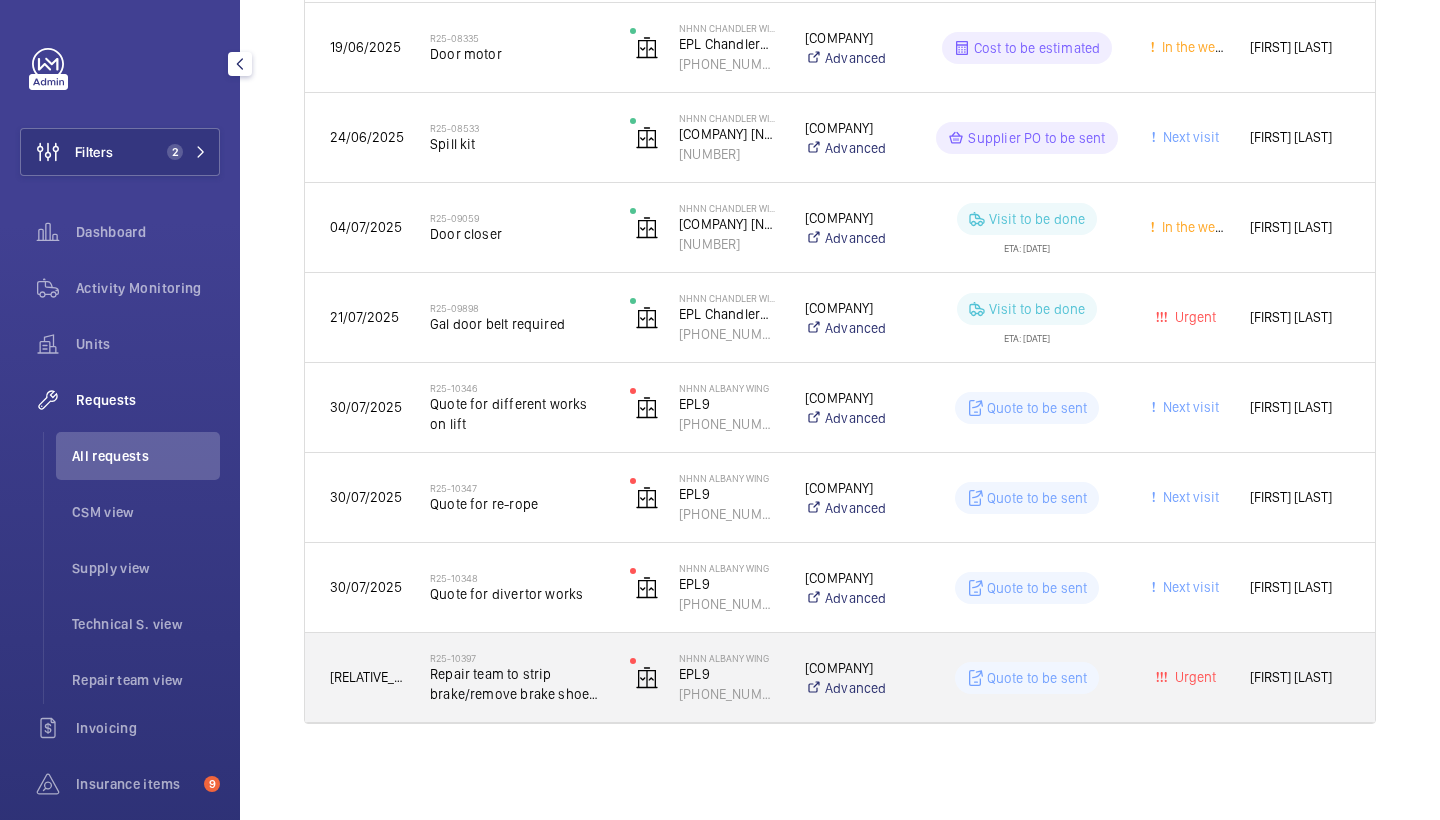 click on "Repair team to strip brake/remove brake shoe liners and replace if required" 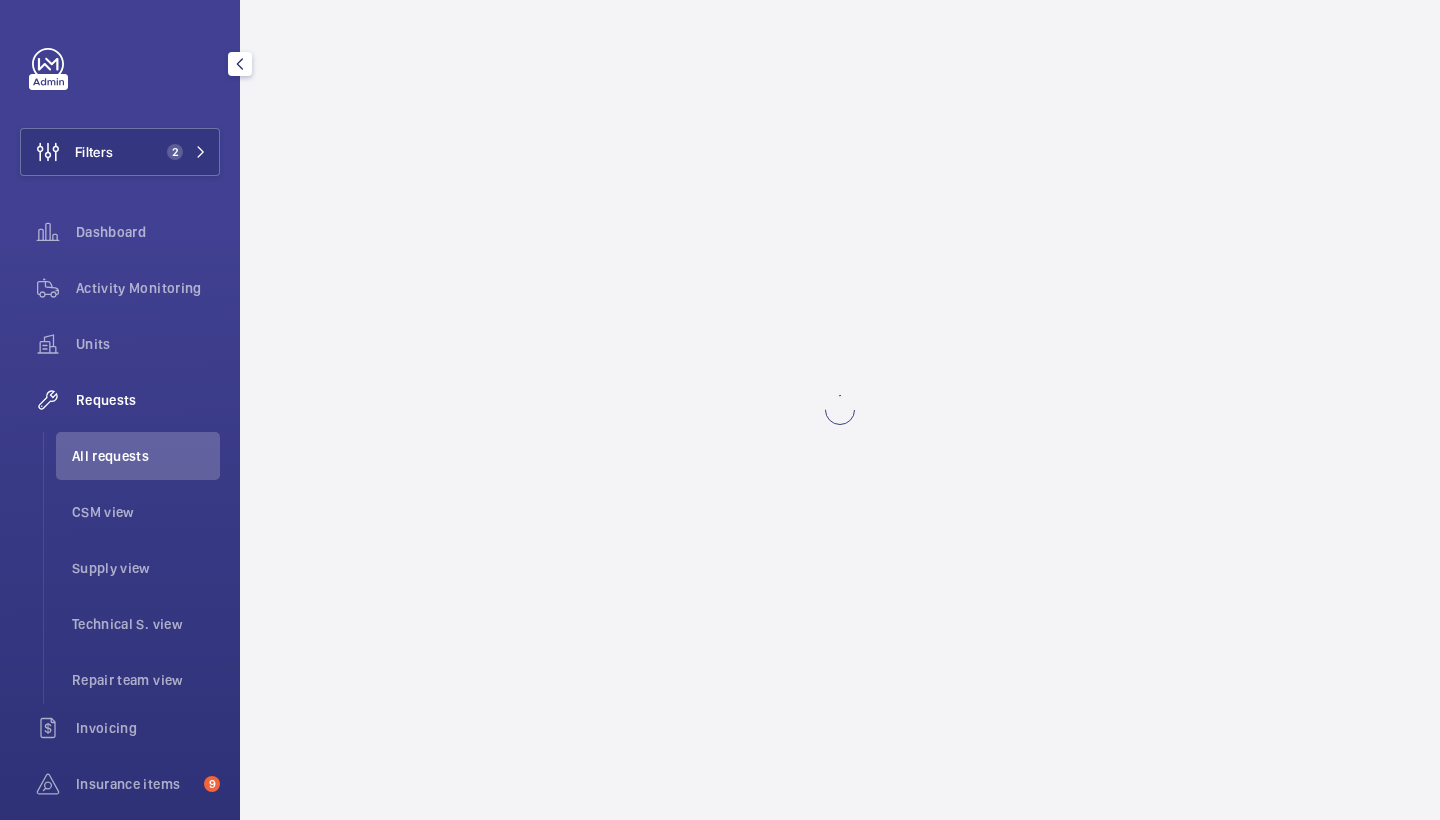 scroll, scrollTop: 0, scrollLeft: 0, axis: both 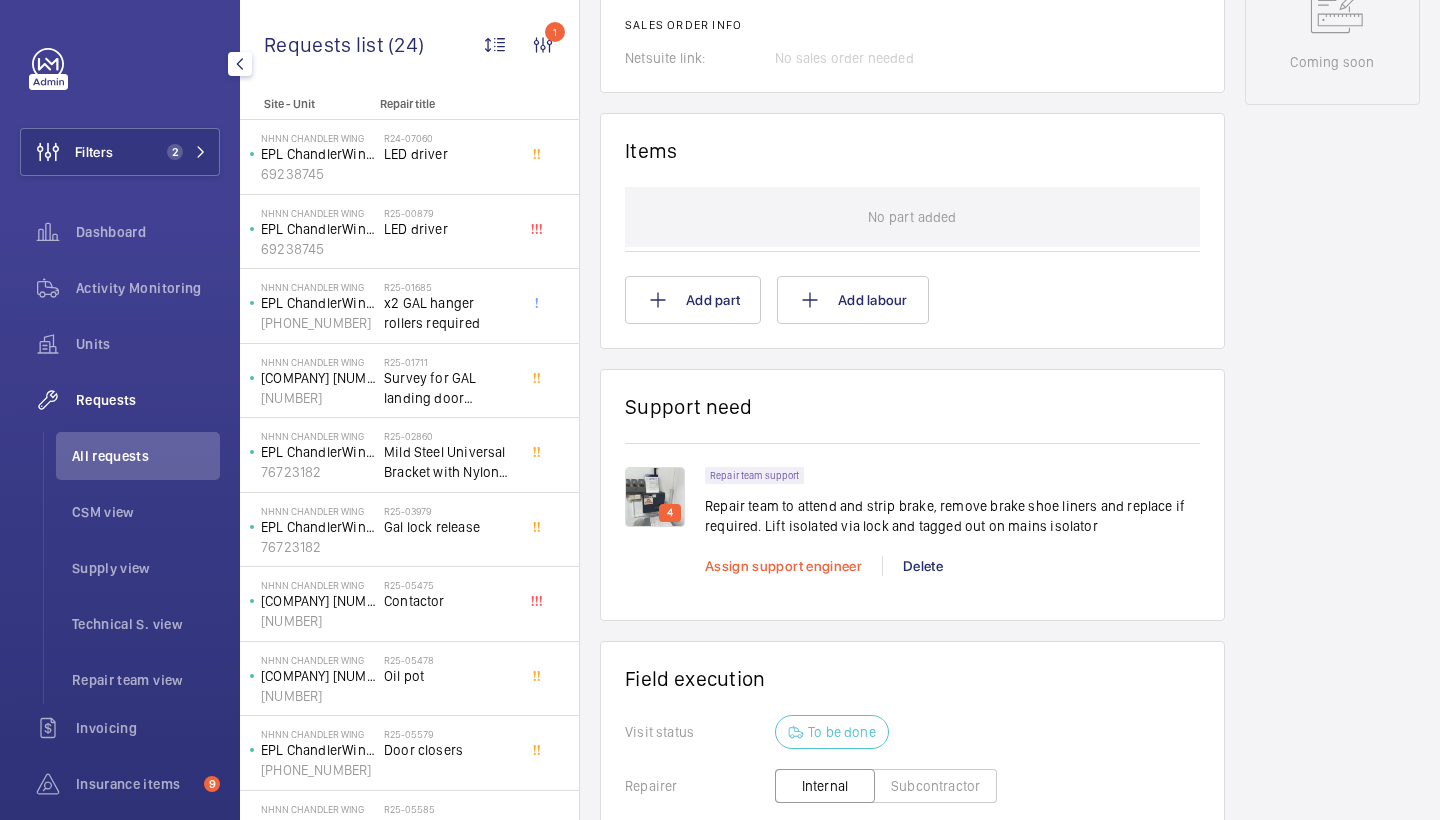 click on "Assign support engineer" 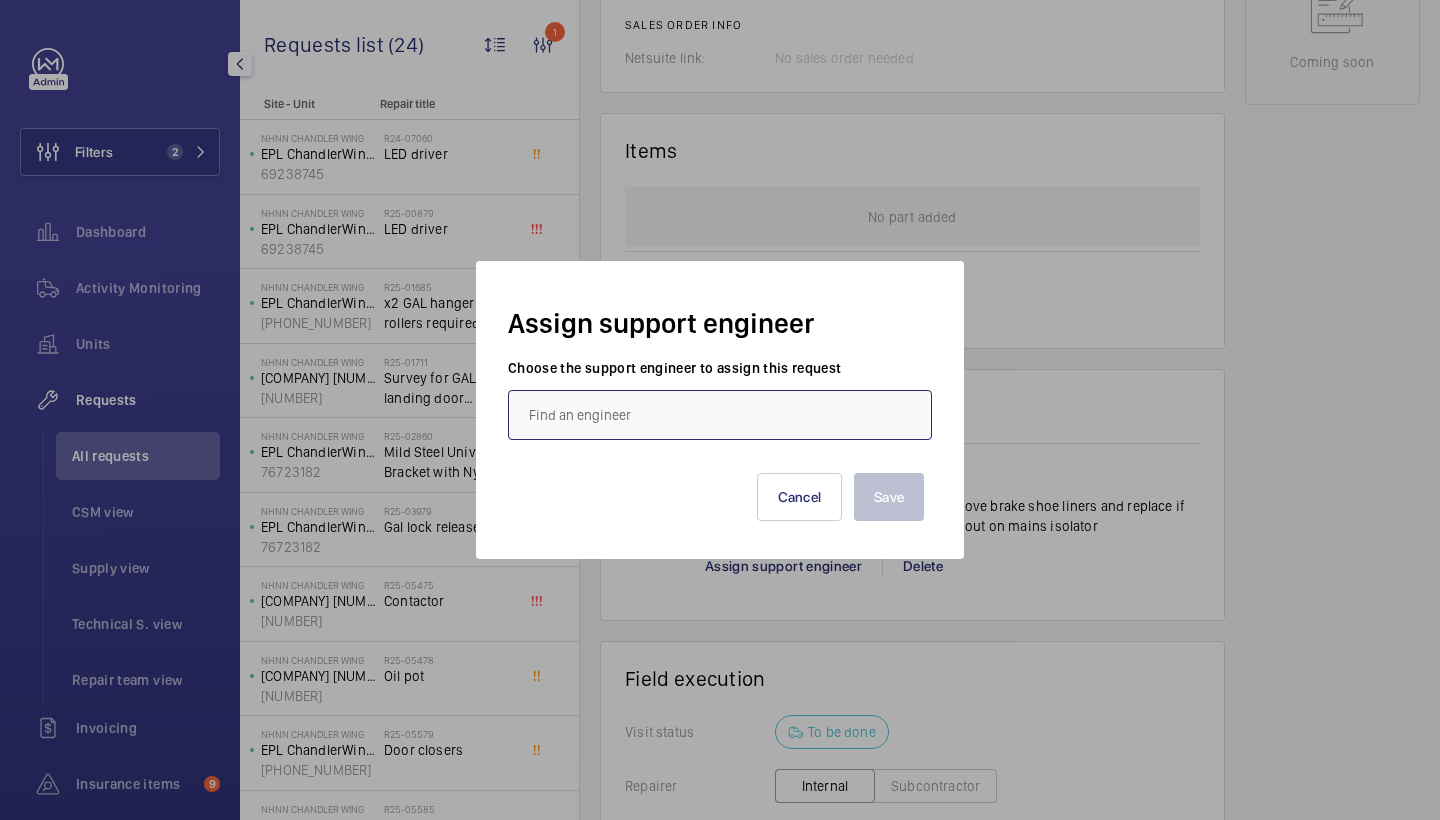 click at bounding box center (720, 415) 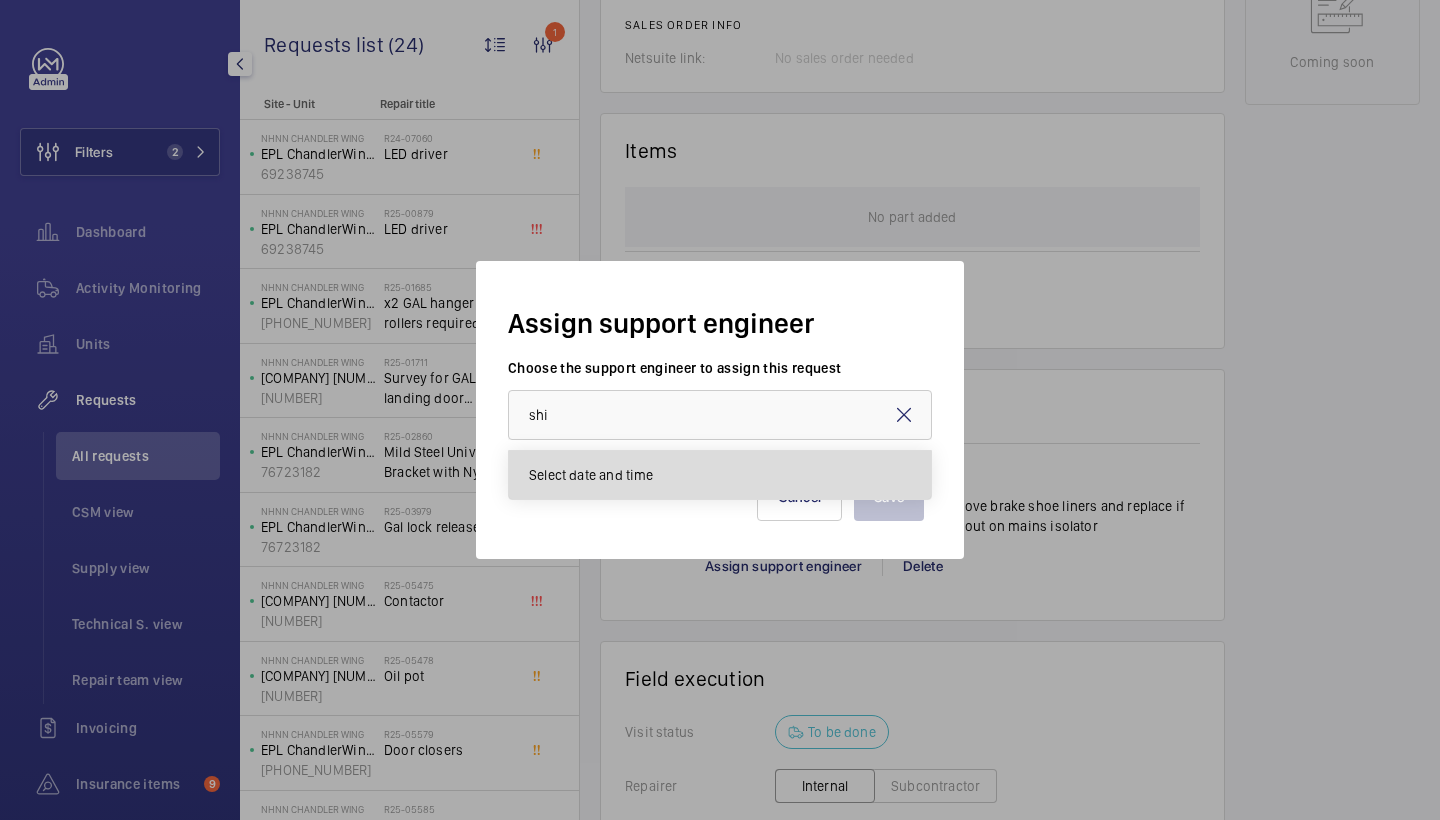 click on "James Shillibeer" at bounding box center [720, 475] 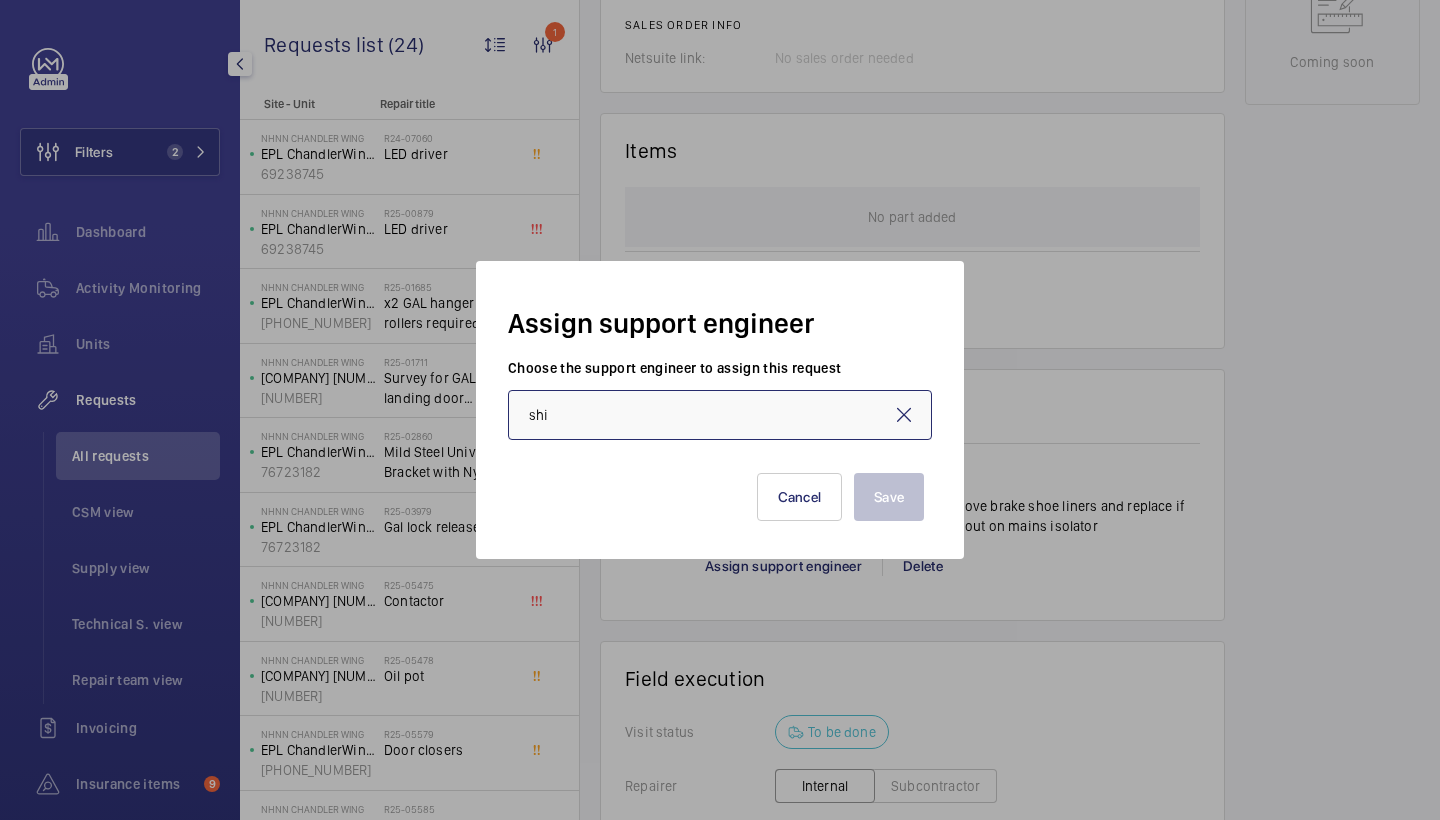type on "James Shillibeer" 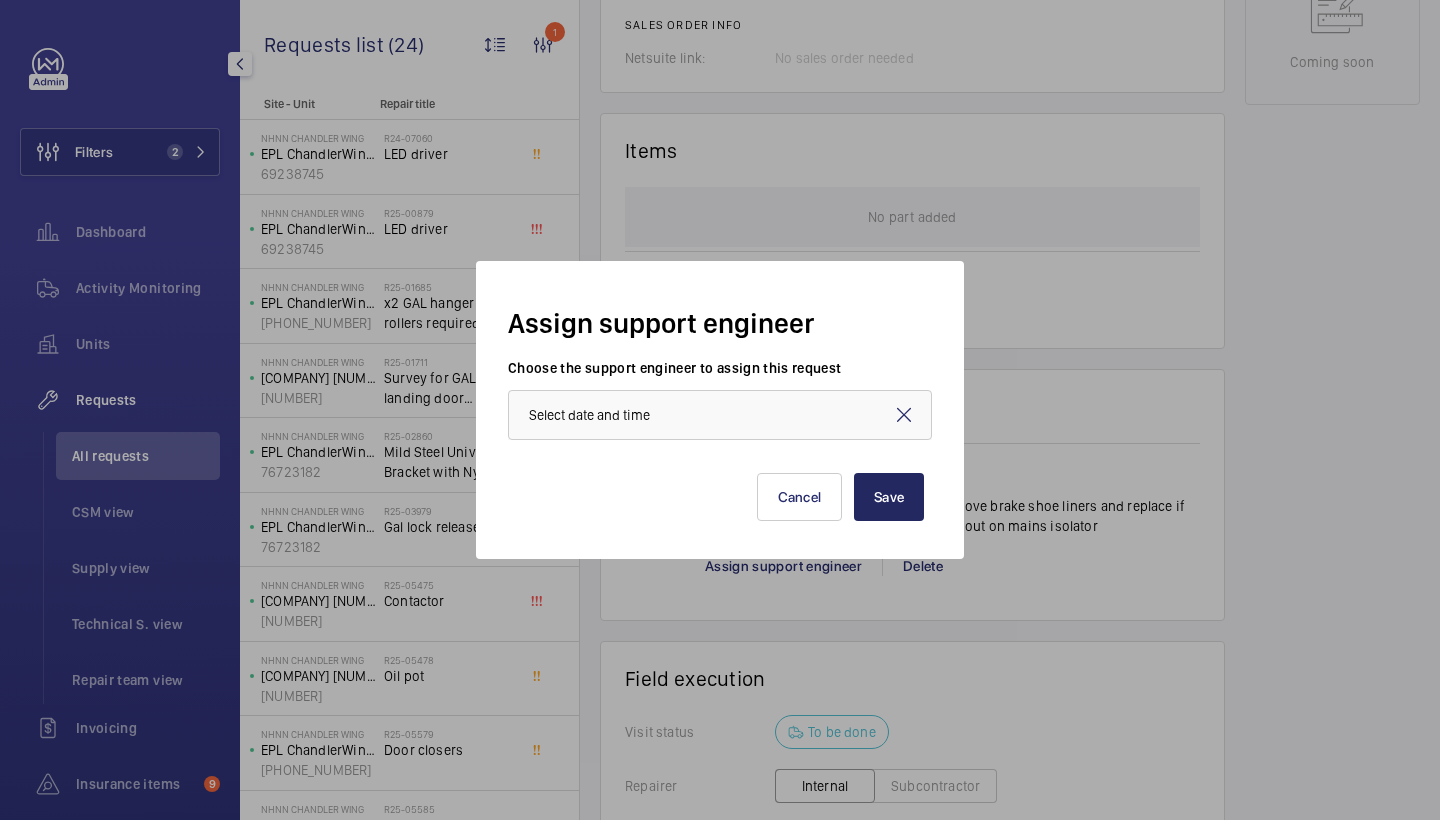 click on "Save" at bounding box center (889, 497) 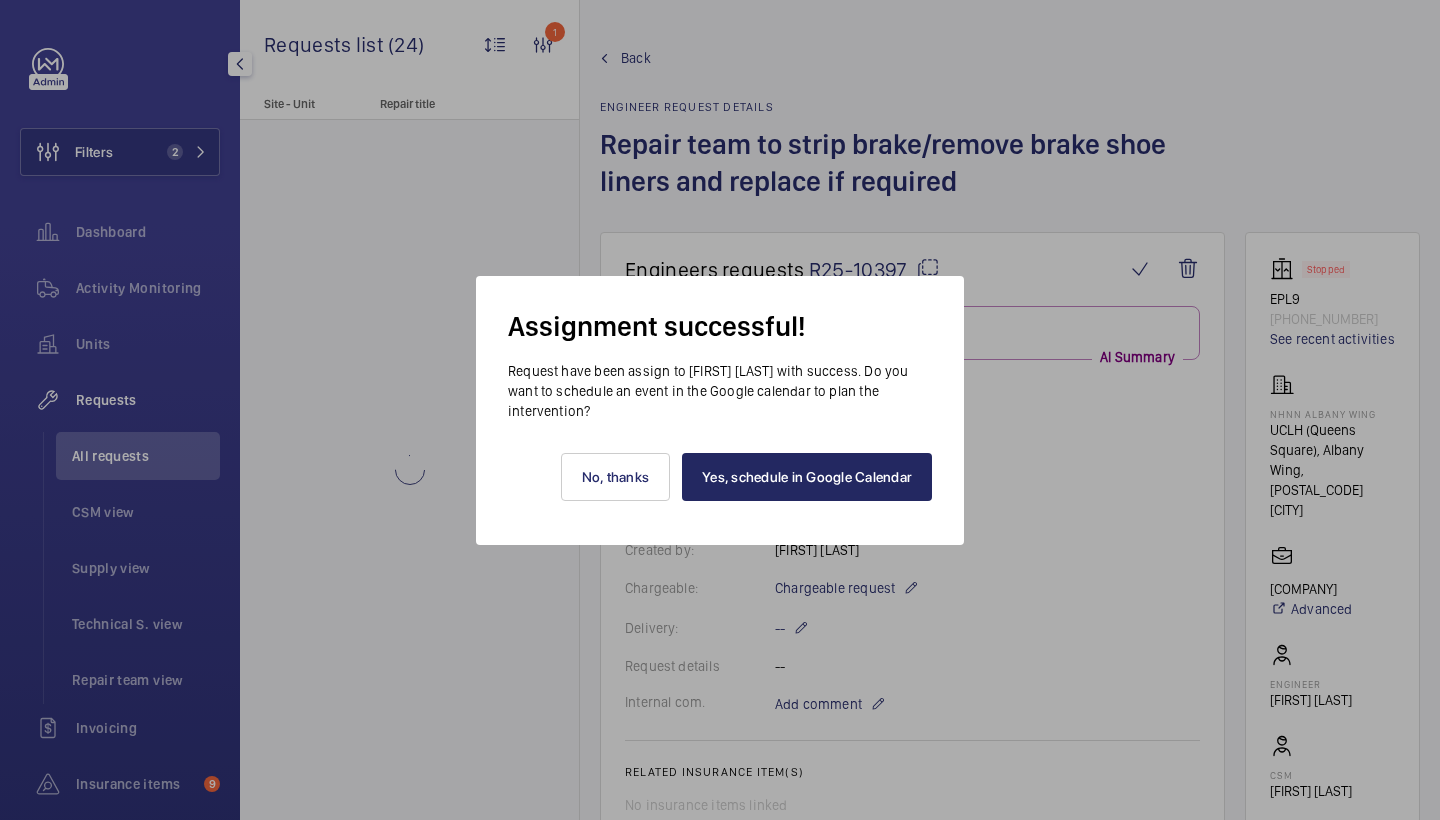 click on "Yes, schedule in Google Calendar" at bounding box center [807, 477] 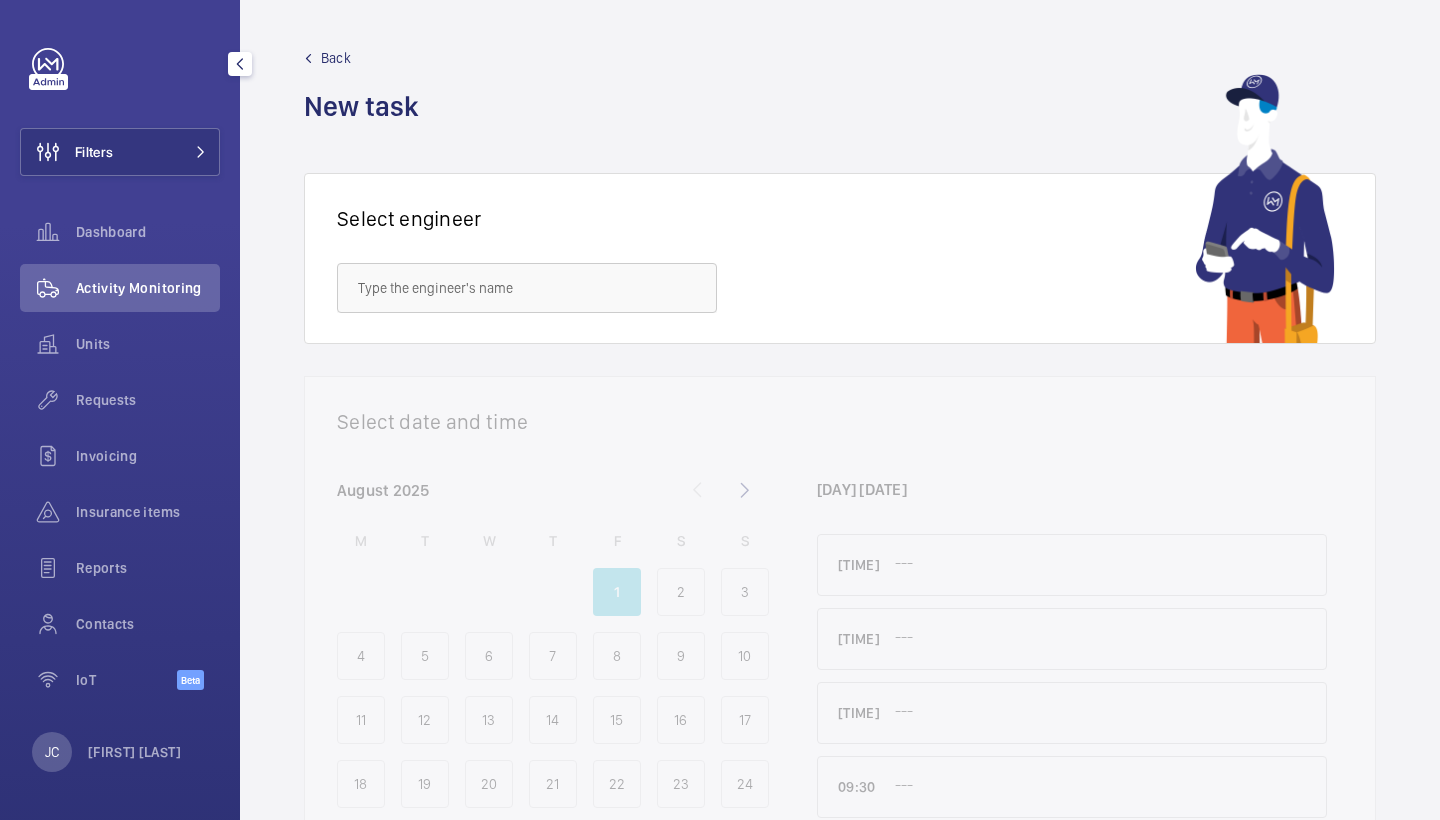 scroll, scrollTop: 0, scrollLeft: 0, axis: both 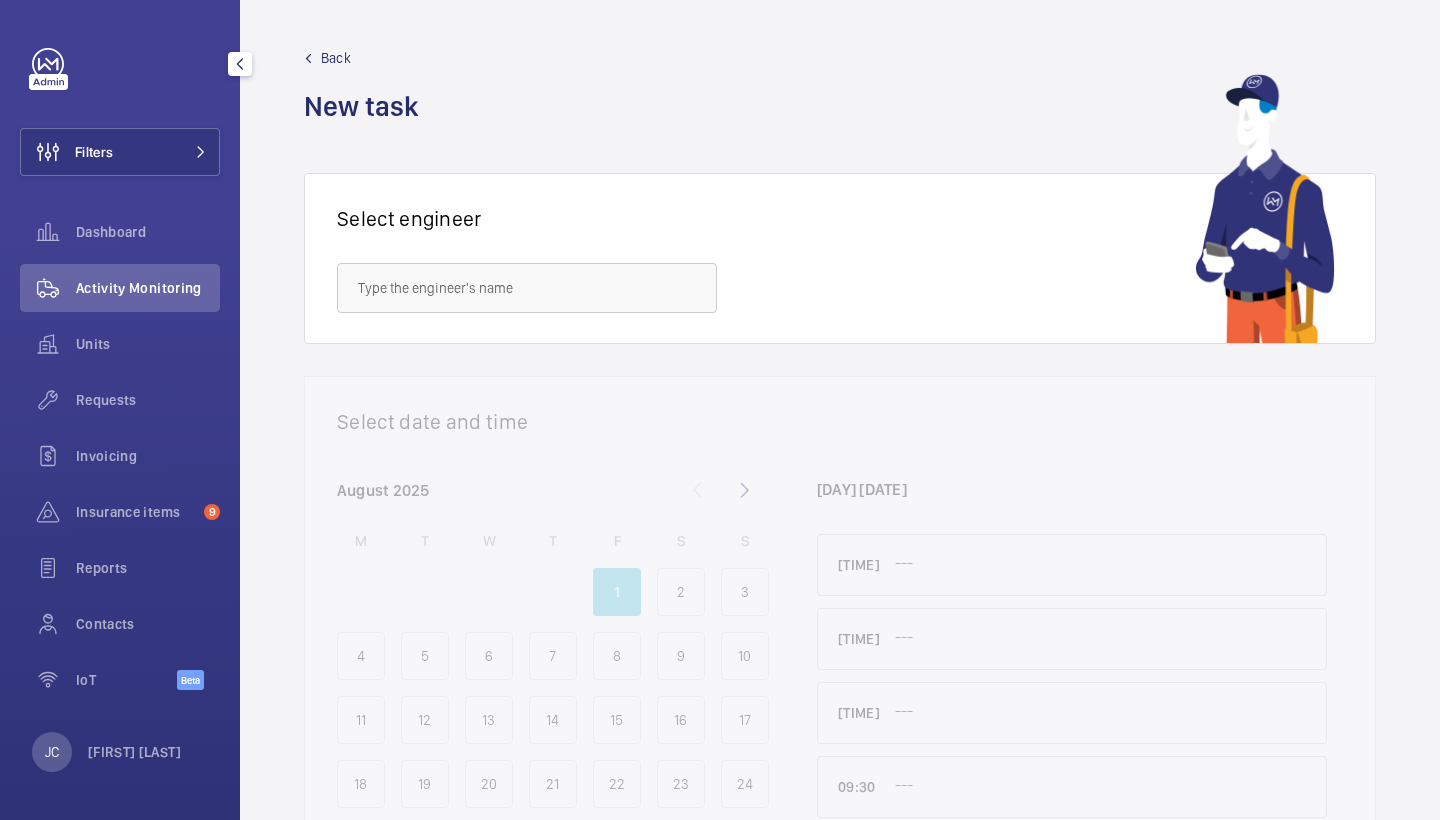 click on "Filters  Dashboard   Activity Monitoring   Units   Requests   Invoicing   Insurance items  9  Reports   Contacts   IoT  Beta" 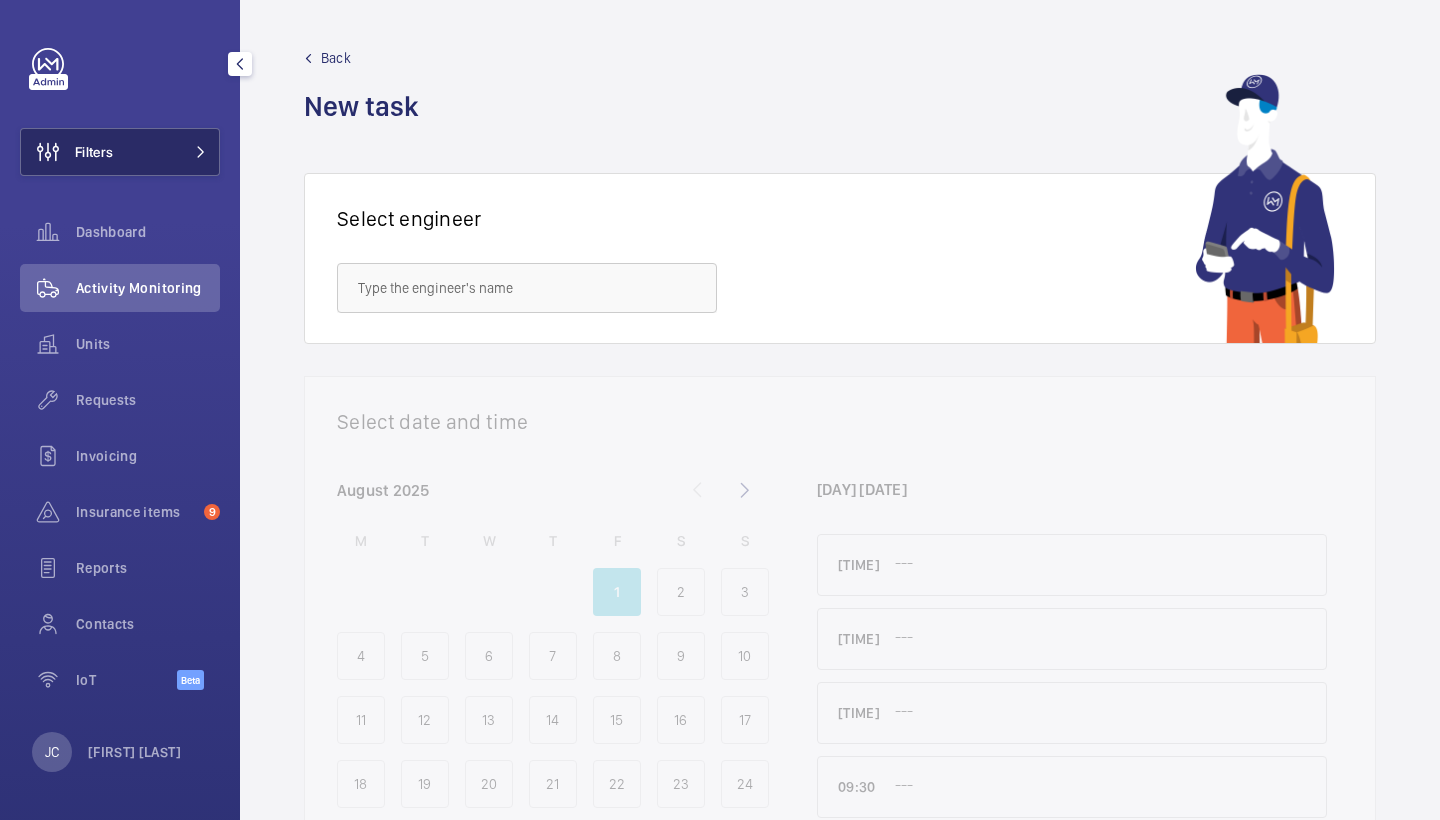 click 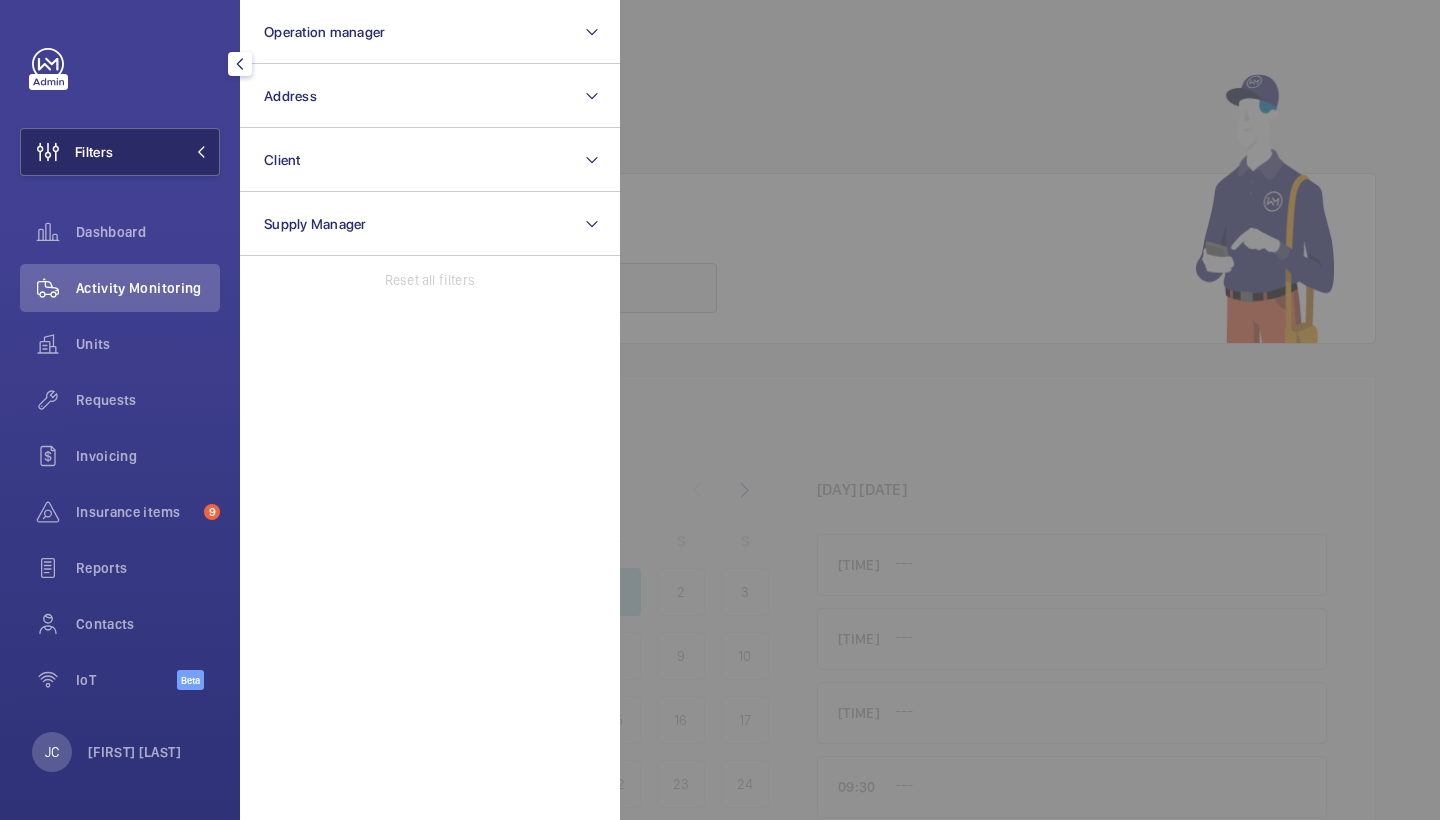 click on "Address" 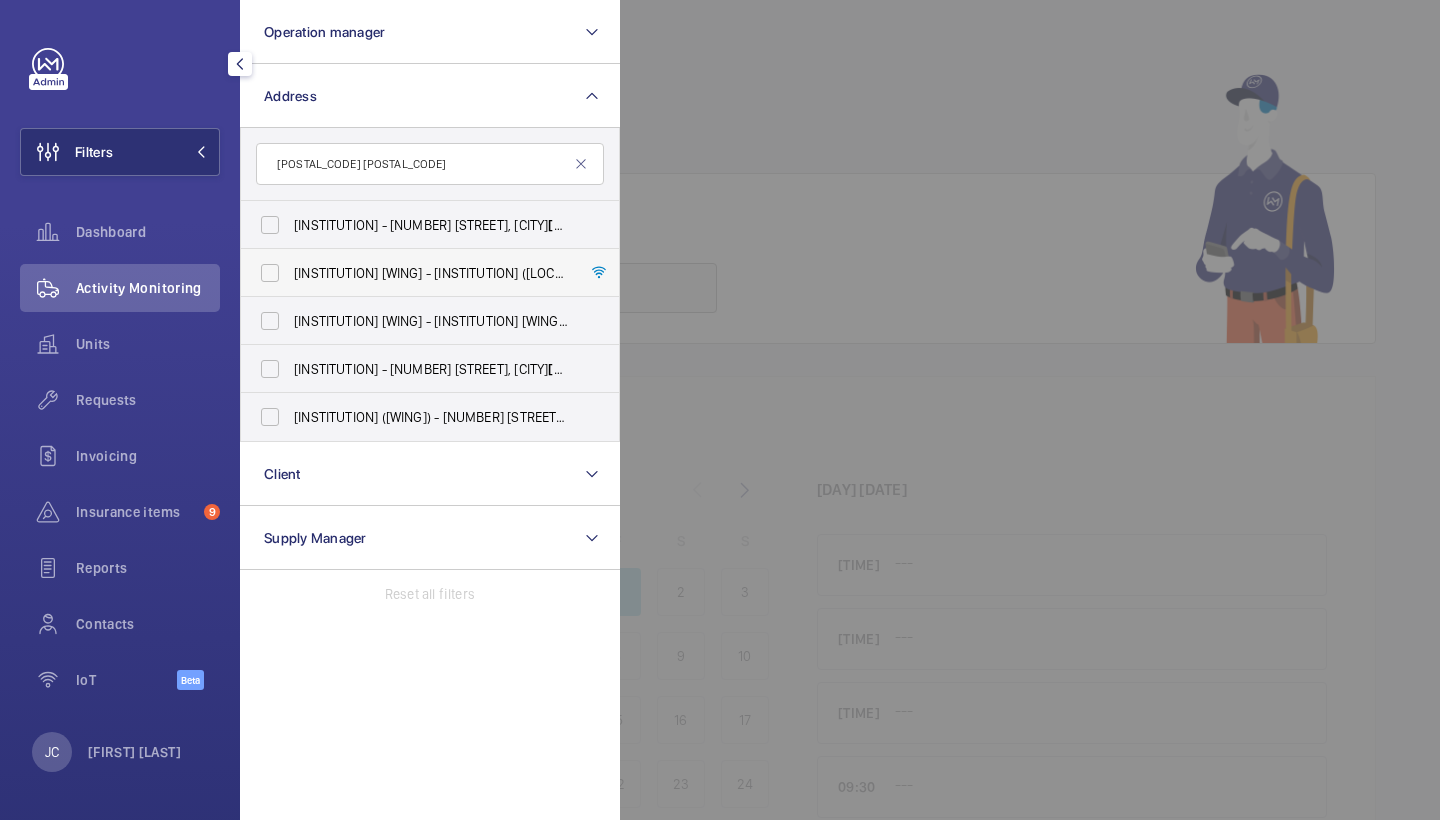 type on "WC1N 3B" 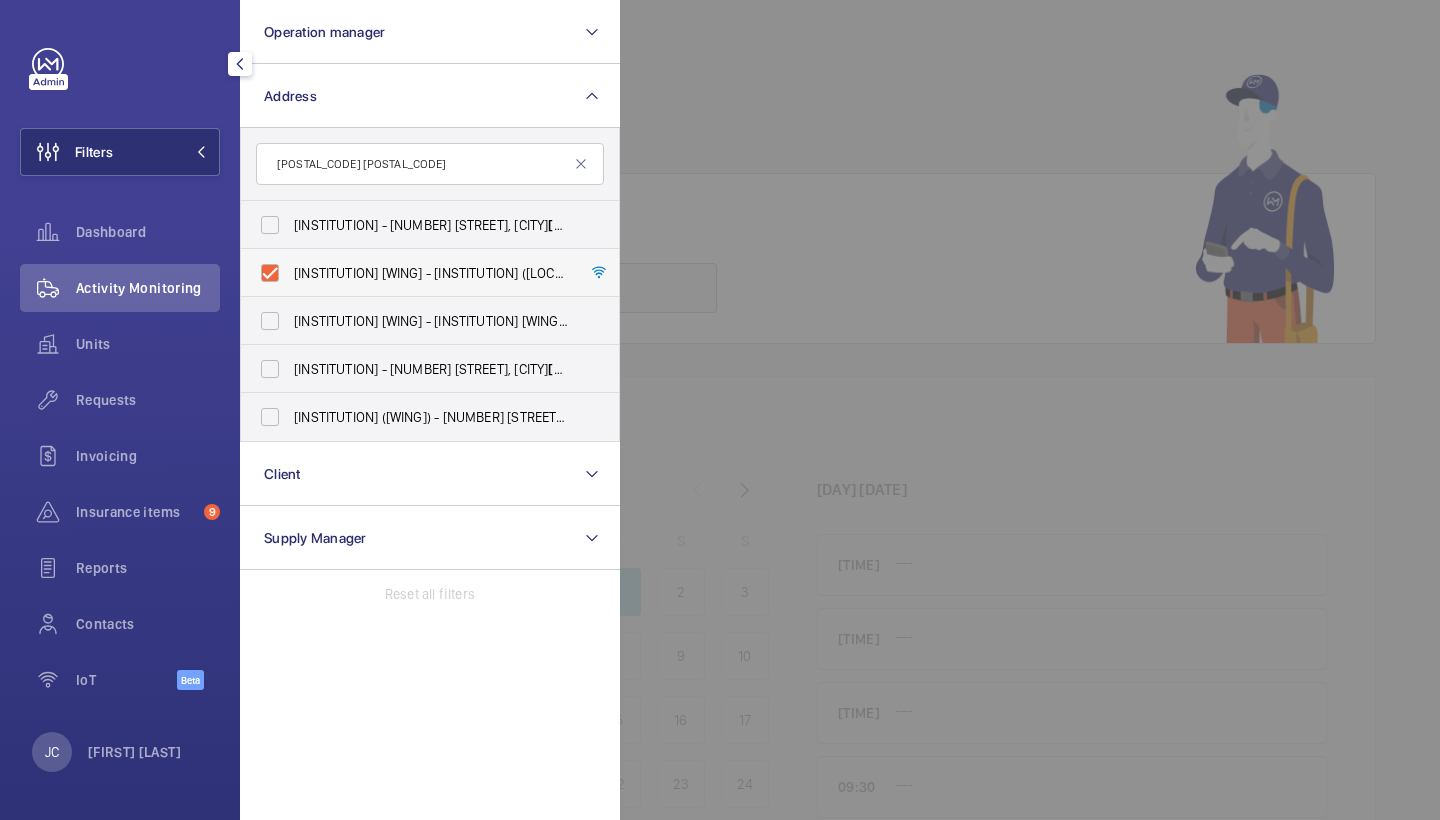 checkbox on "true" 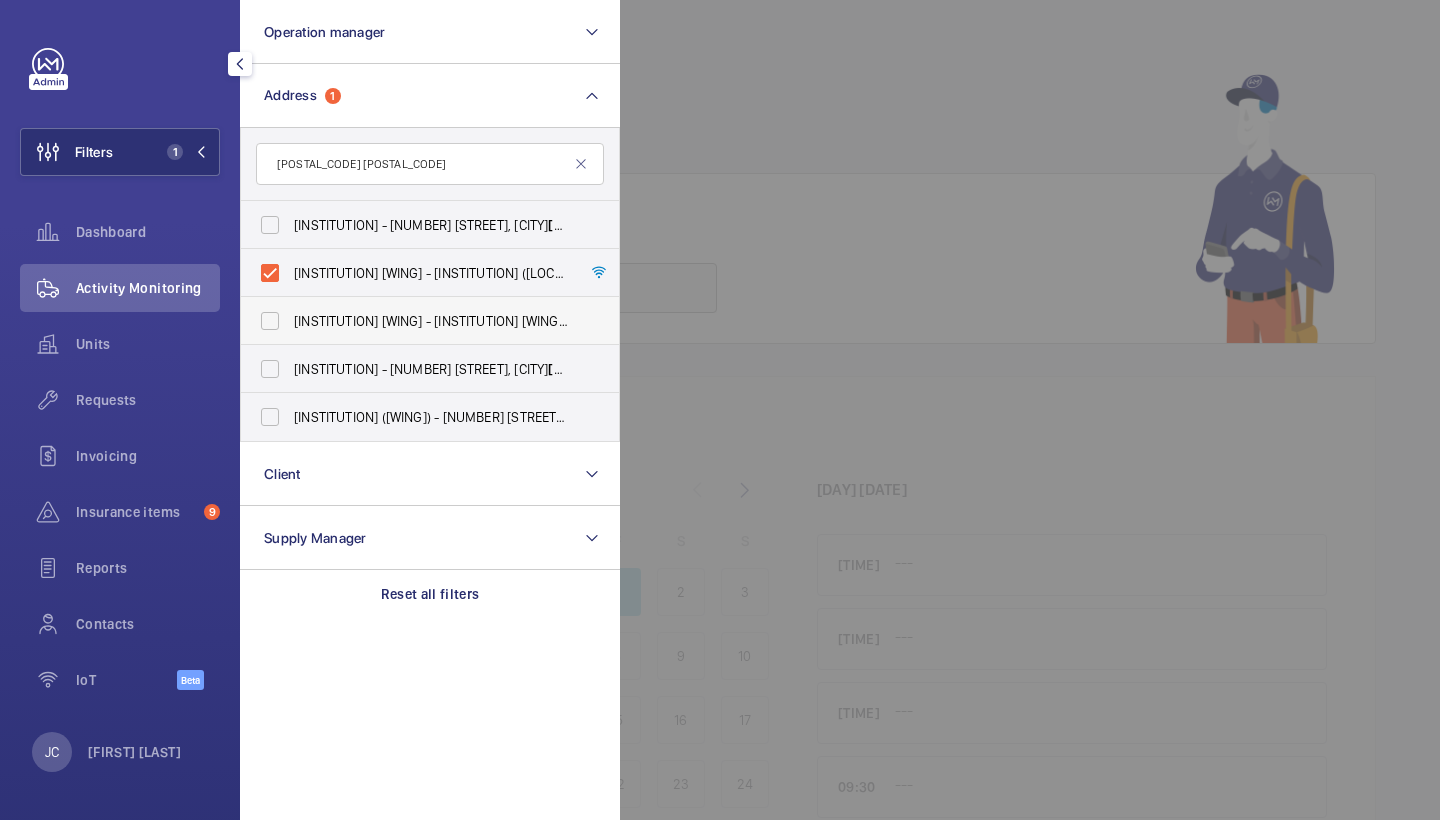 click on "NHNN Chandler Wing - UCLH Chandler Wing, 33 Queen Square,, LONDON  WC1N   3B G" at bounding box center [431, 321] 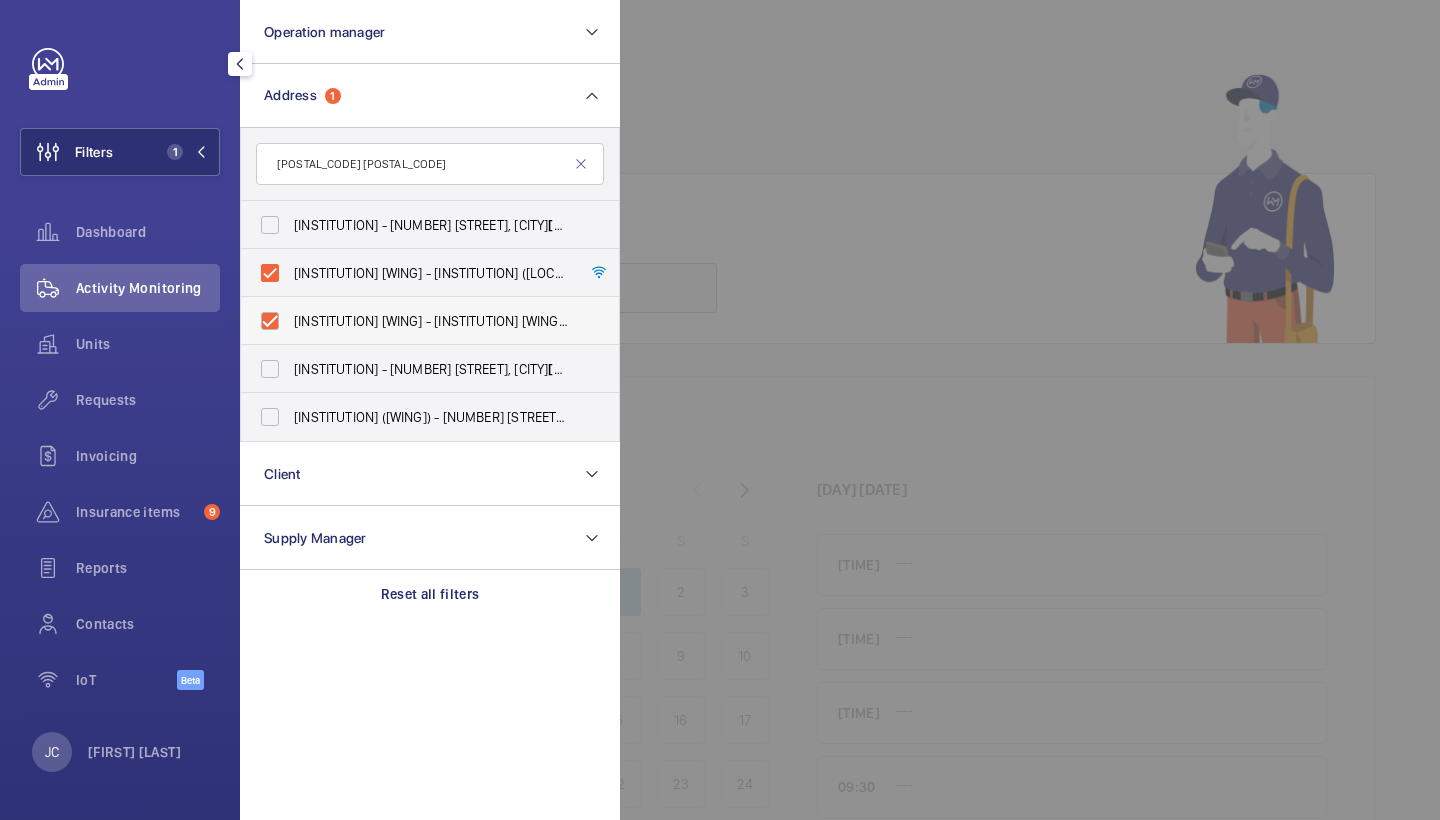 checkbox on "true" 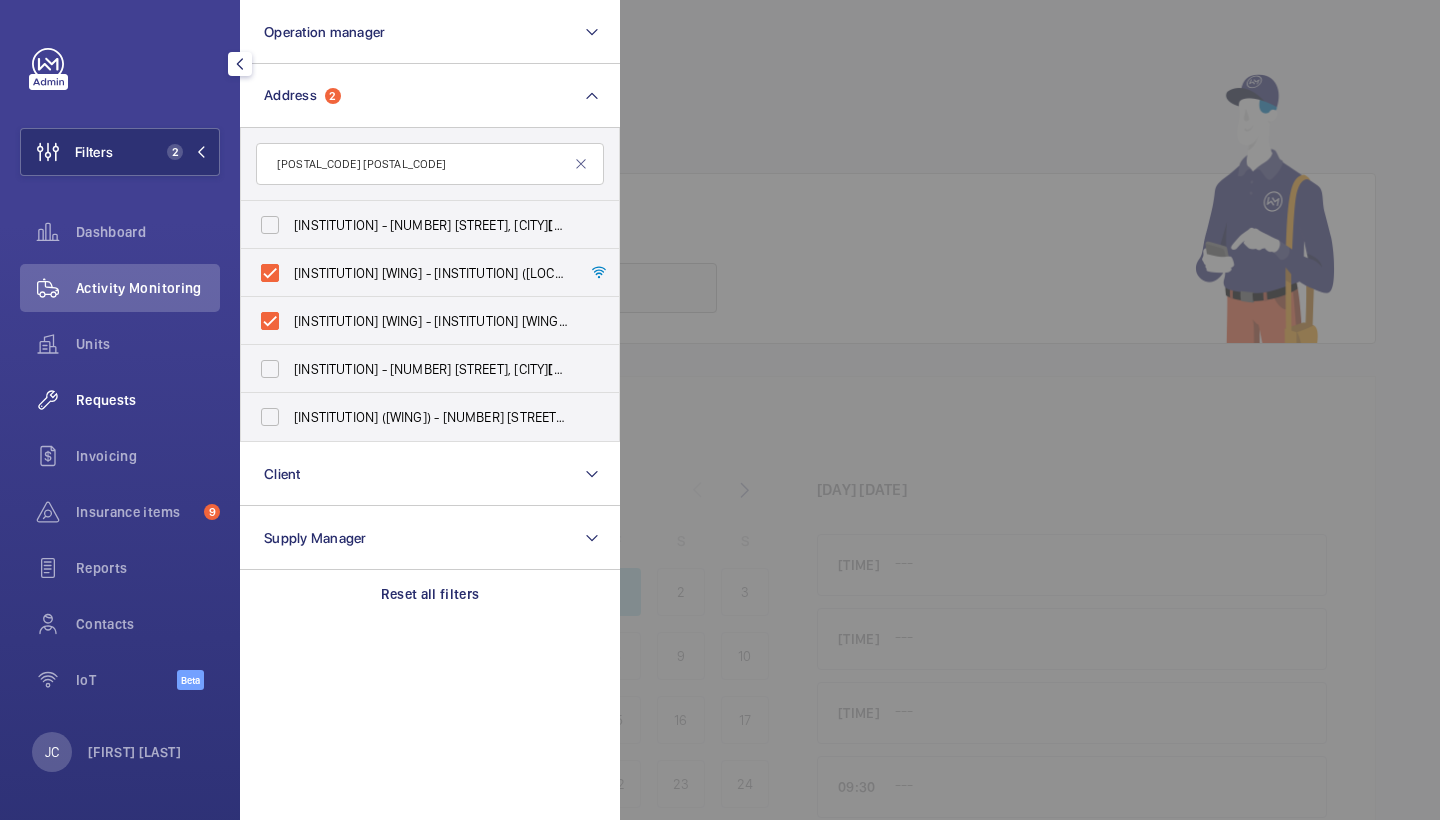 click on "Requests" 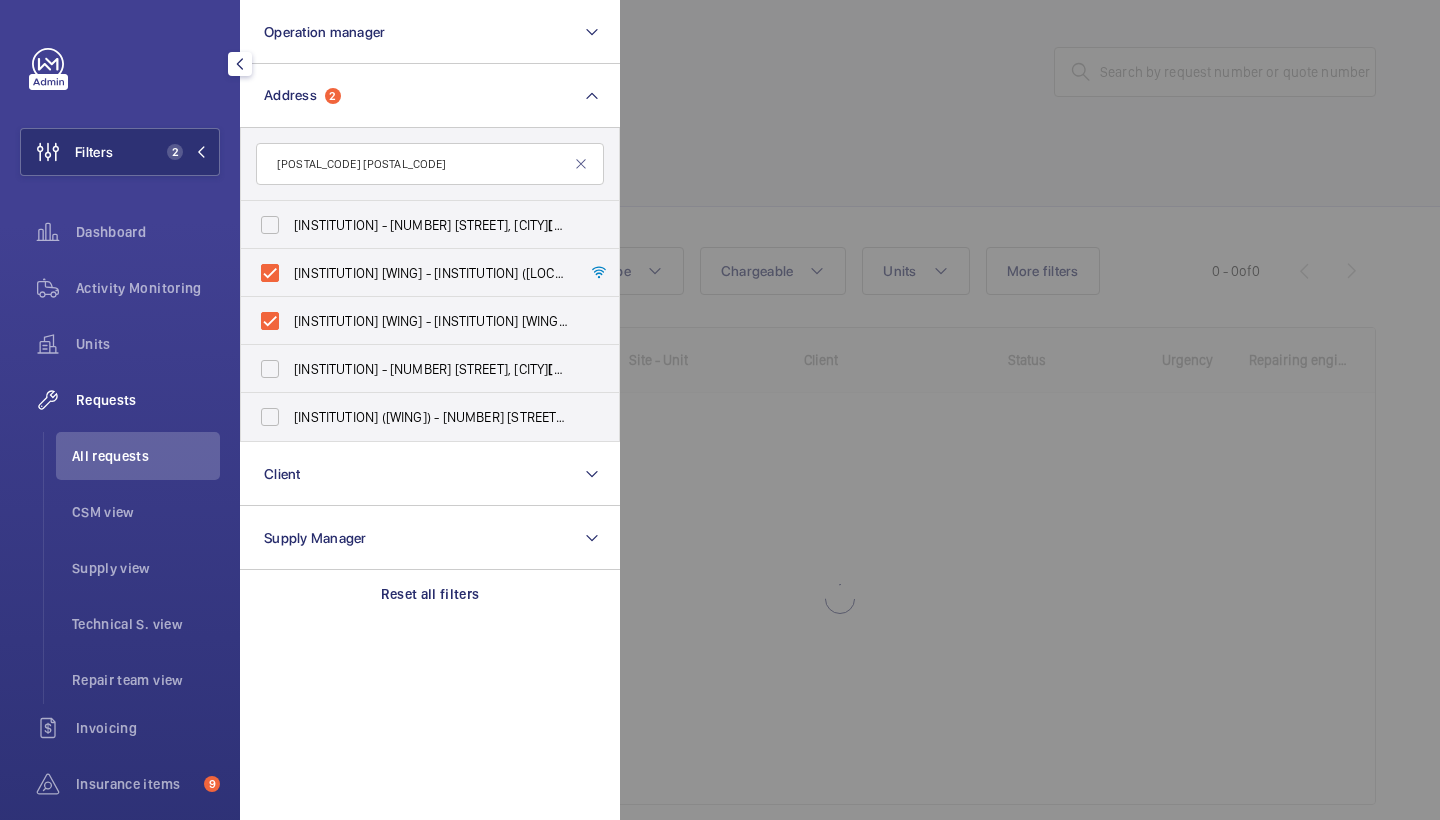 click 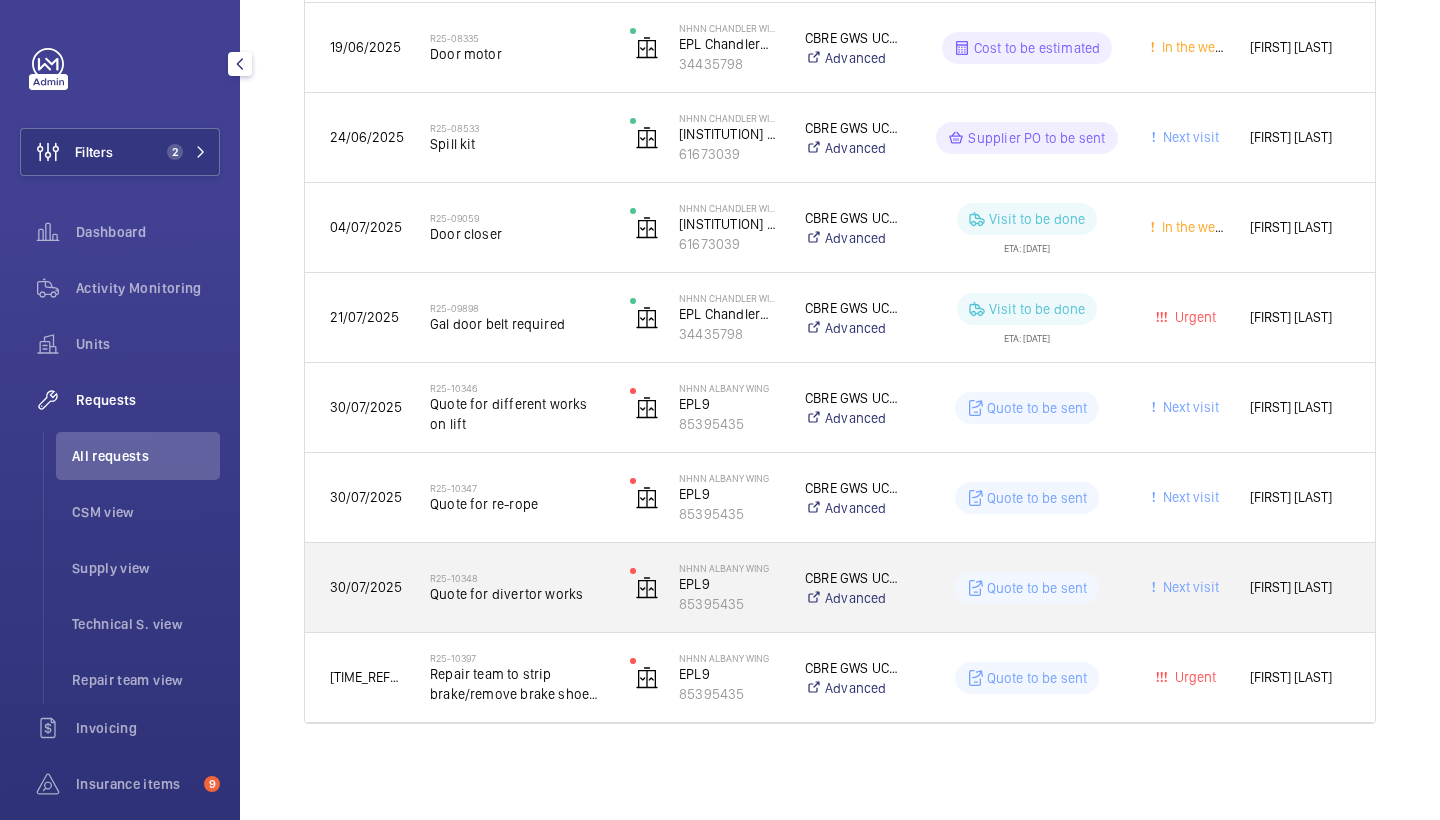 scroll, scrollTop: 1830, scrollLeft: 0, axis: vertical 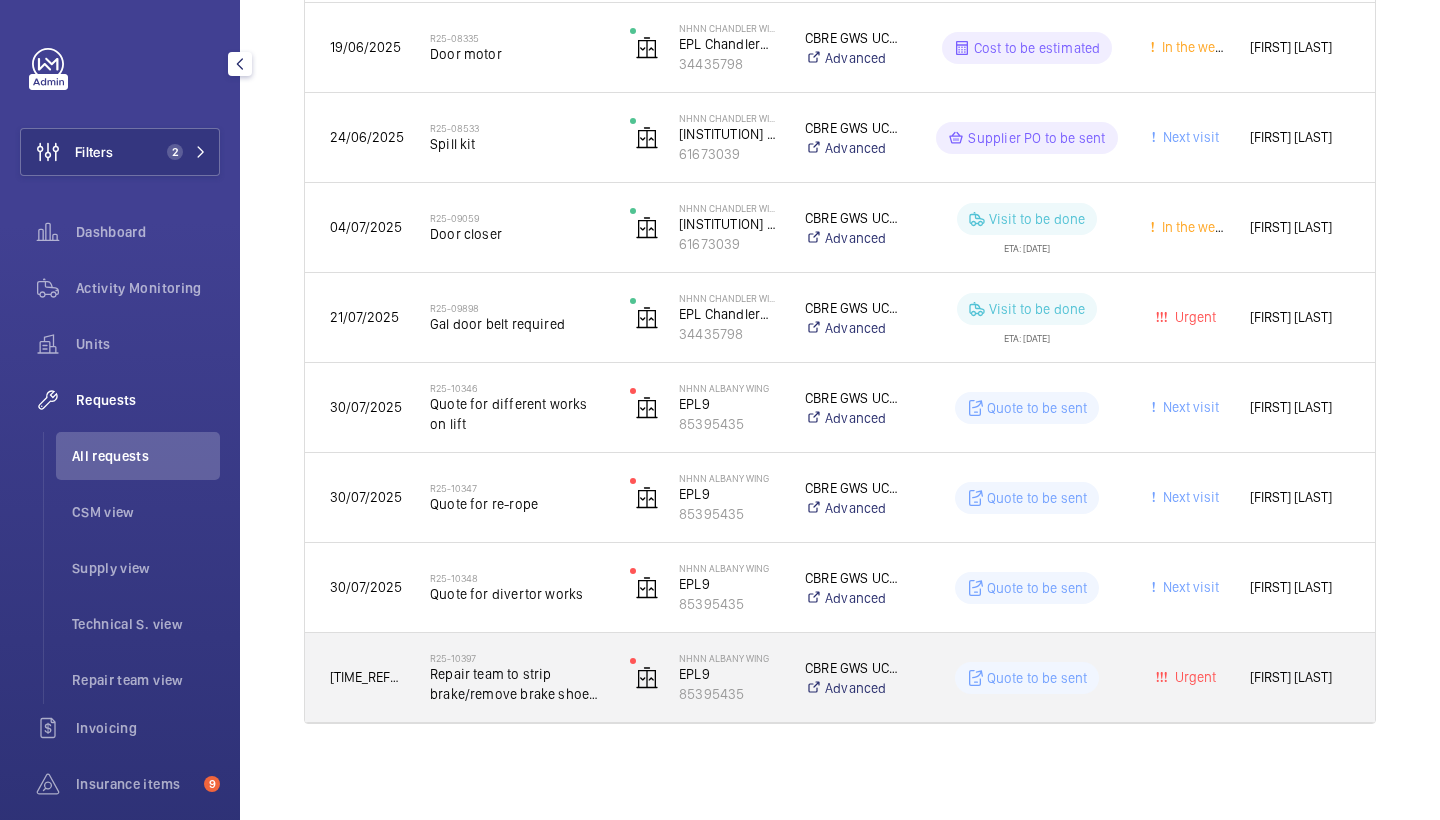 click on "R25-10397" 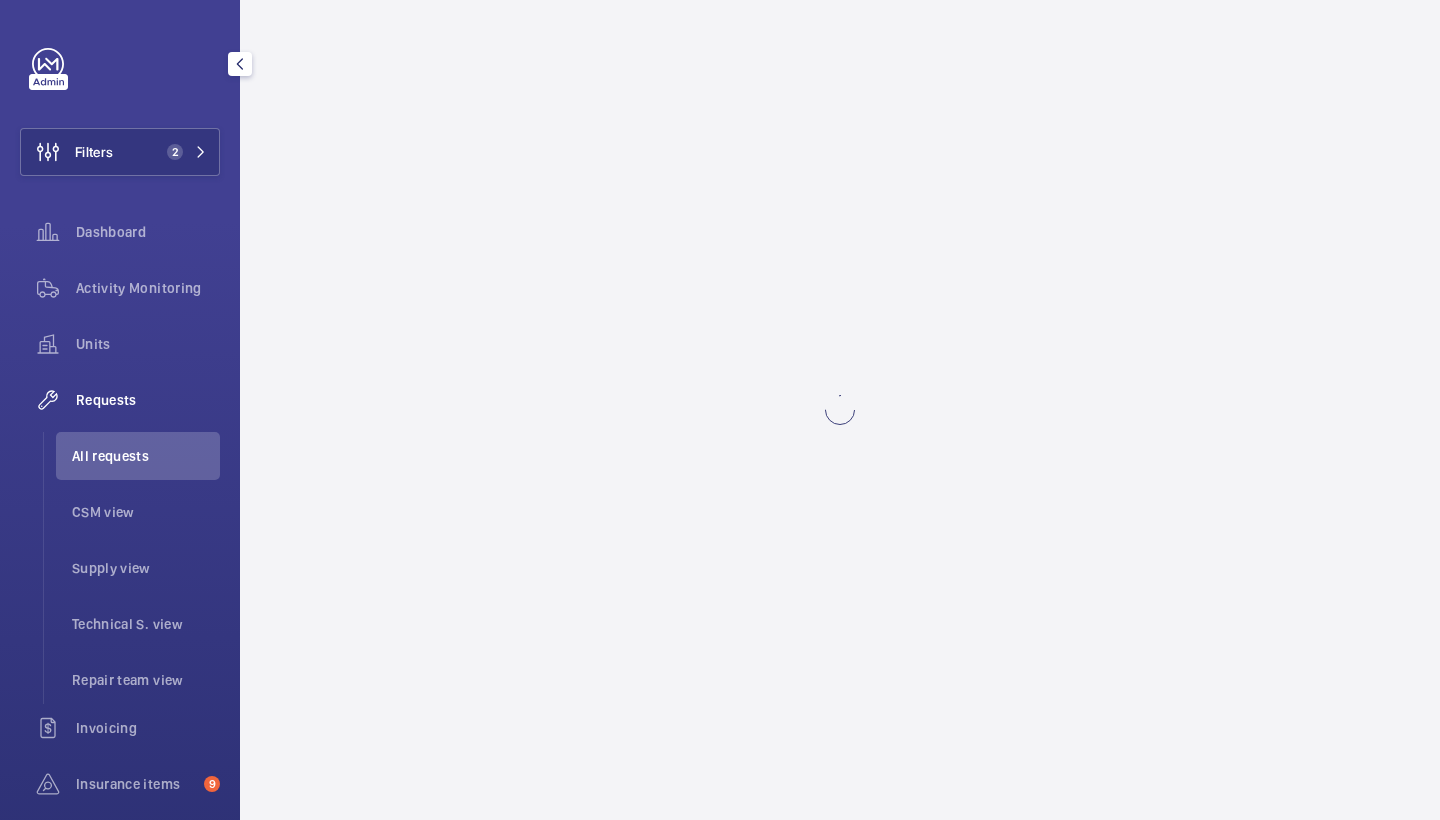 scroll, scrollTop: 0, scrollLeft: 0, axis: both 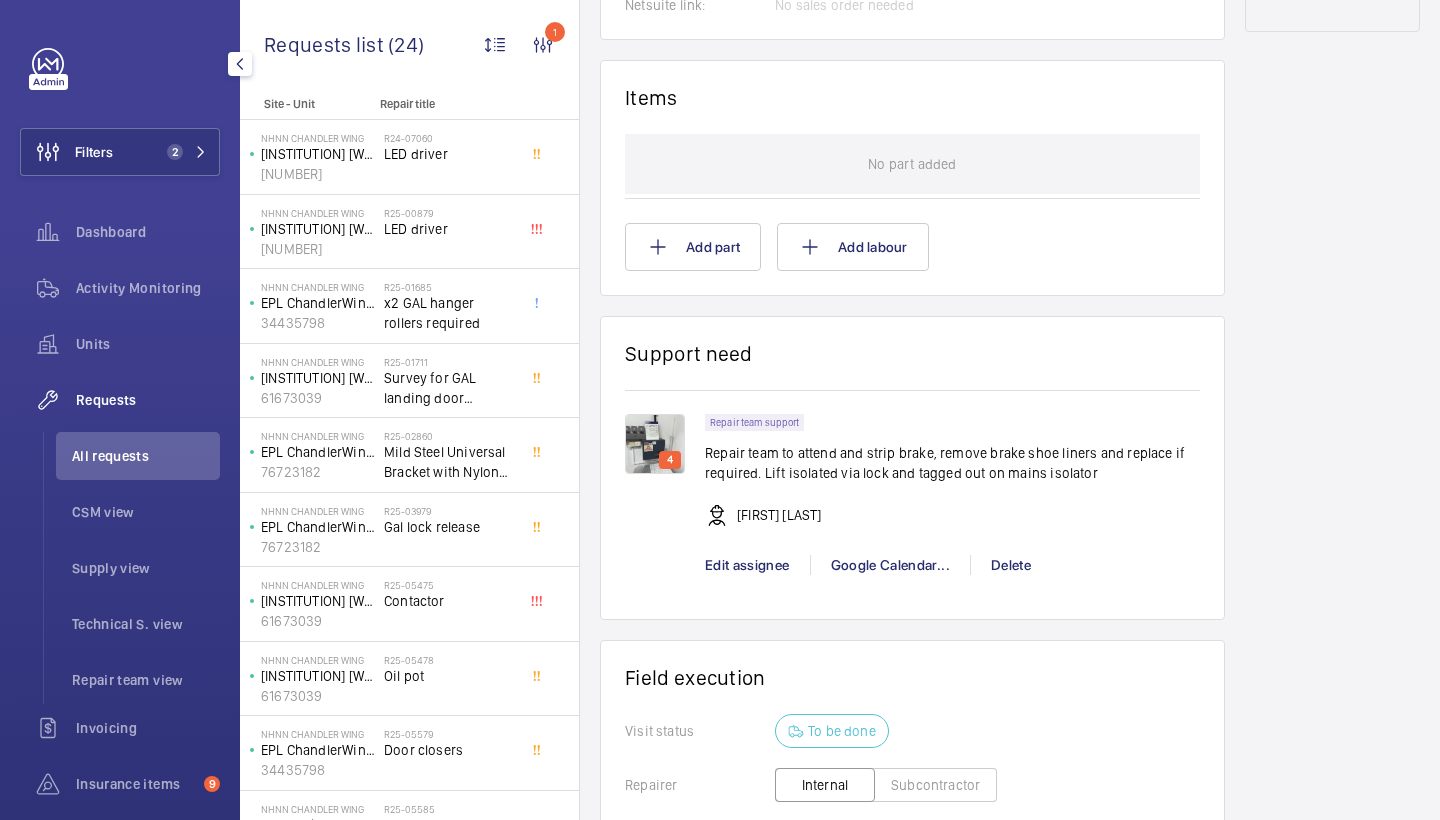 click 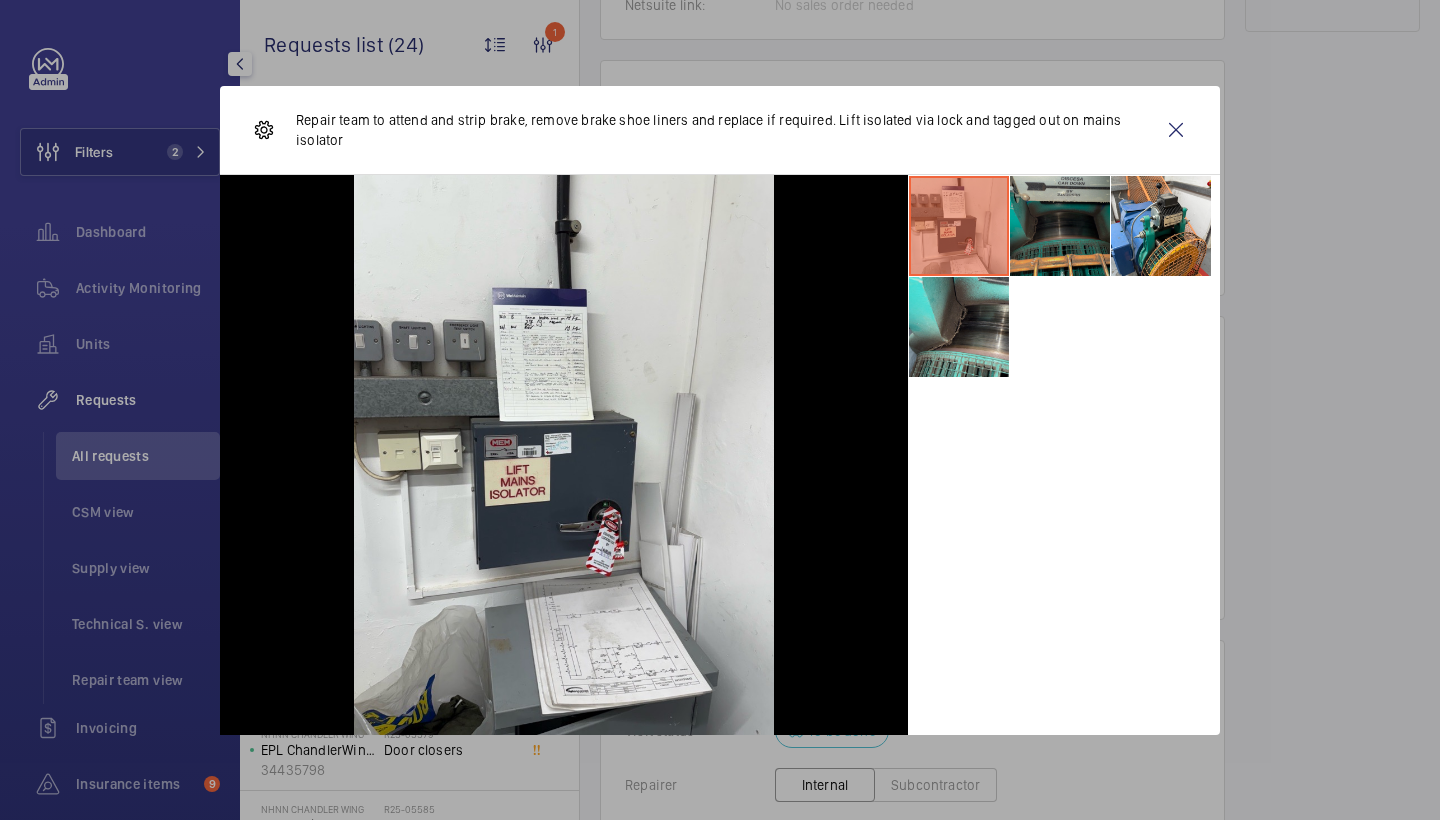 click at bounding box center [1060, 226] 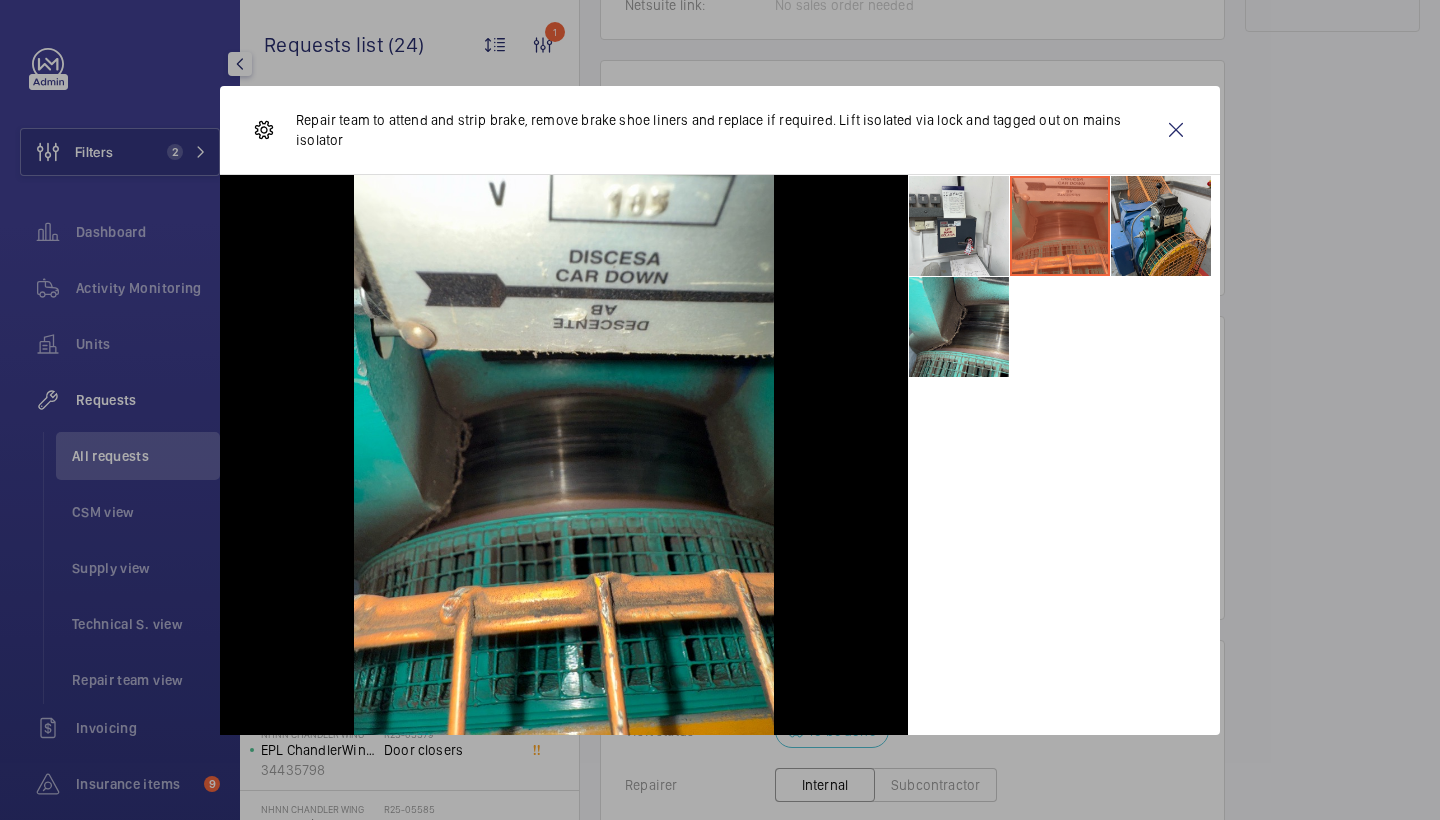 click at bounding box center [1161, 226] 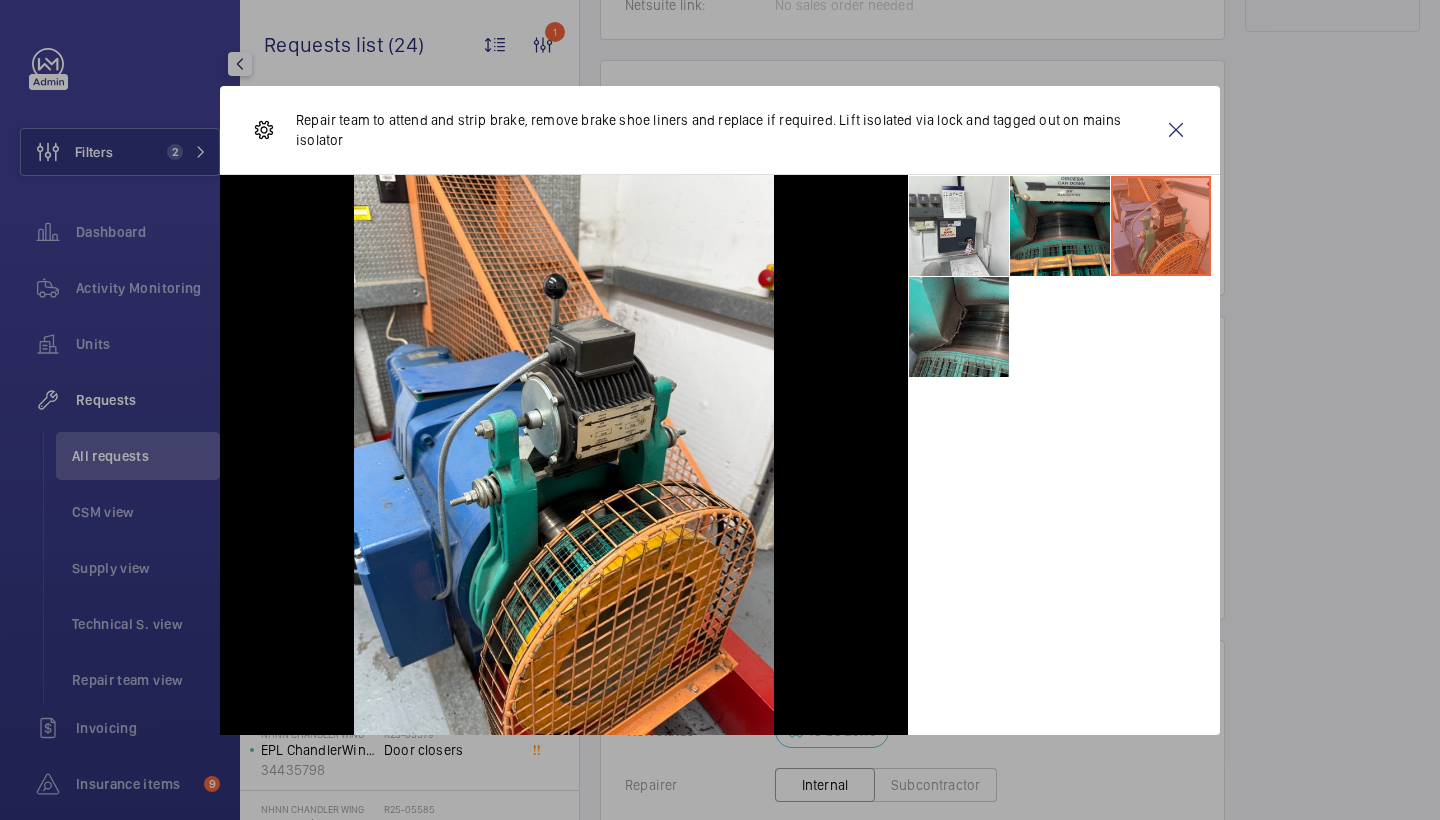 click at bounding box center [959, 327] 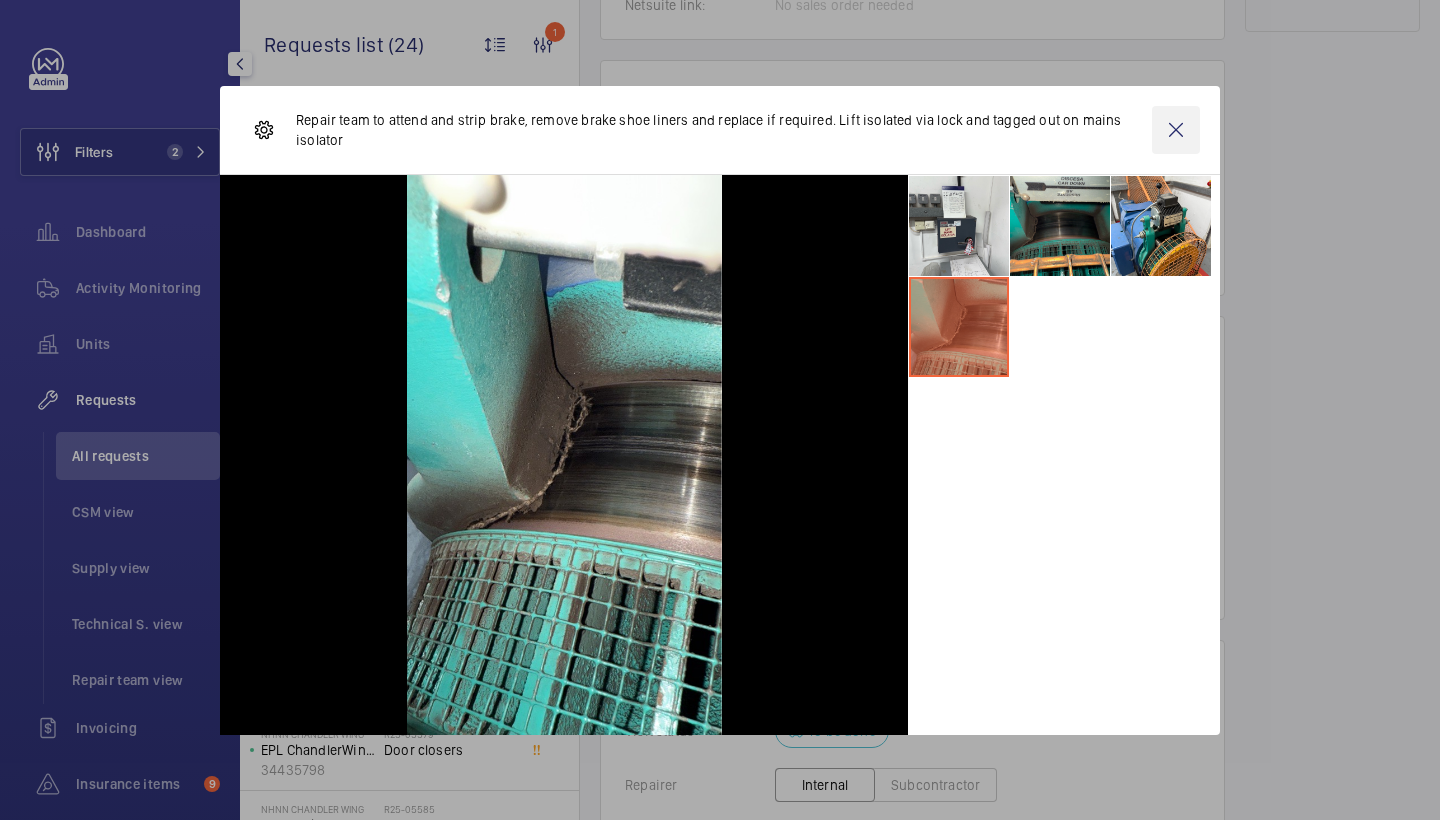 click at bounding box center [1176, 130] 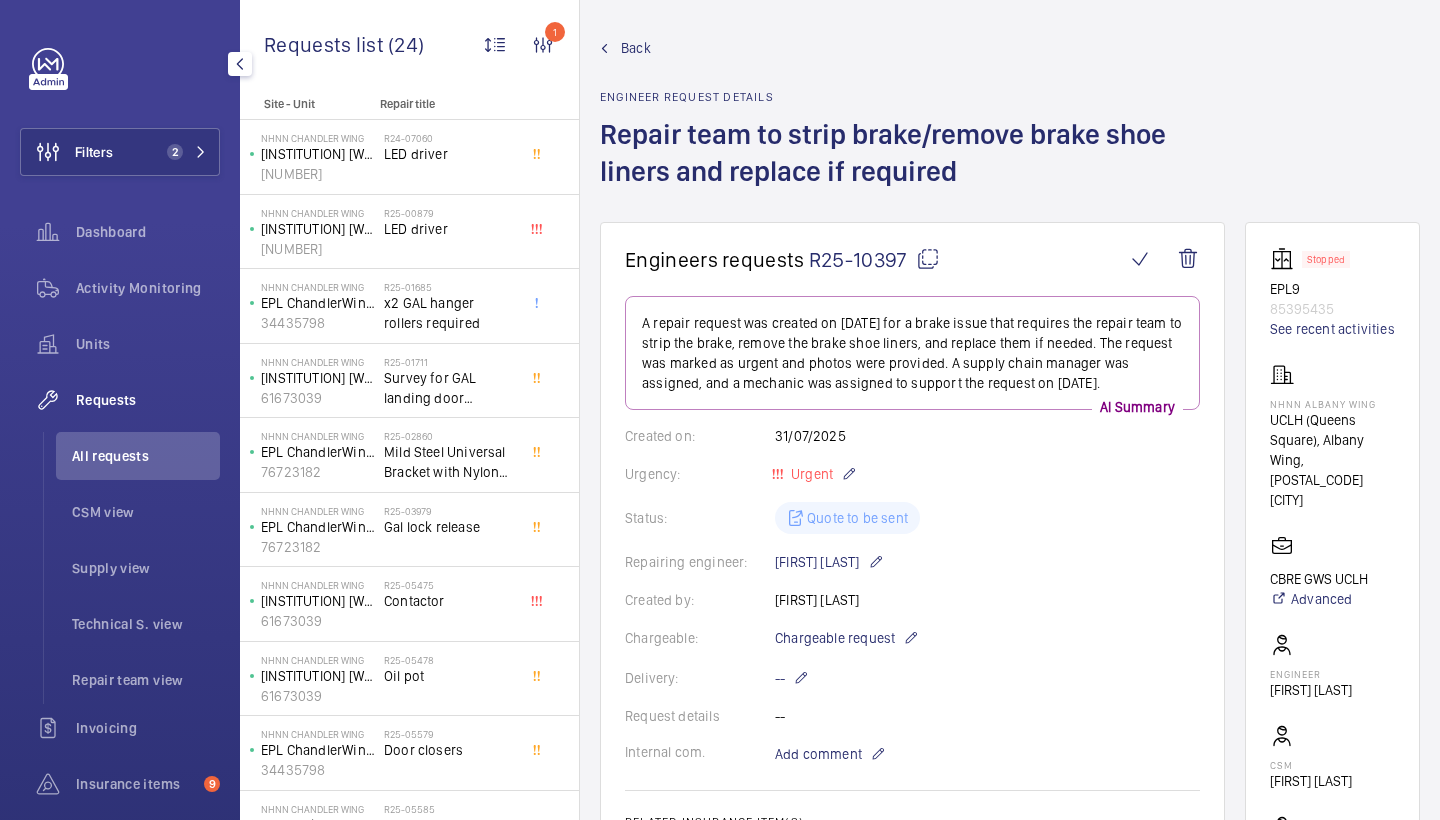 scroll, scrollTop: -2, scrollLeft: 0, axis: vertical 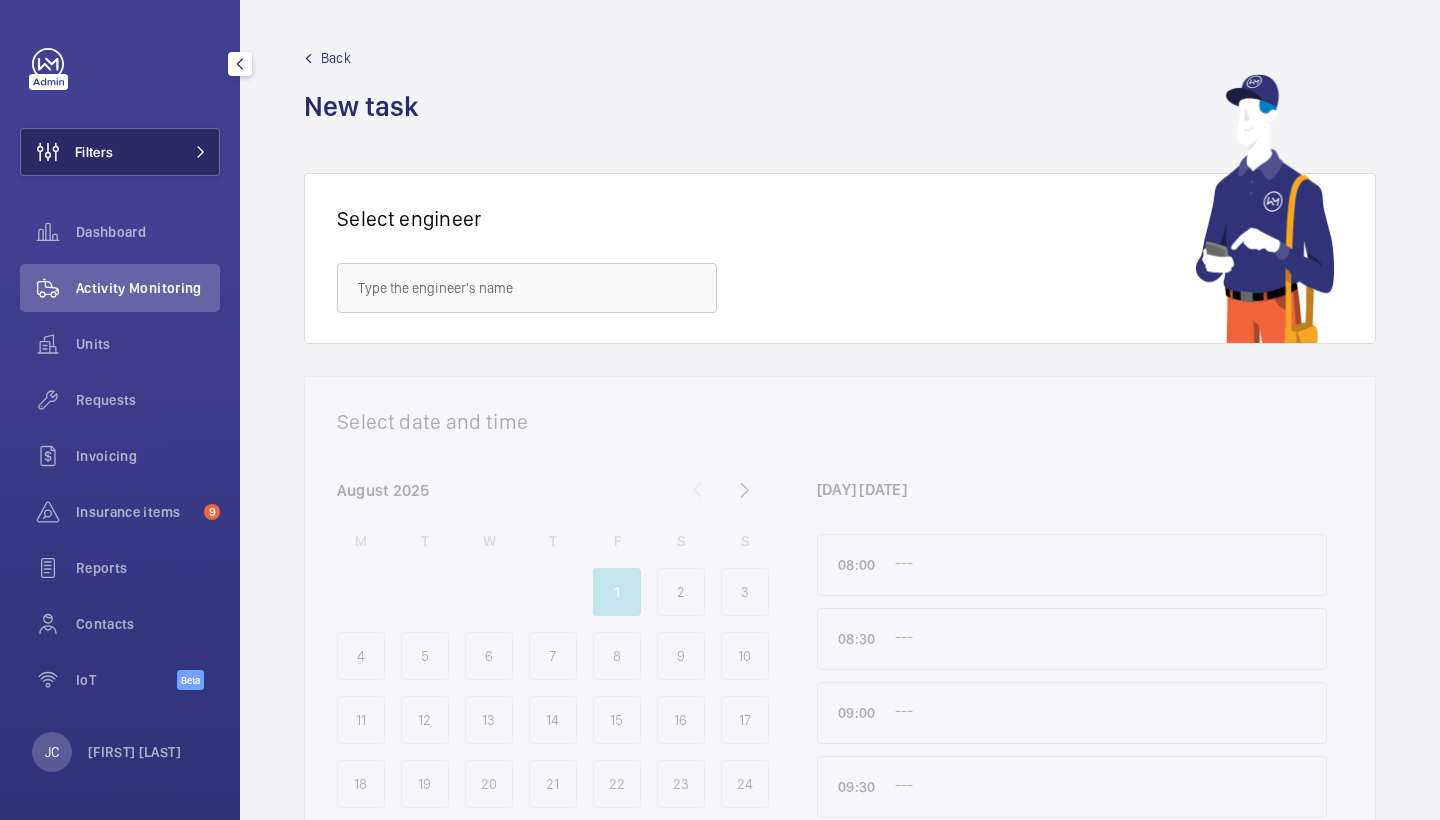 click on "Filters" 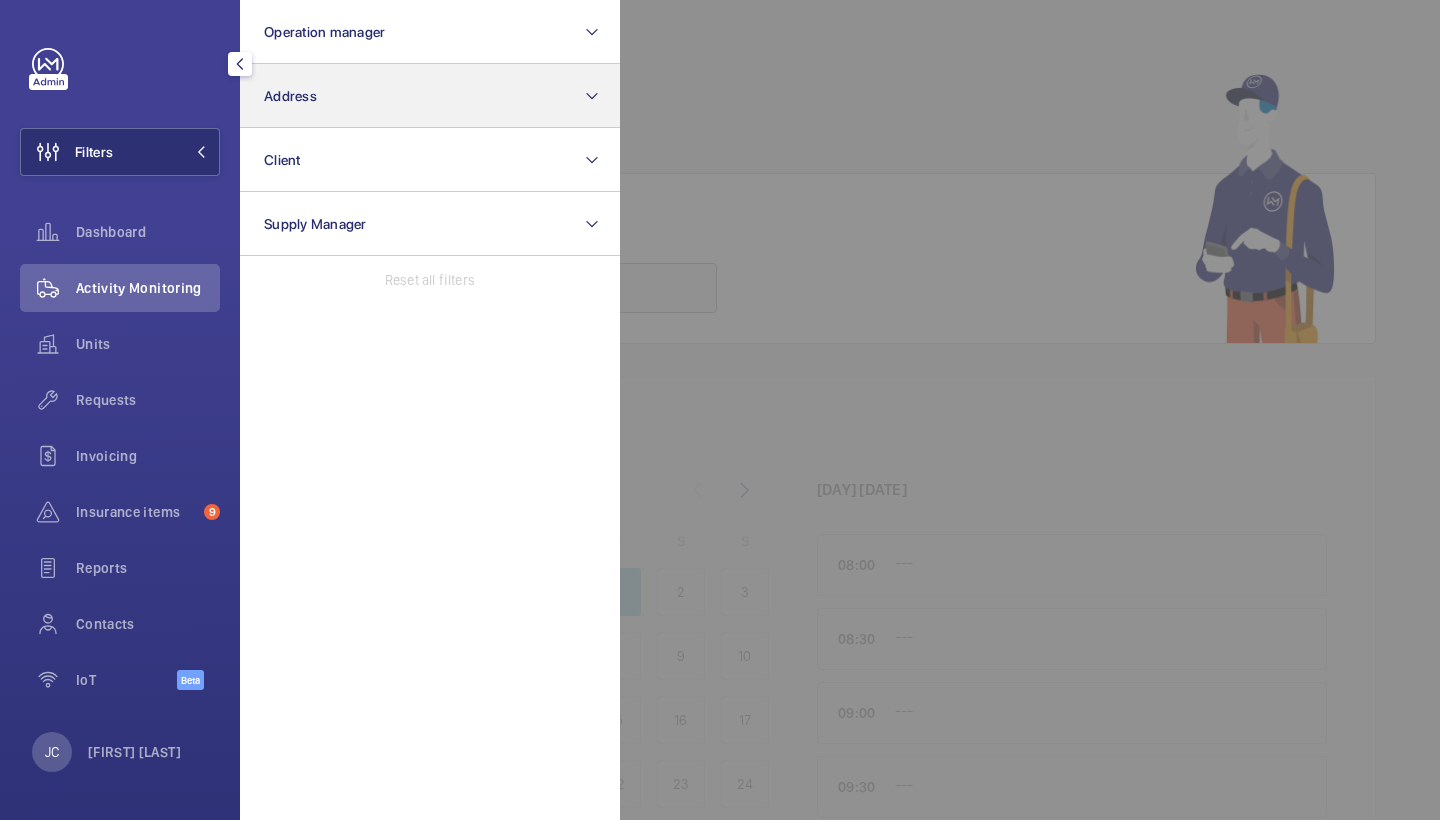 click on "Address" 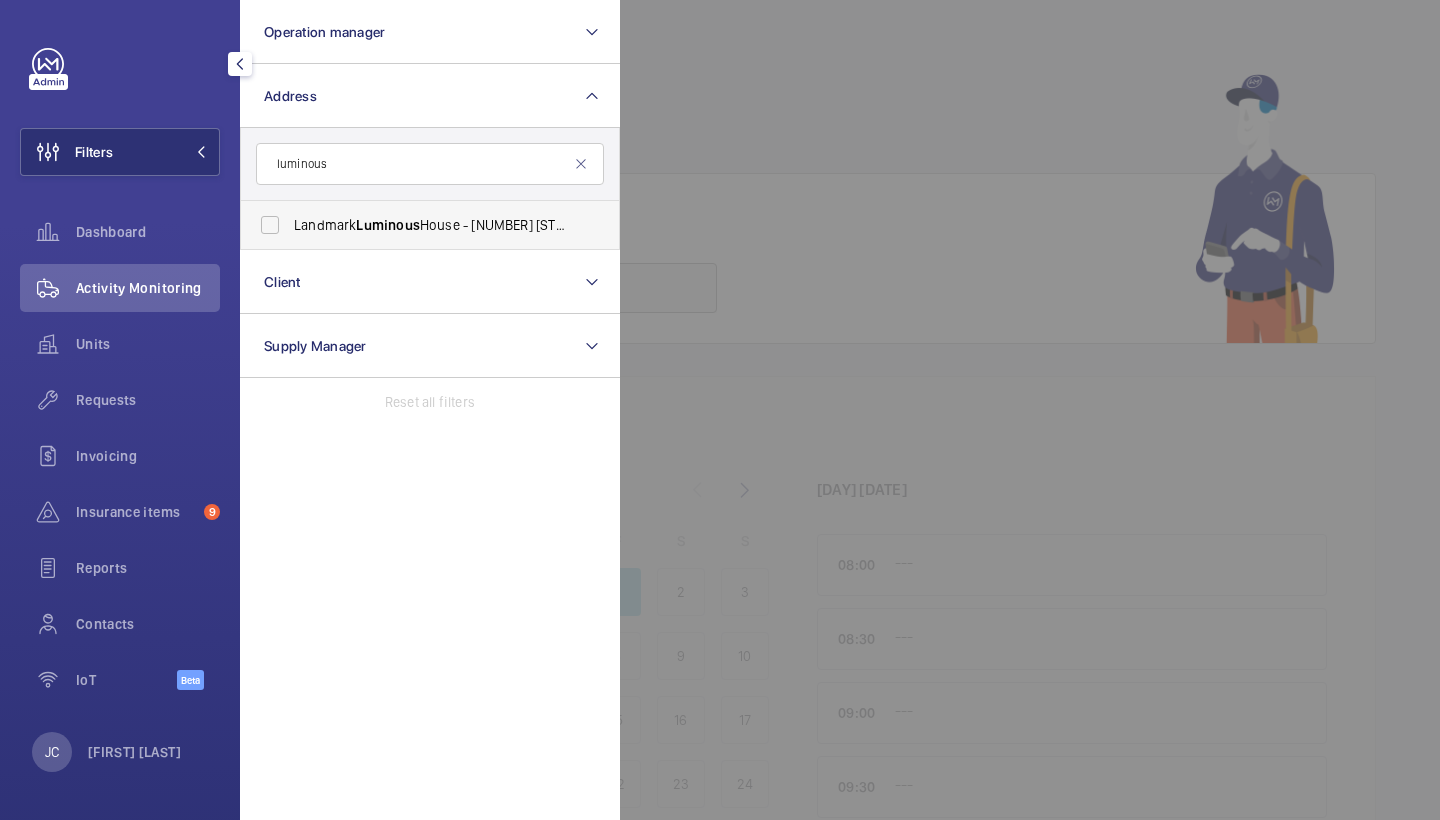 type on "luminous" 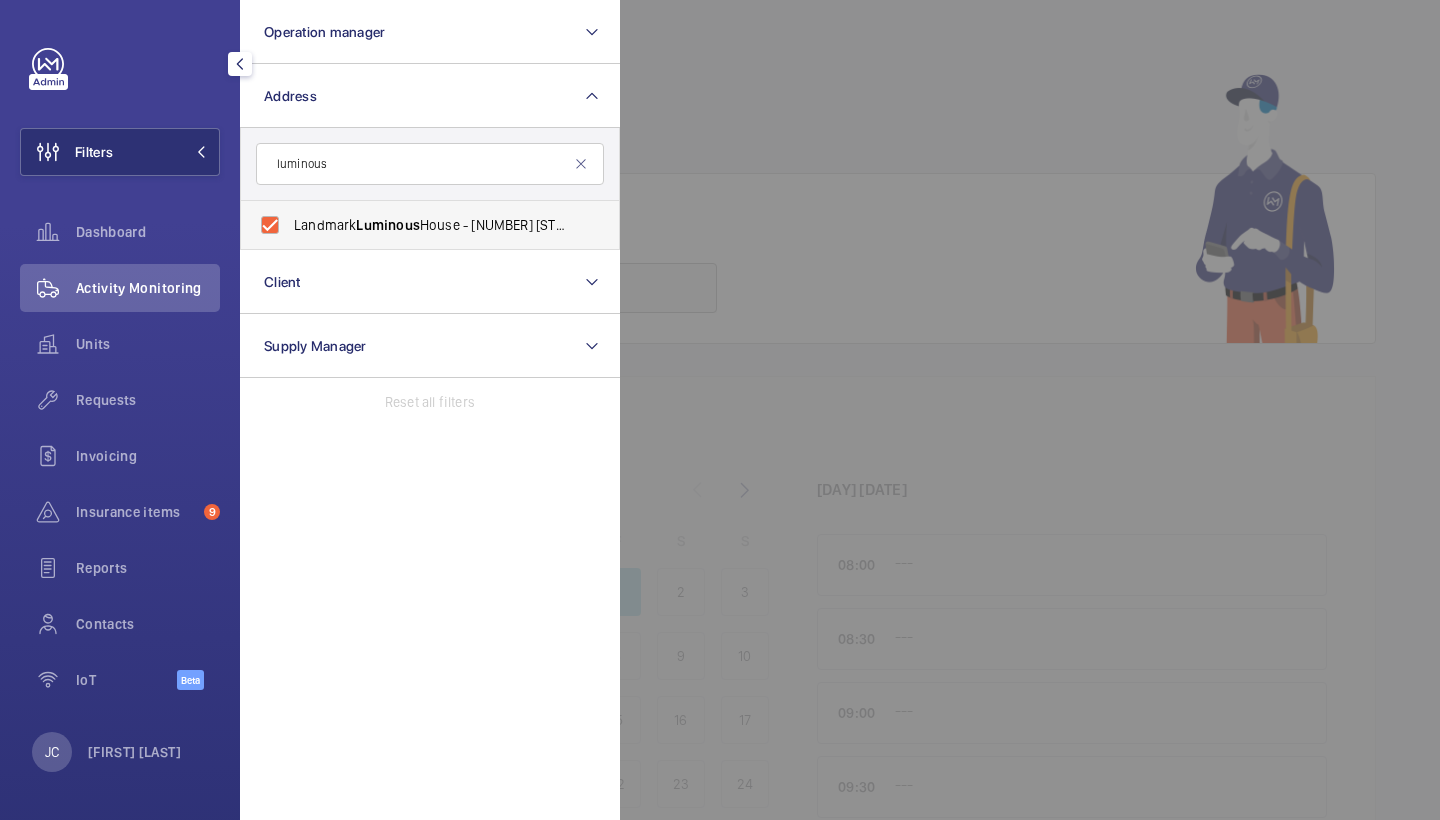 checkbox on "true" 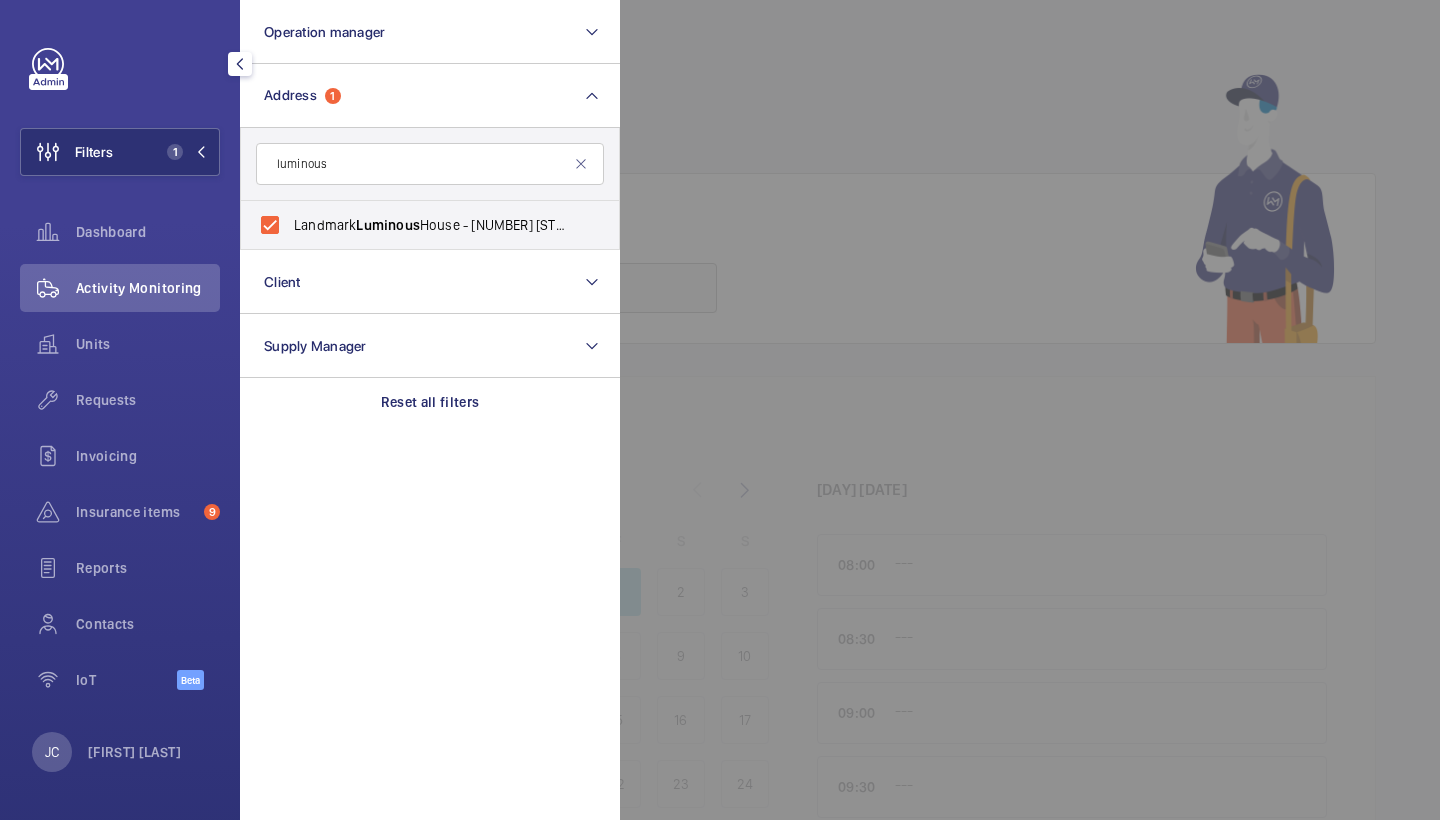 click 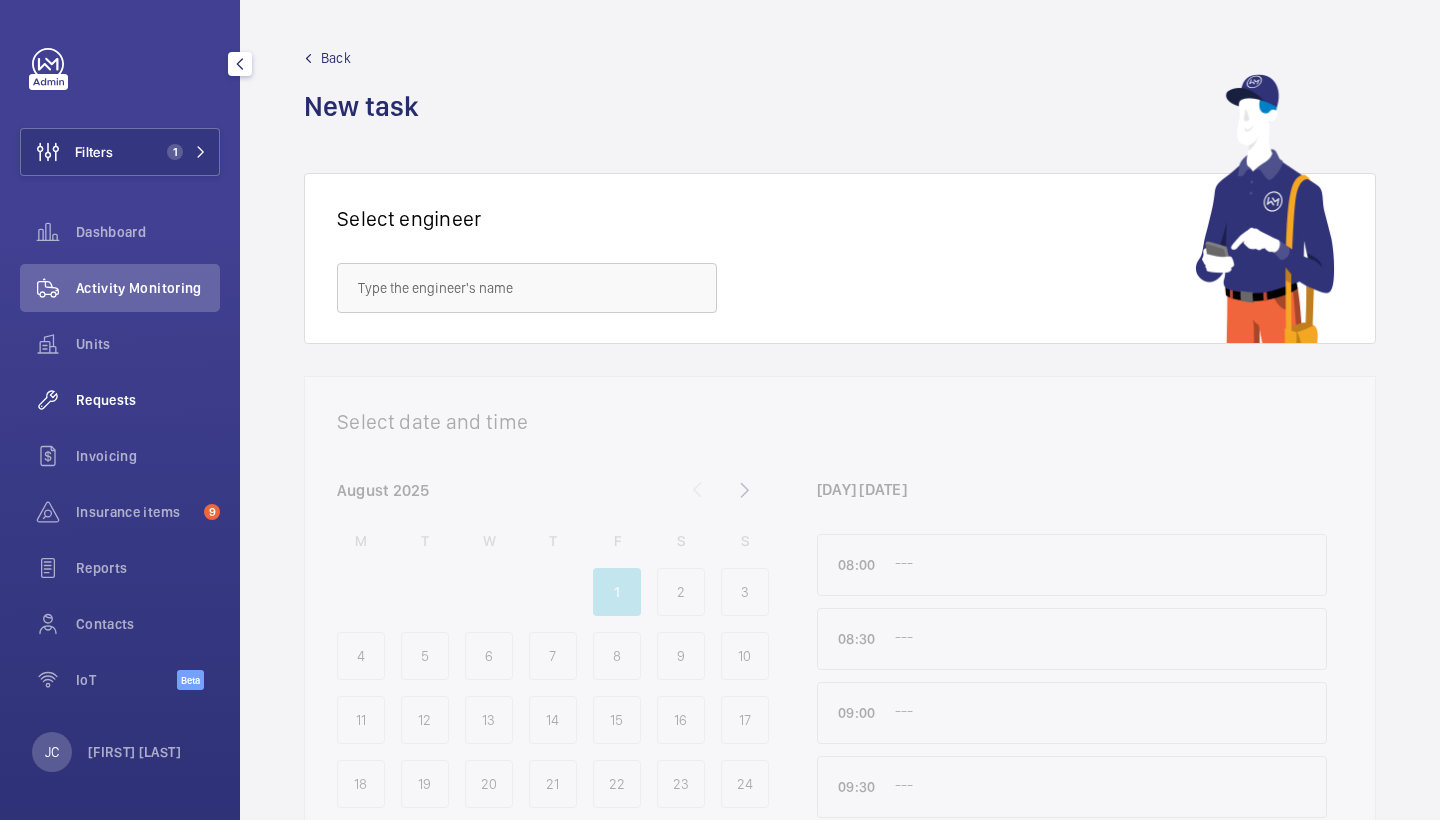click on "Requests" 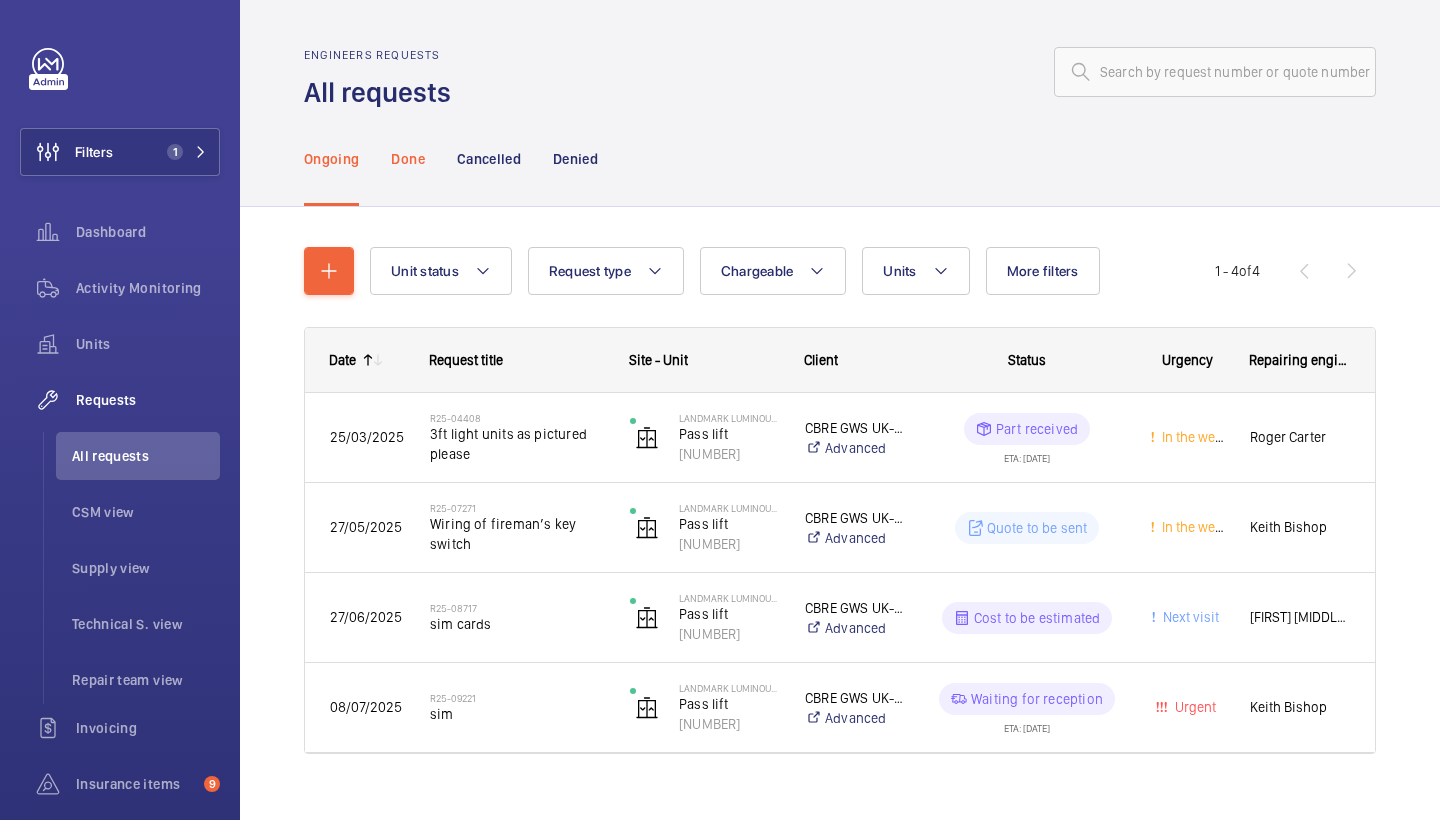 click on "Done" 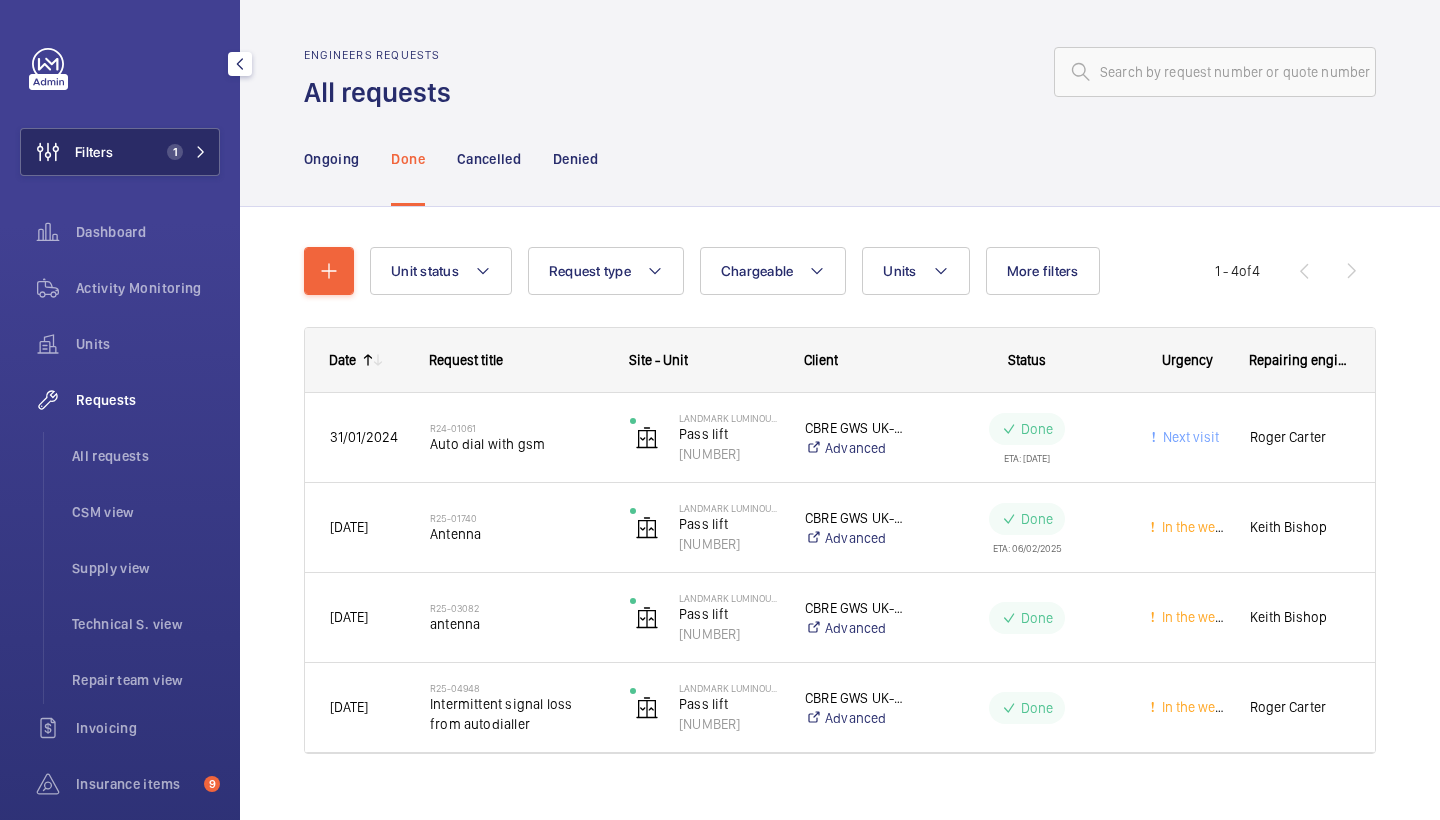 click on "Filters 1" 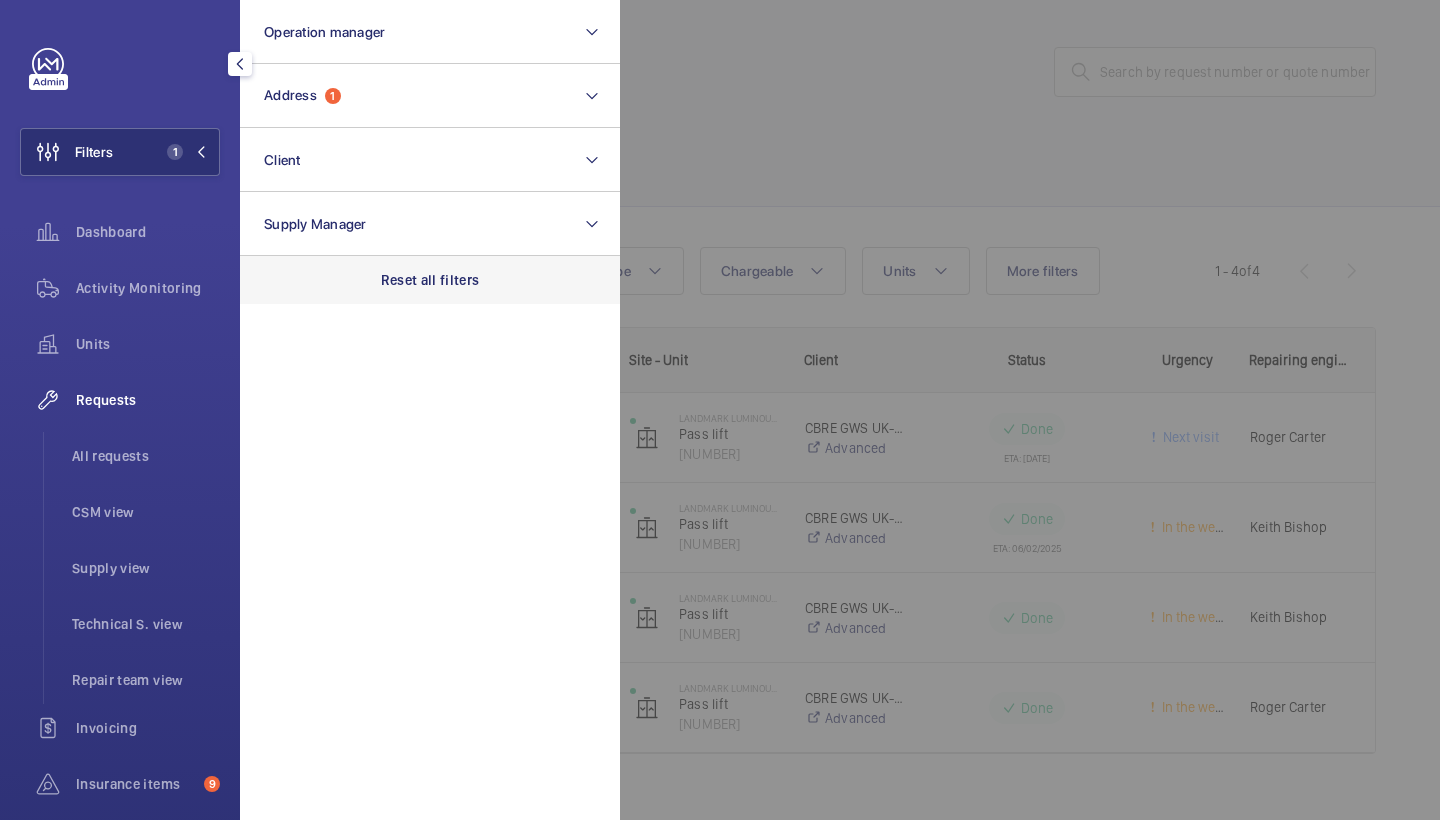 click on "Reset all filters" 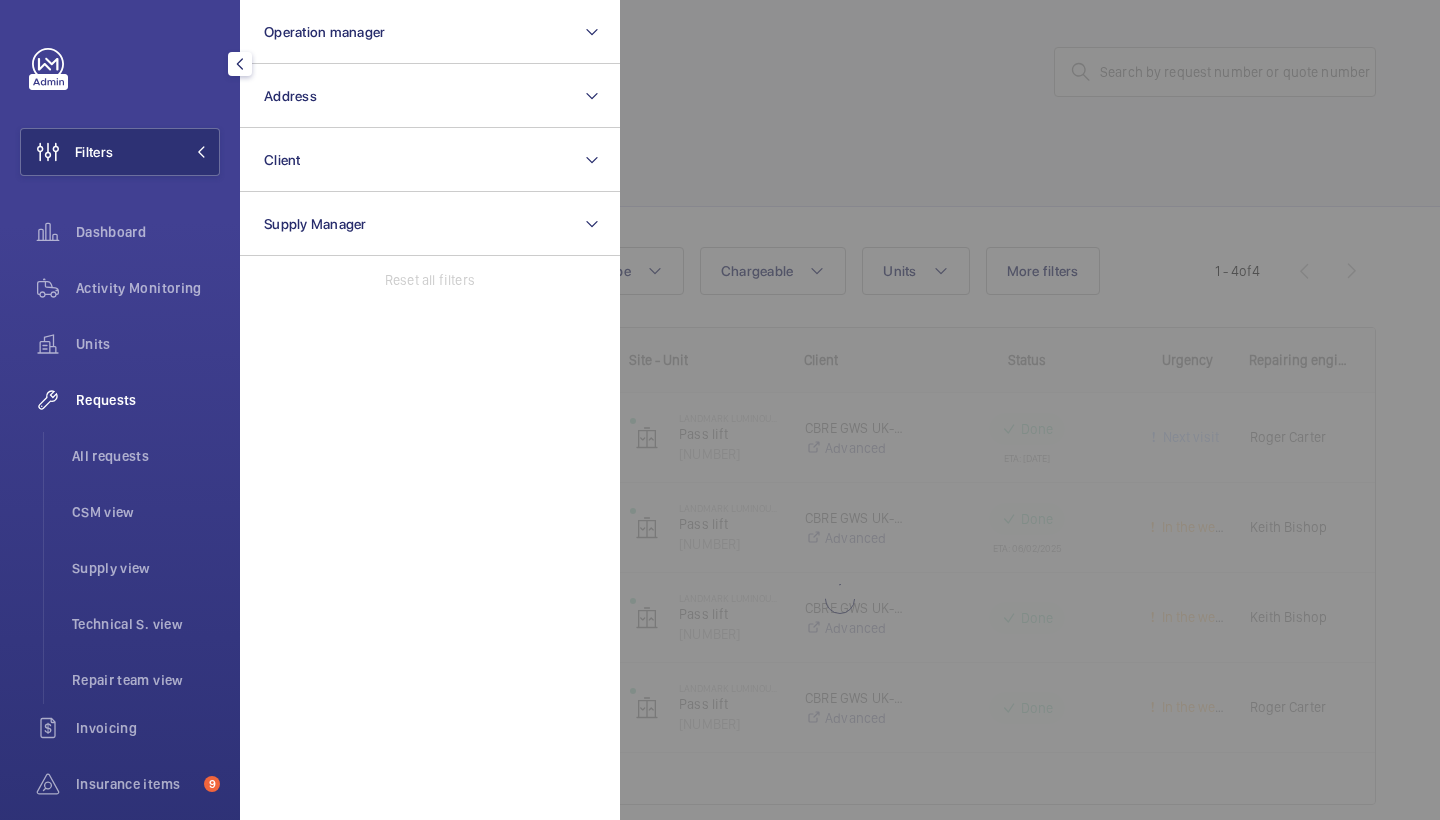 click 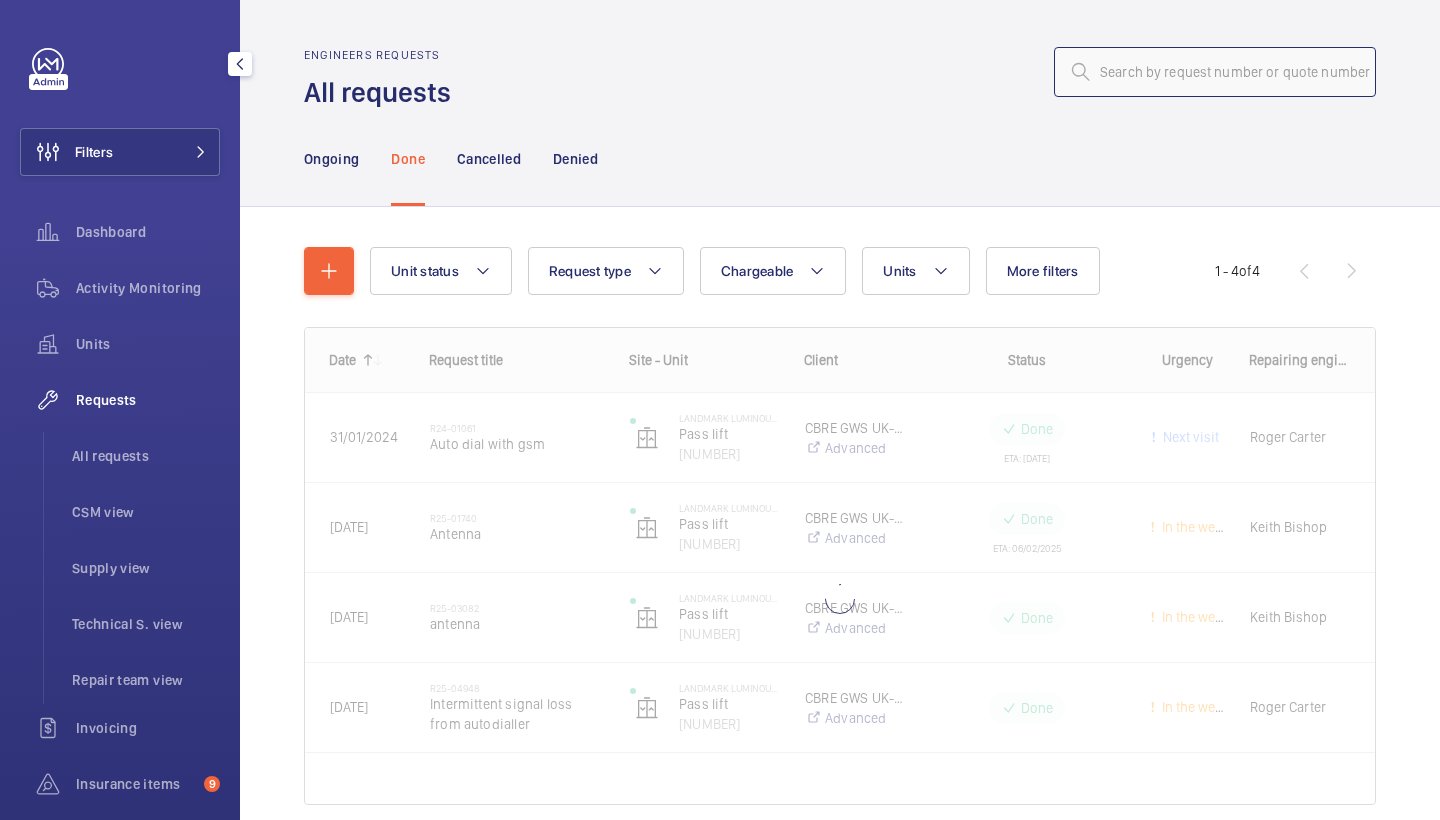 click 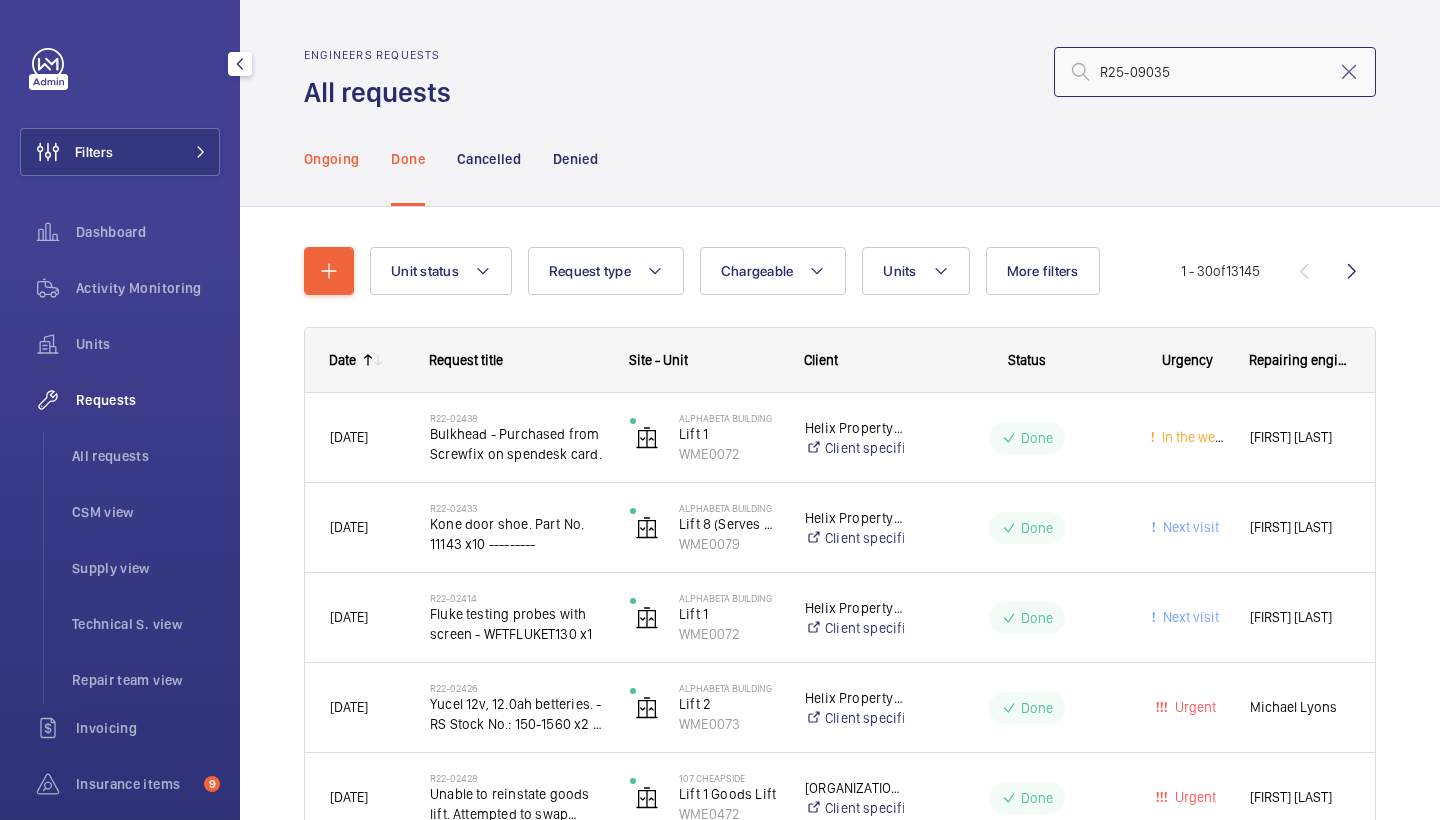 type on "R25-09035" 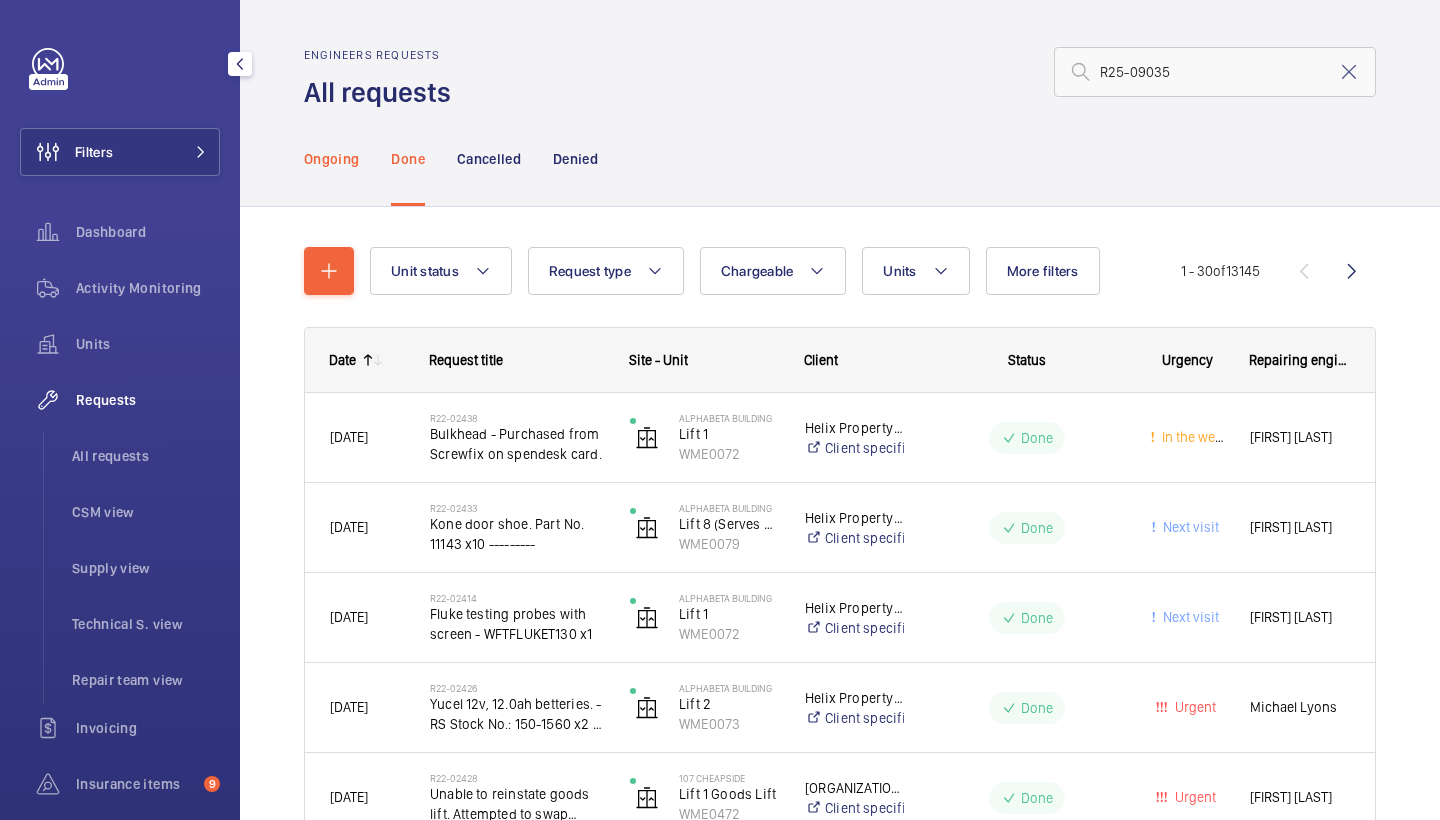 click on "Ongoing" 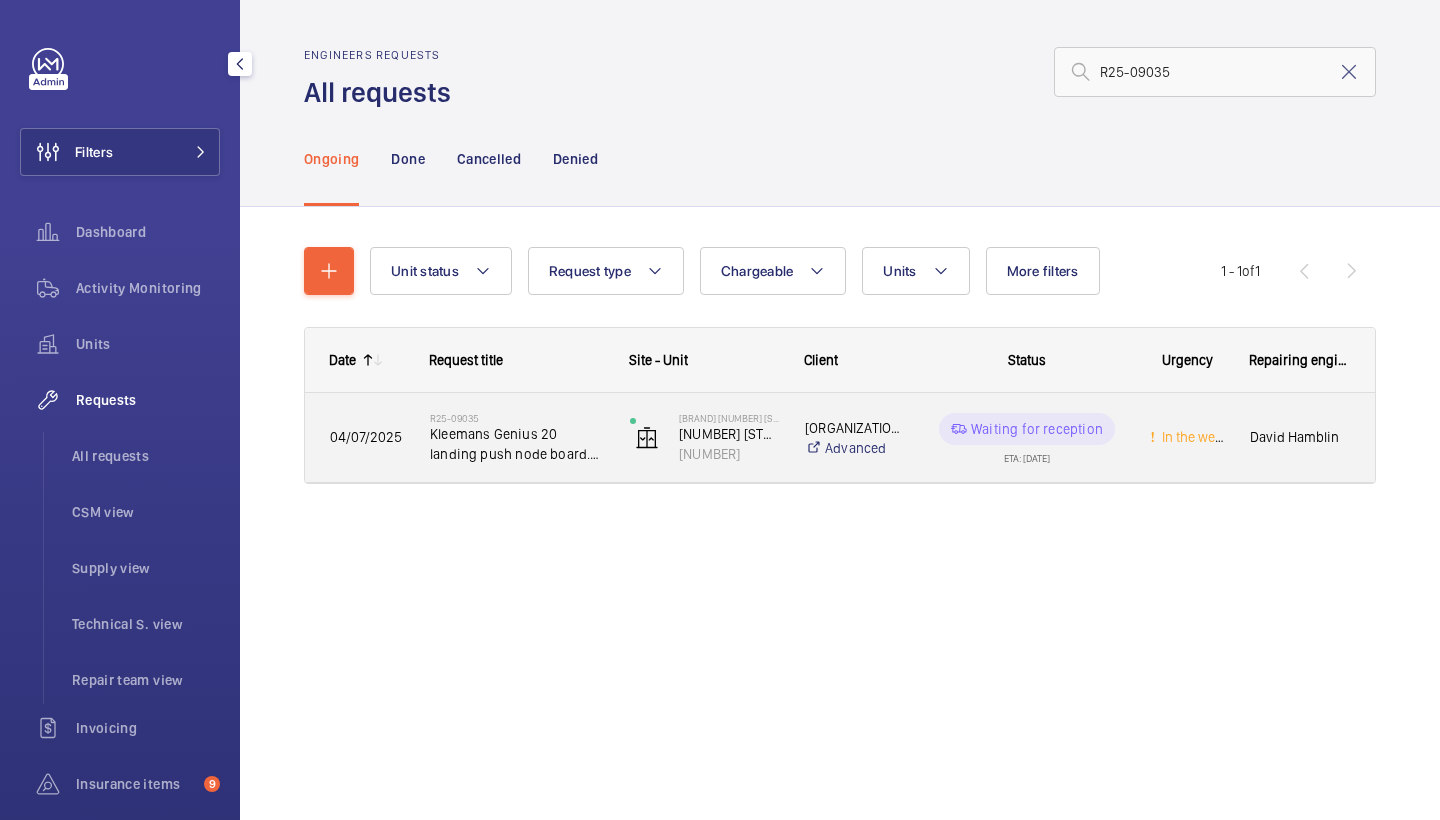 click on "R25-09035   Kleemans Genius 20 landing push node board. 747266. KMAD V2" 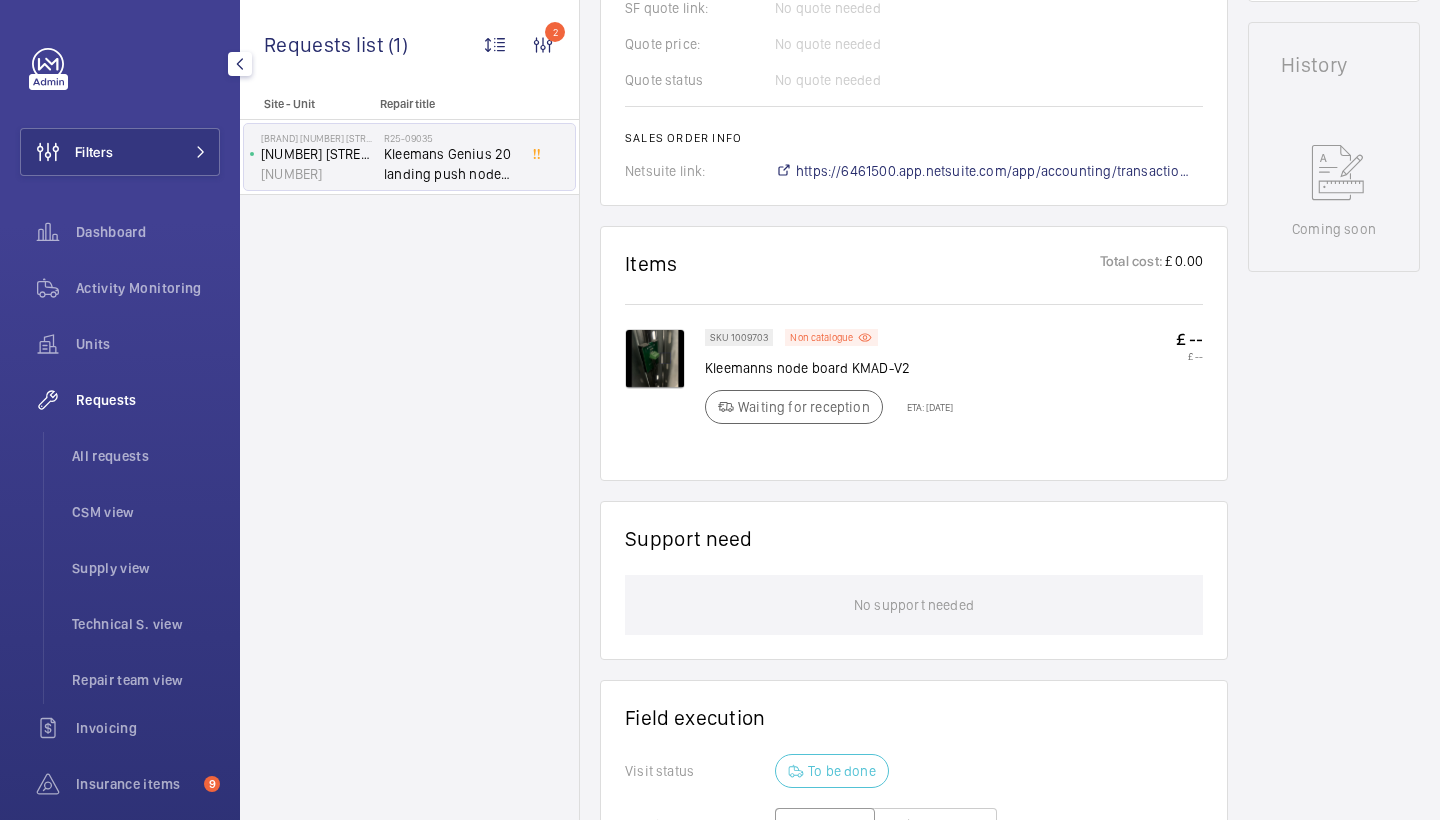 scroll, scrollTop: 385, scrollLeft: 0, axis: vertical 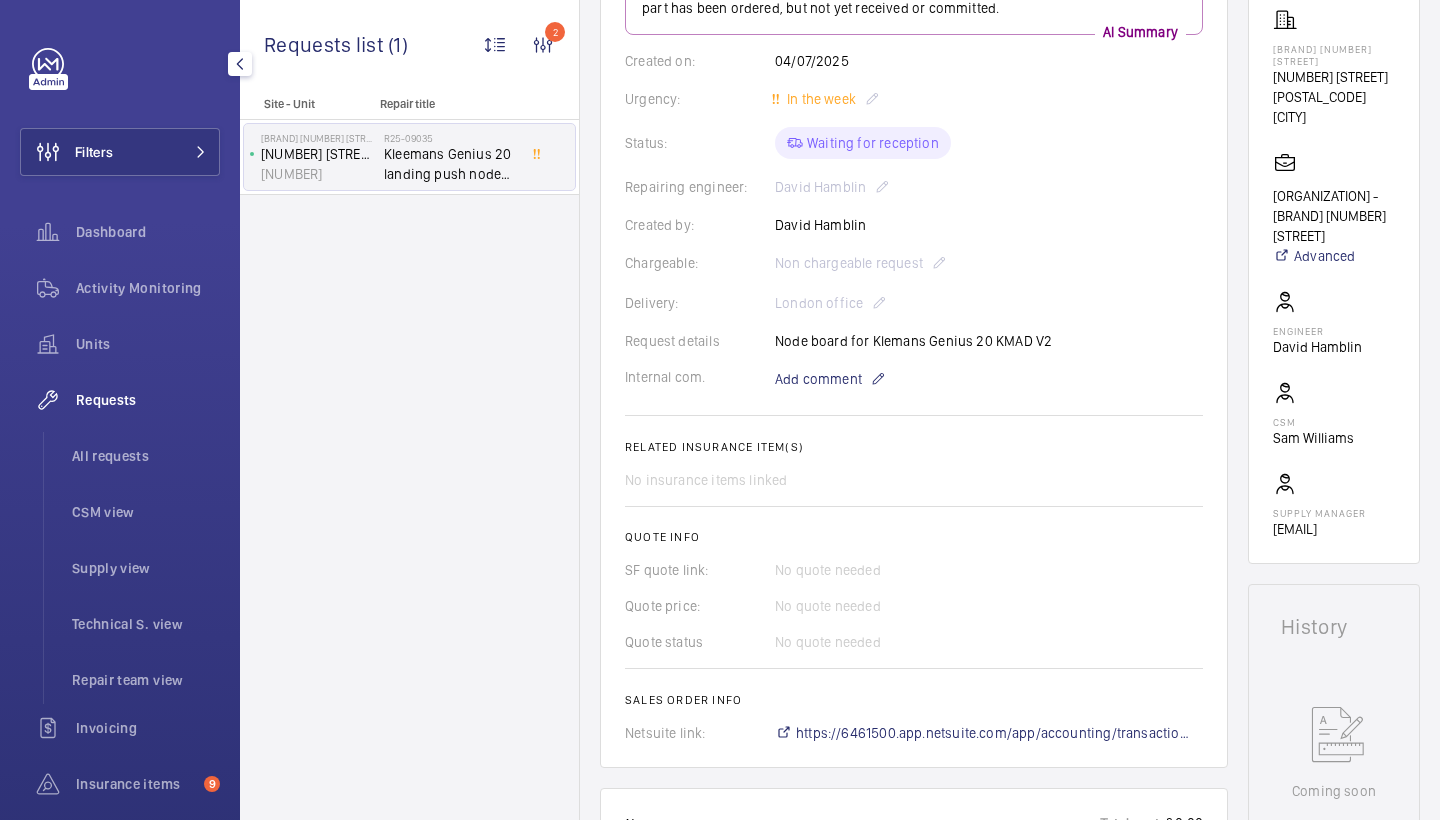 click on "Status: Waiting for reception" 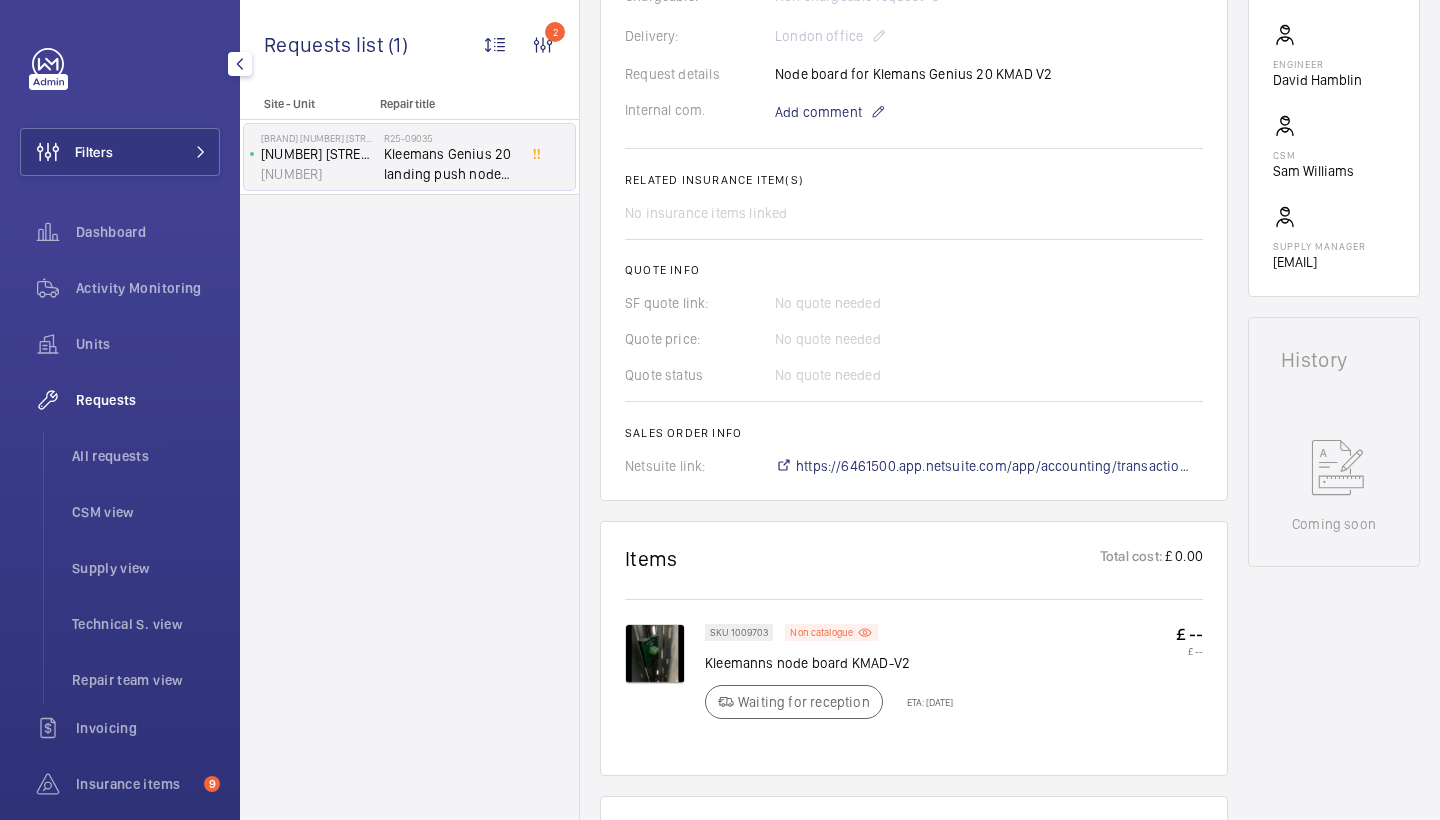 scroll, scrollTop: 647, scrollLeft: 0, axis: vertical 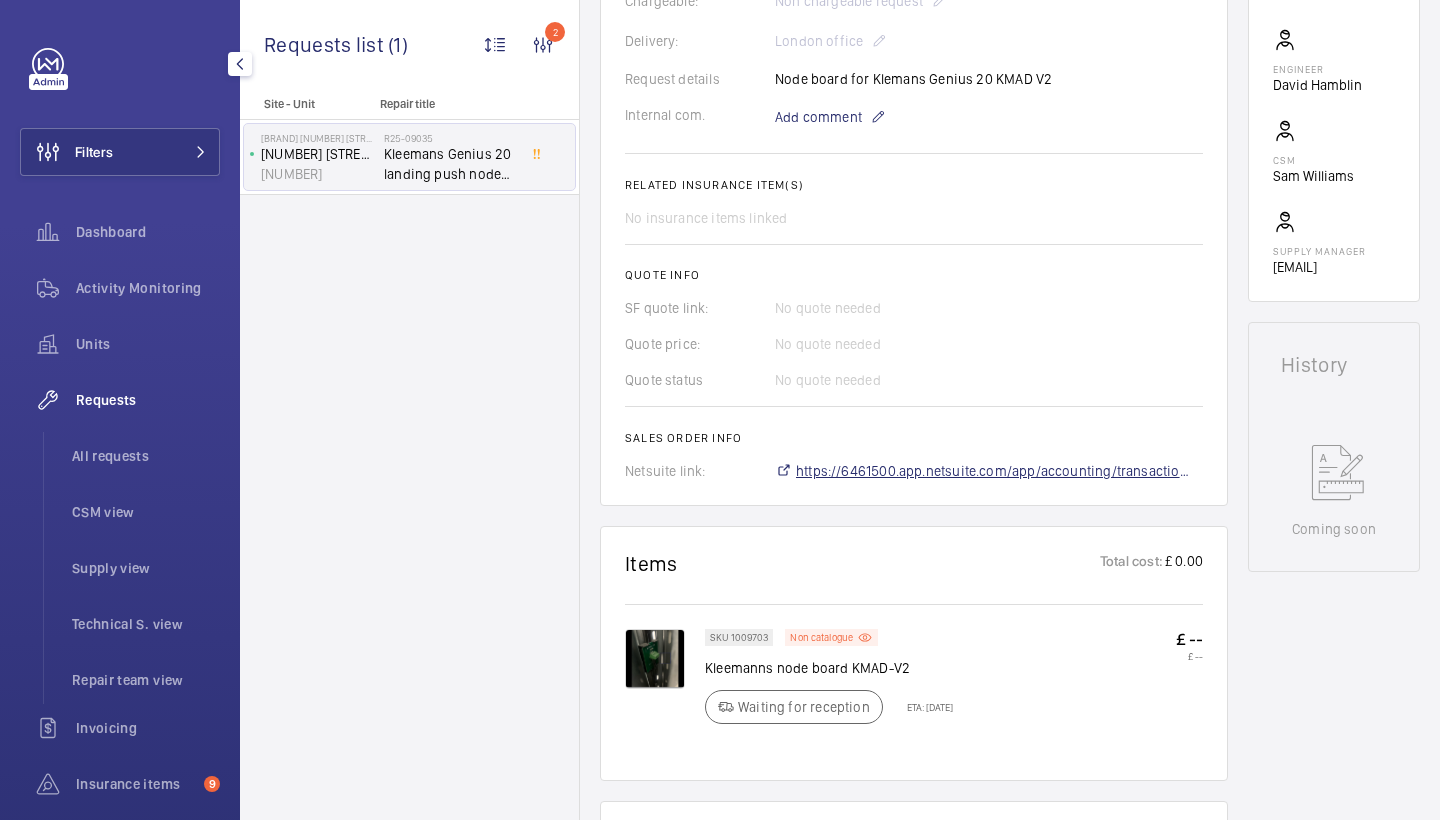 click on "https://6461500.app.netsuite.com/app/accounting/transactions/salesord.nl?id=2833332" 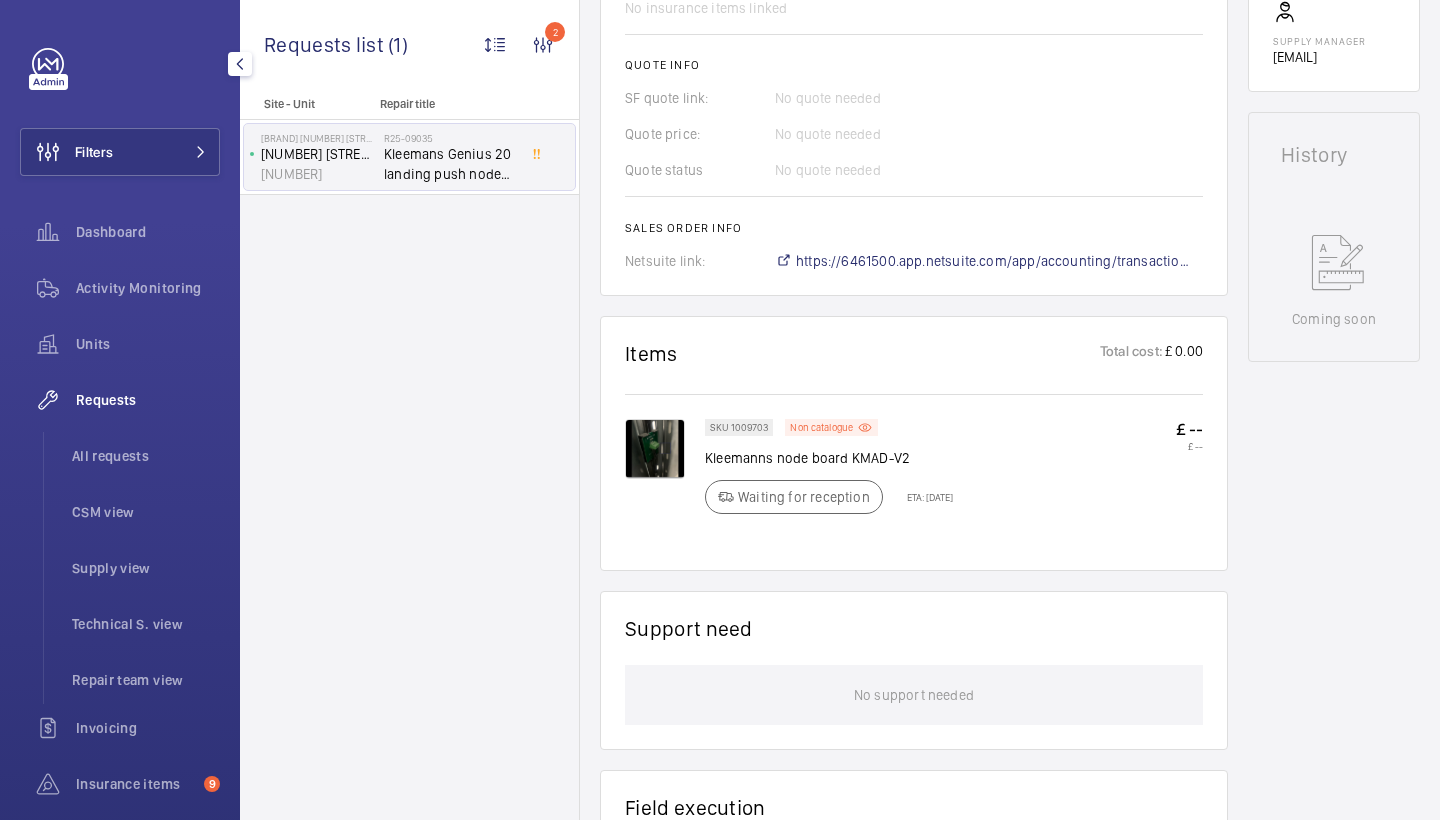 scroll, scrollTop: 861, scrollLeft: 0, axis: vertical 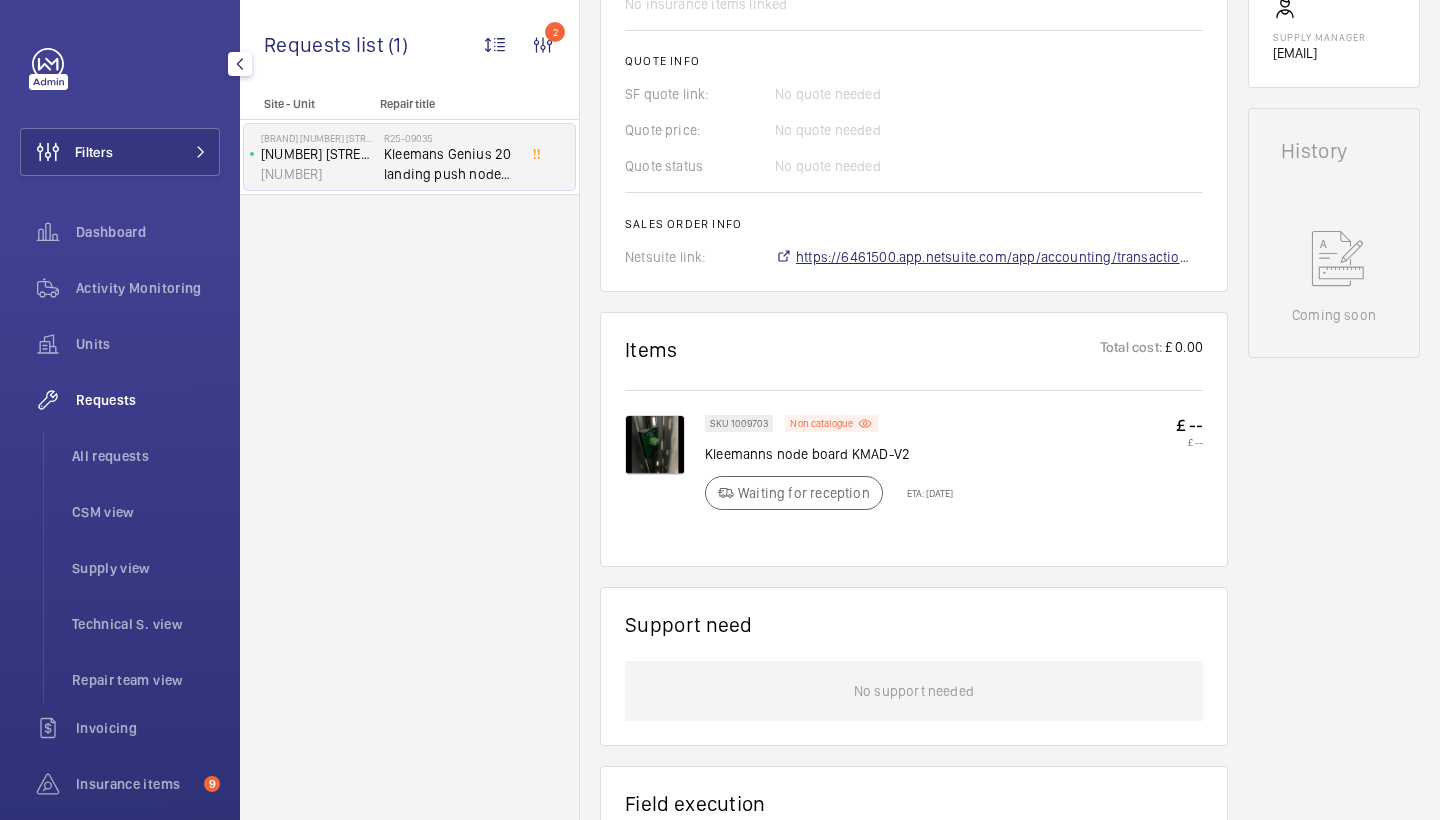 click on "https://6461500.app.netsuite.com/app/accounting/transactions/salesord.nl?id=2833332" 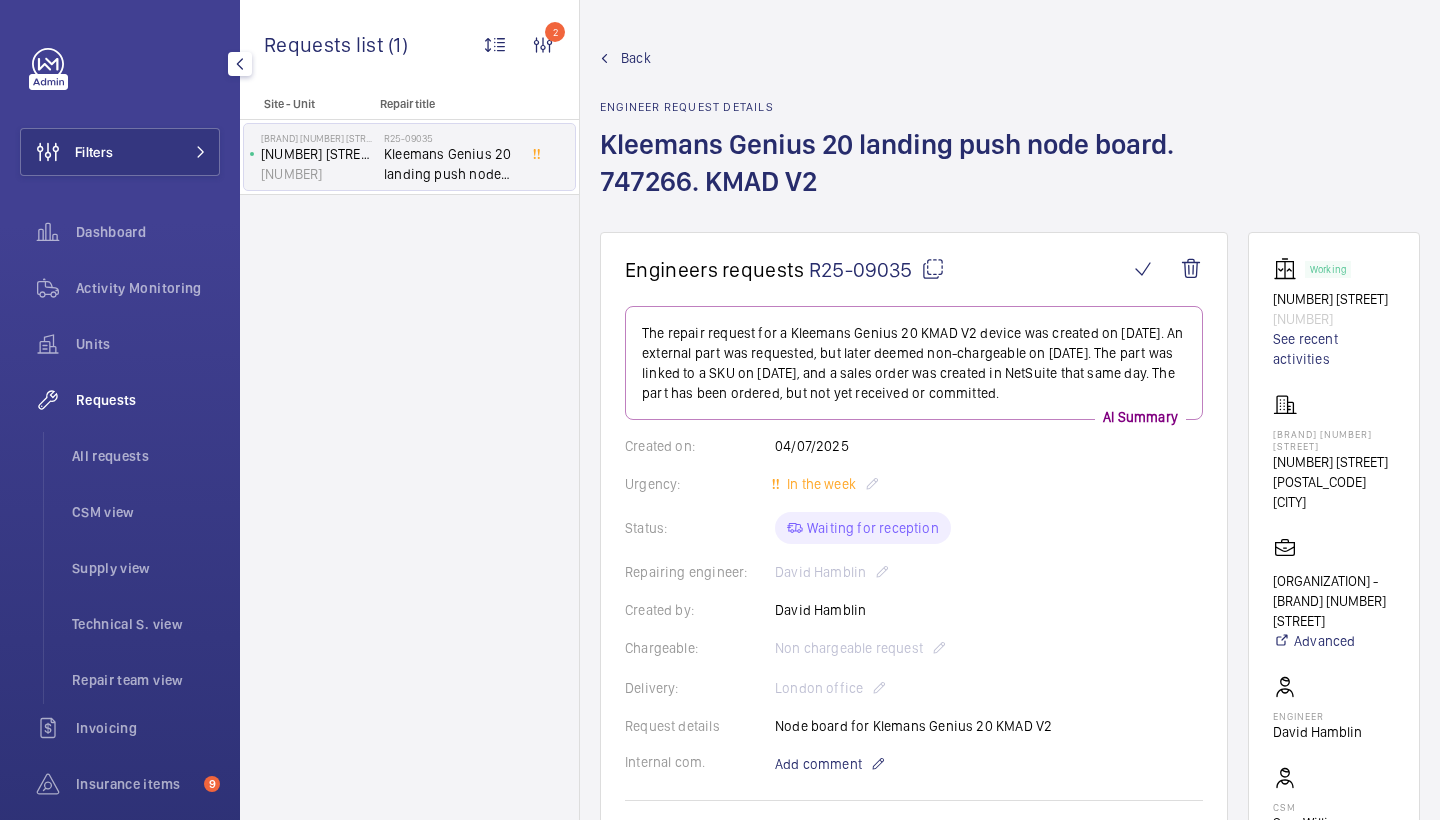 scroll, scrollTop: 0, scrollLeft: 0, axis: both 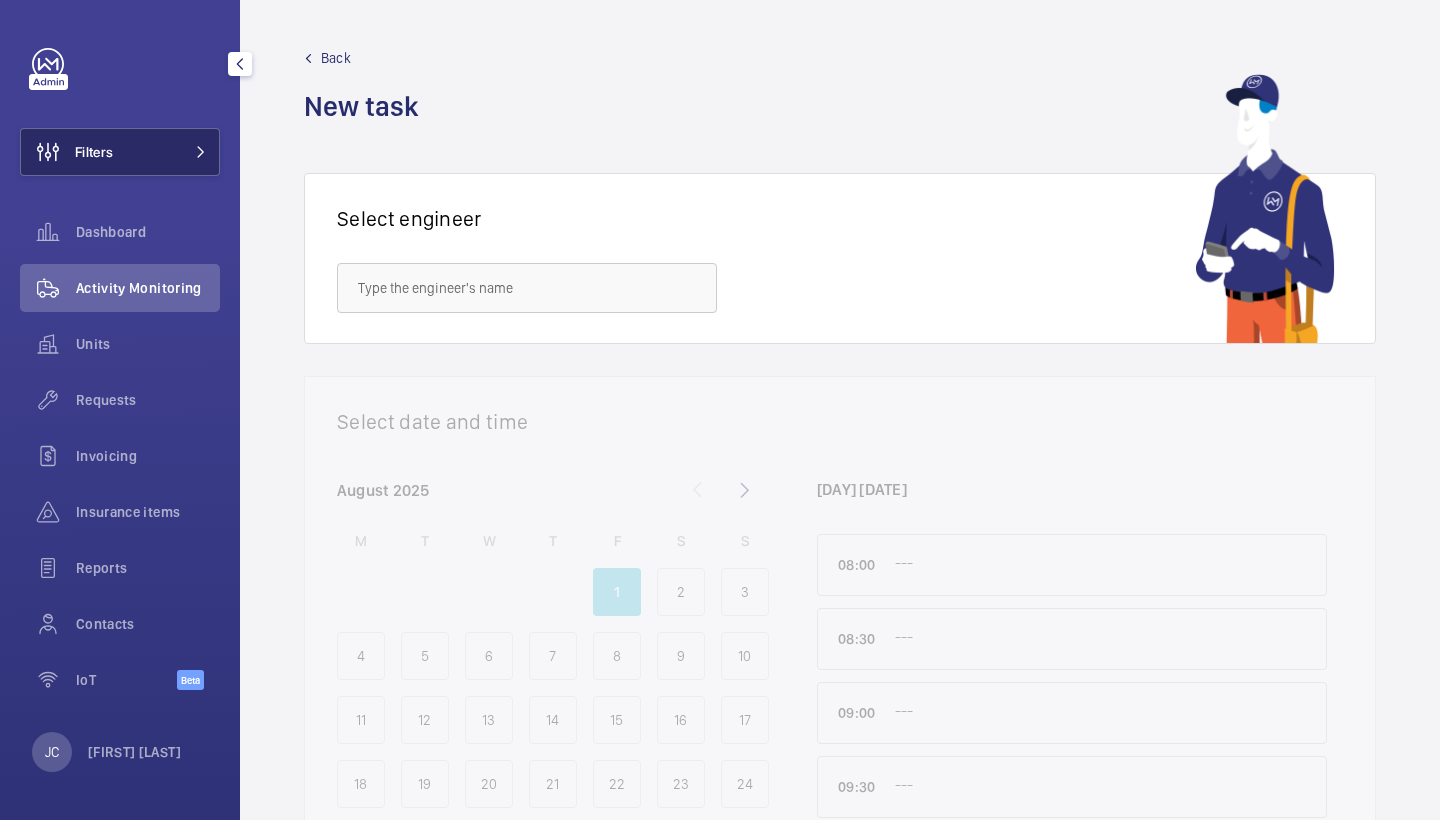 click on "Filters" 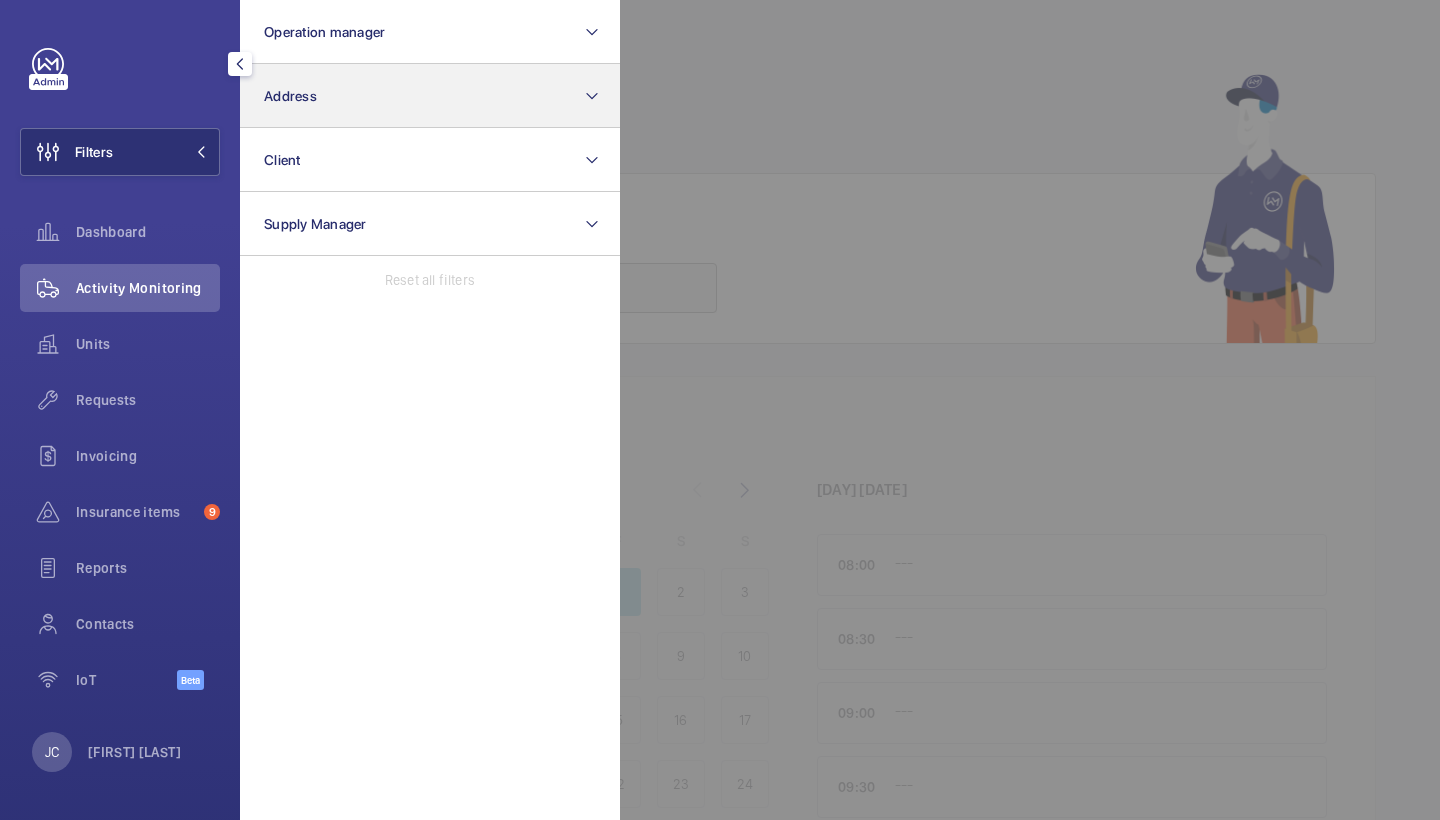 click on "Address" 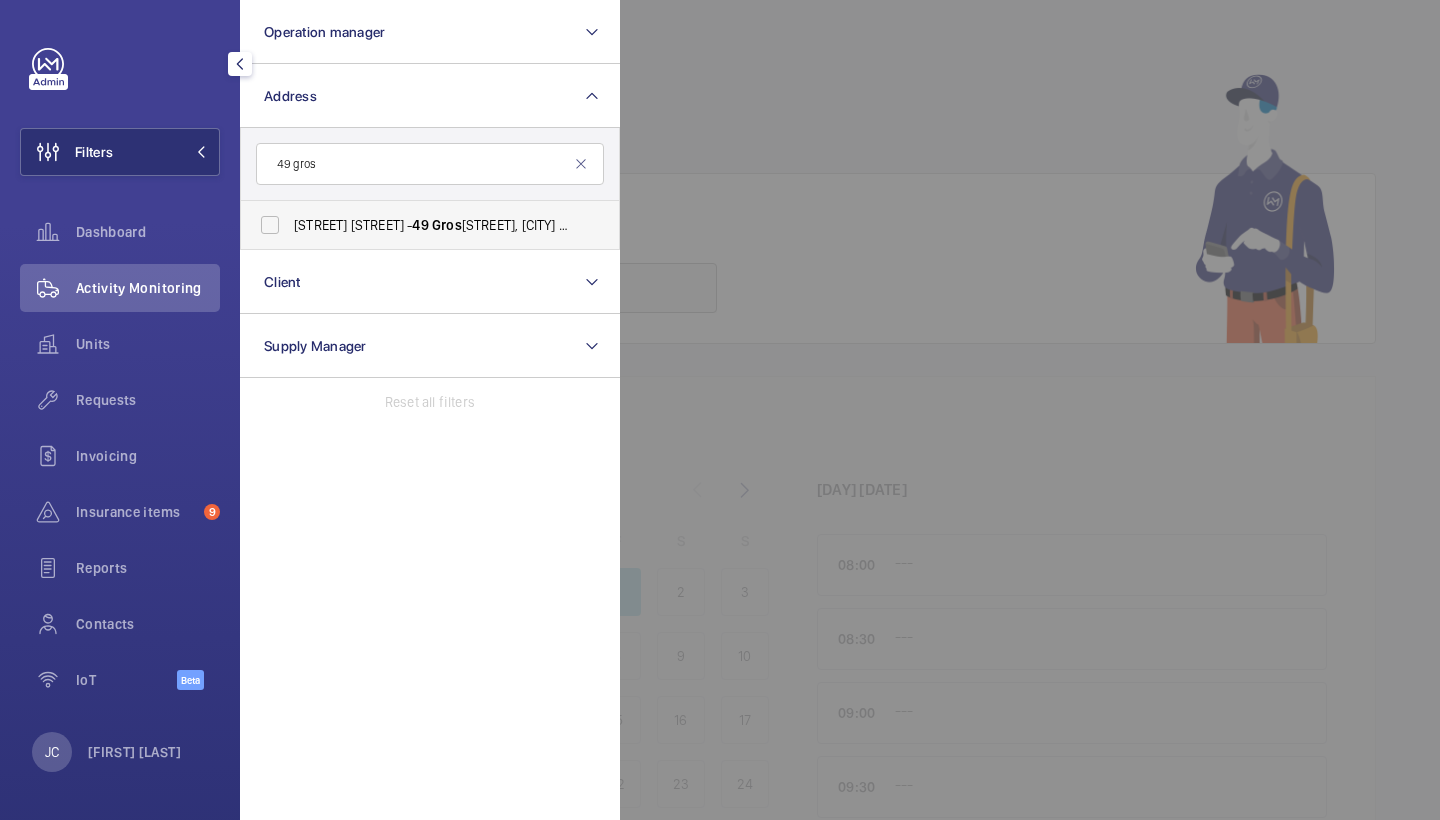 type on "49 gros" 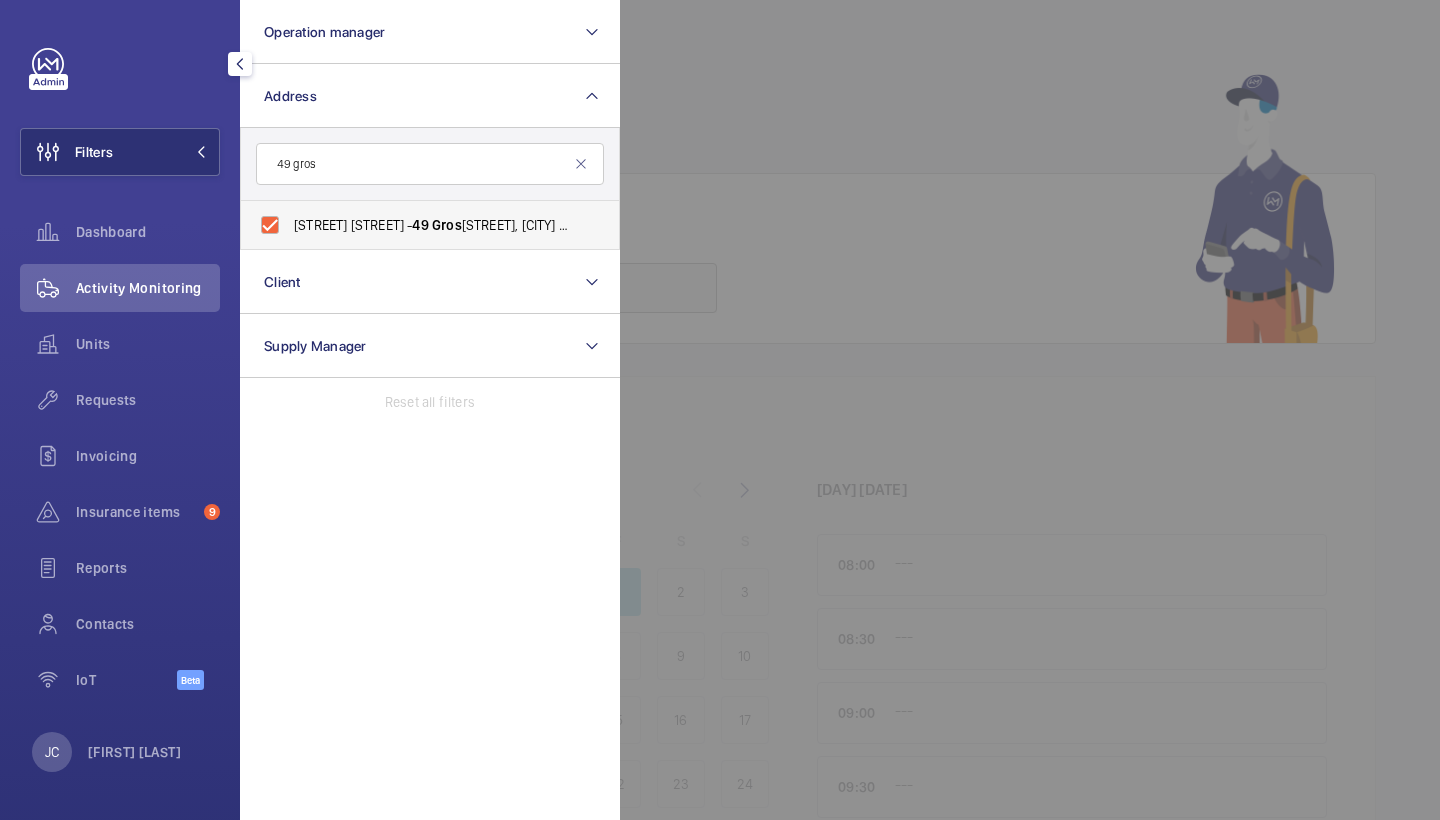 checkbox on "true" 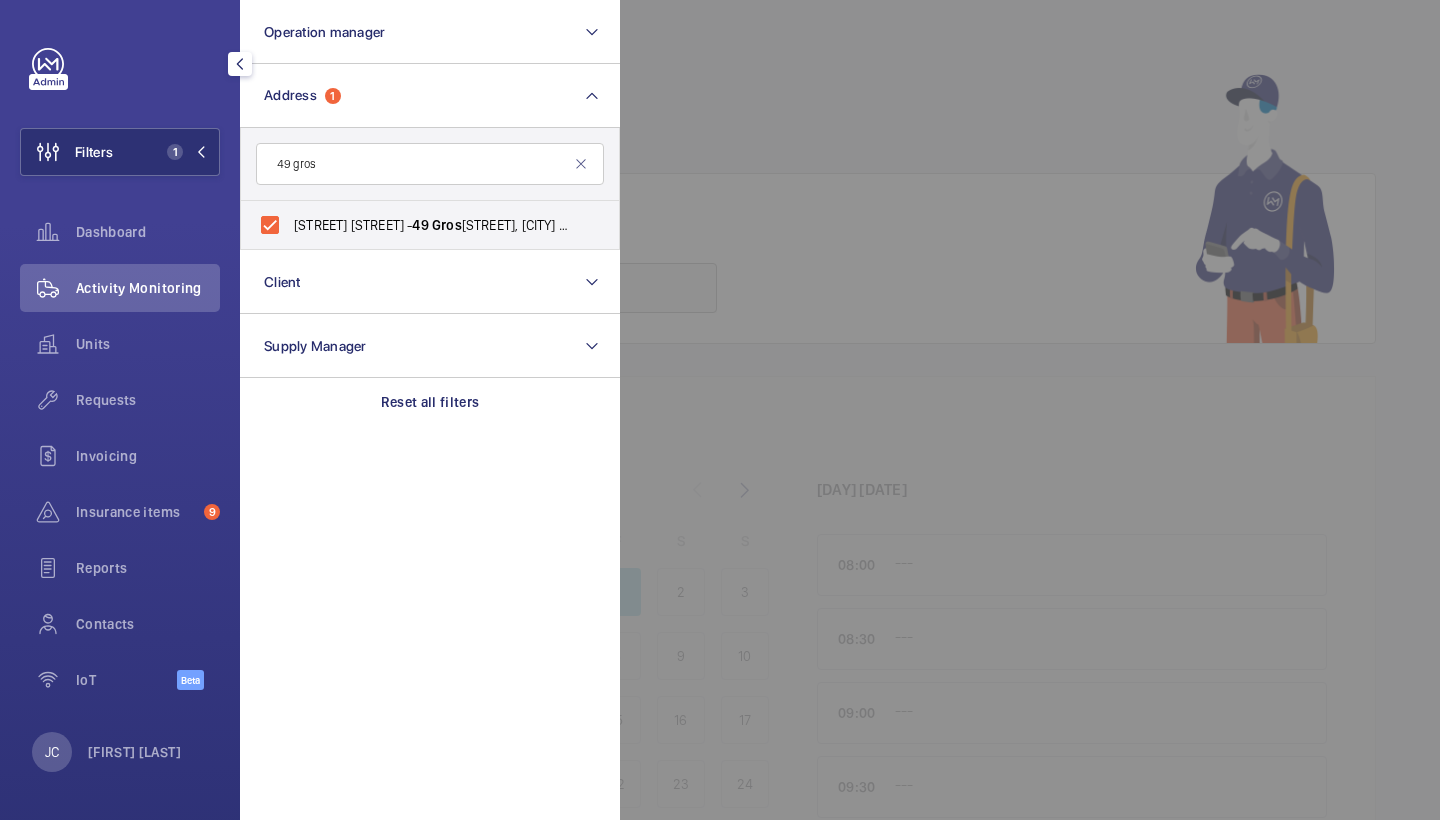 click 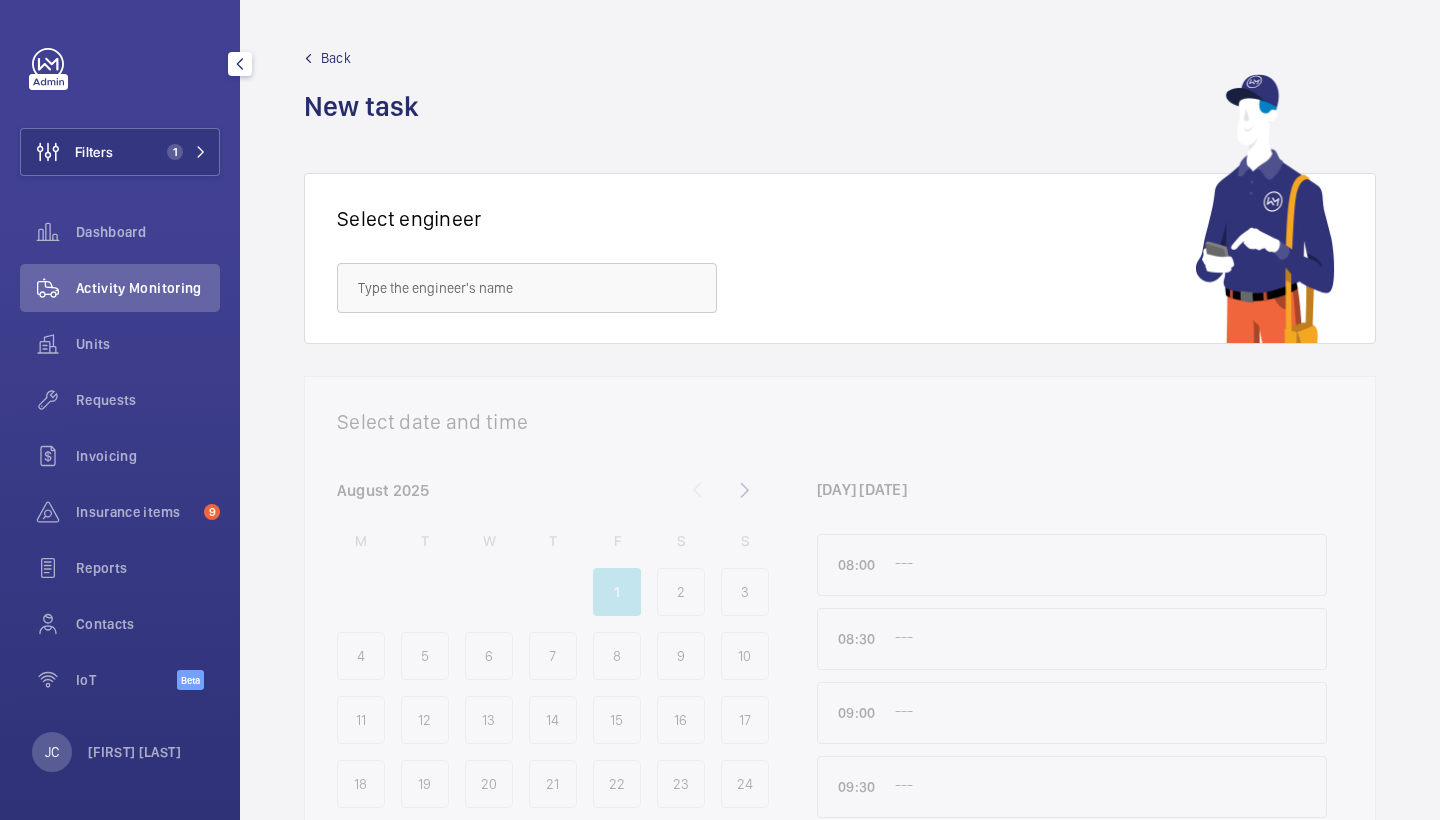 click on "Activity Monitoring" 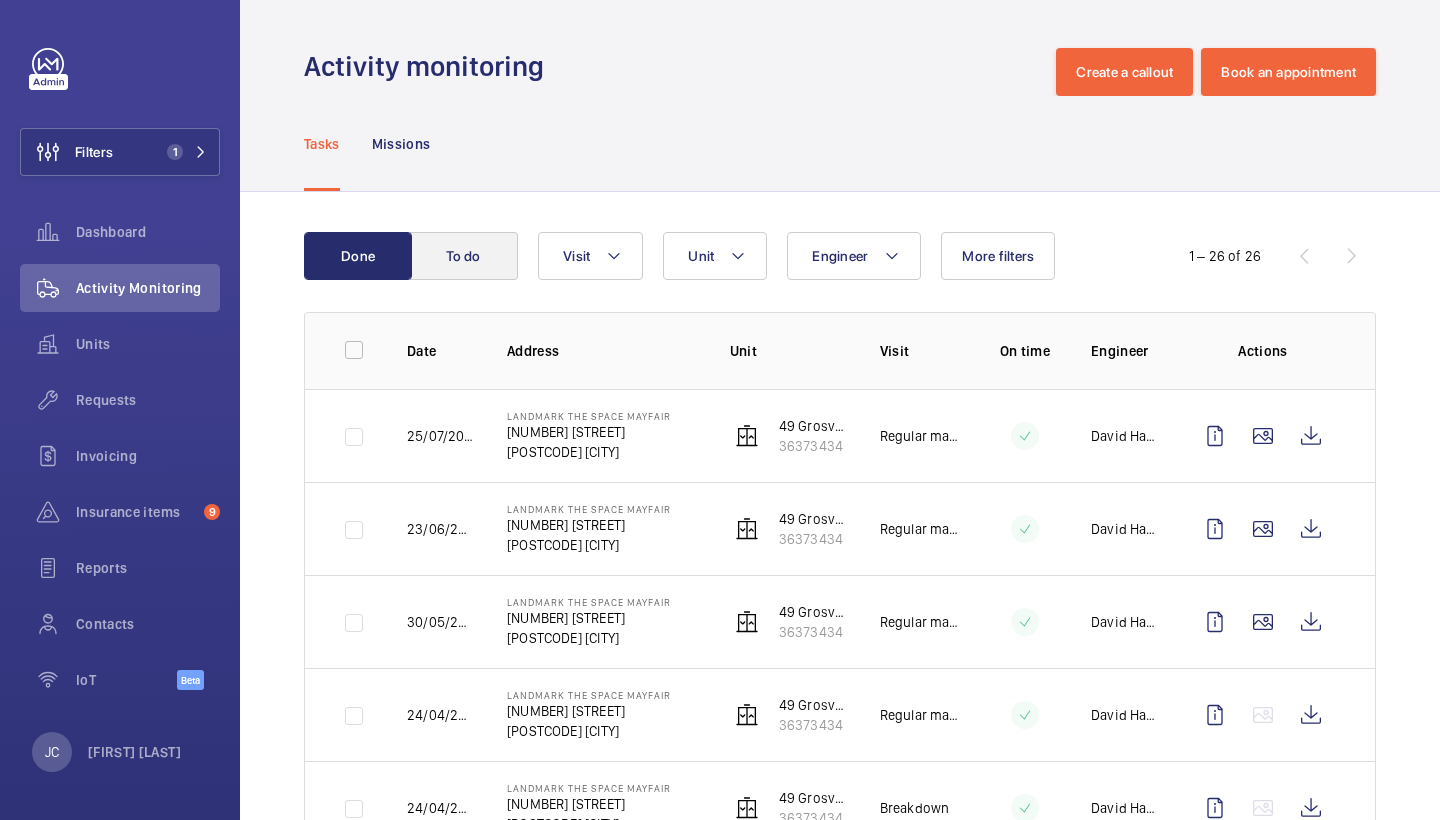 click on "To do" 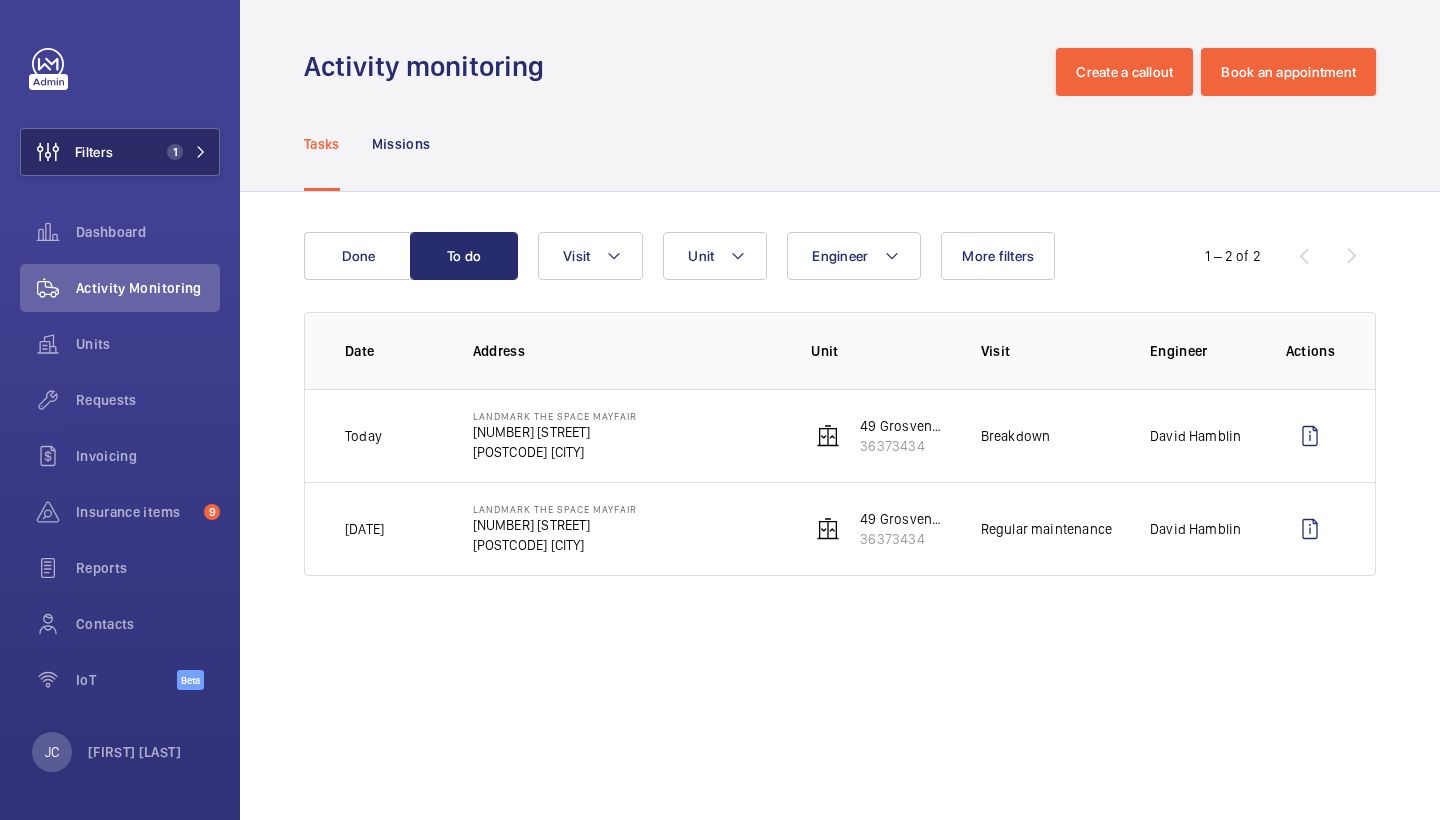 click on "Filters 1" 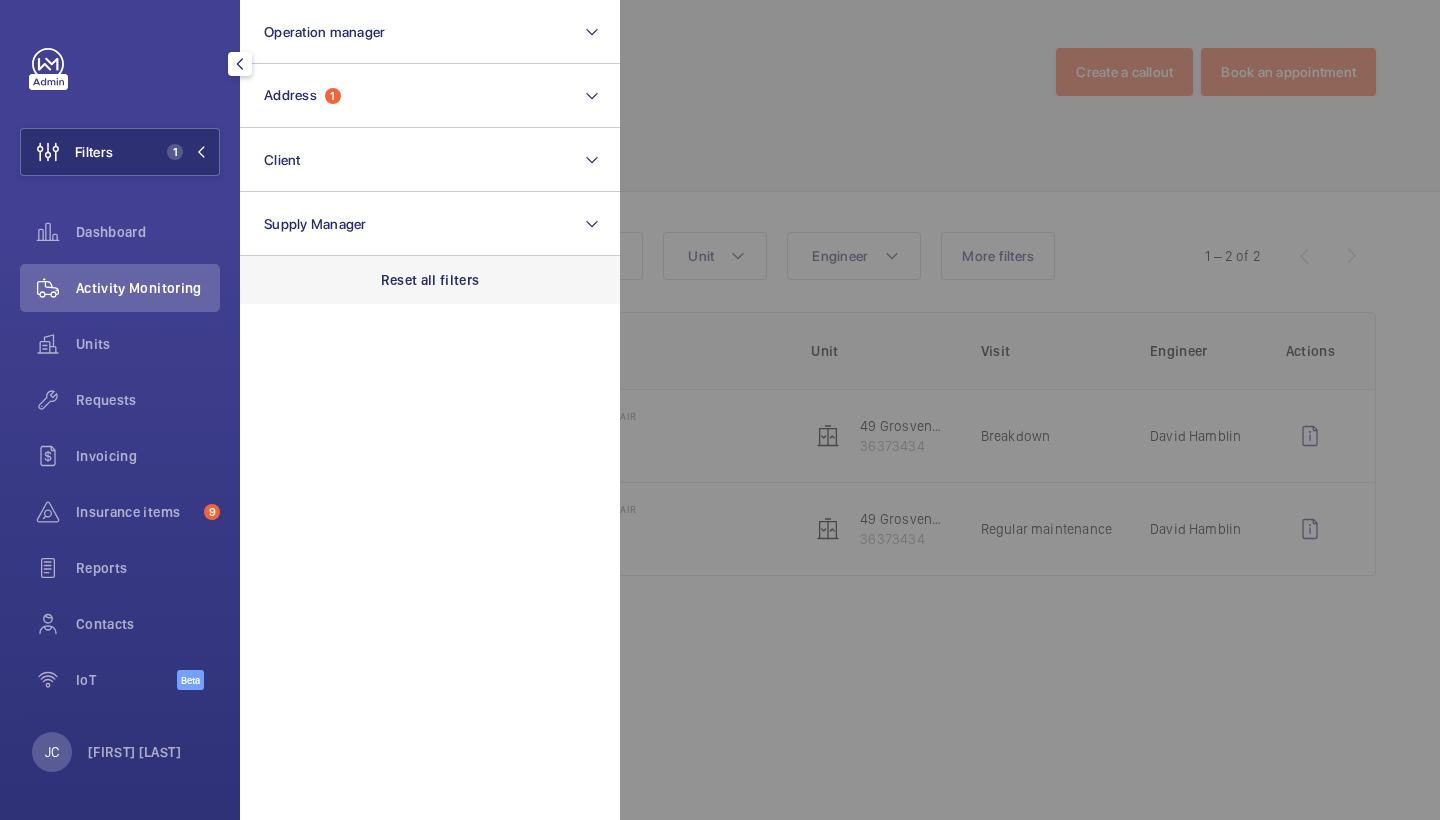 click on "Reset all filters" 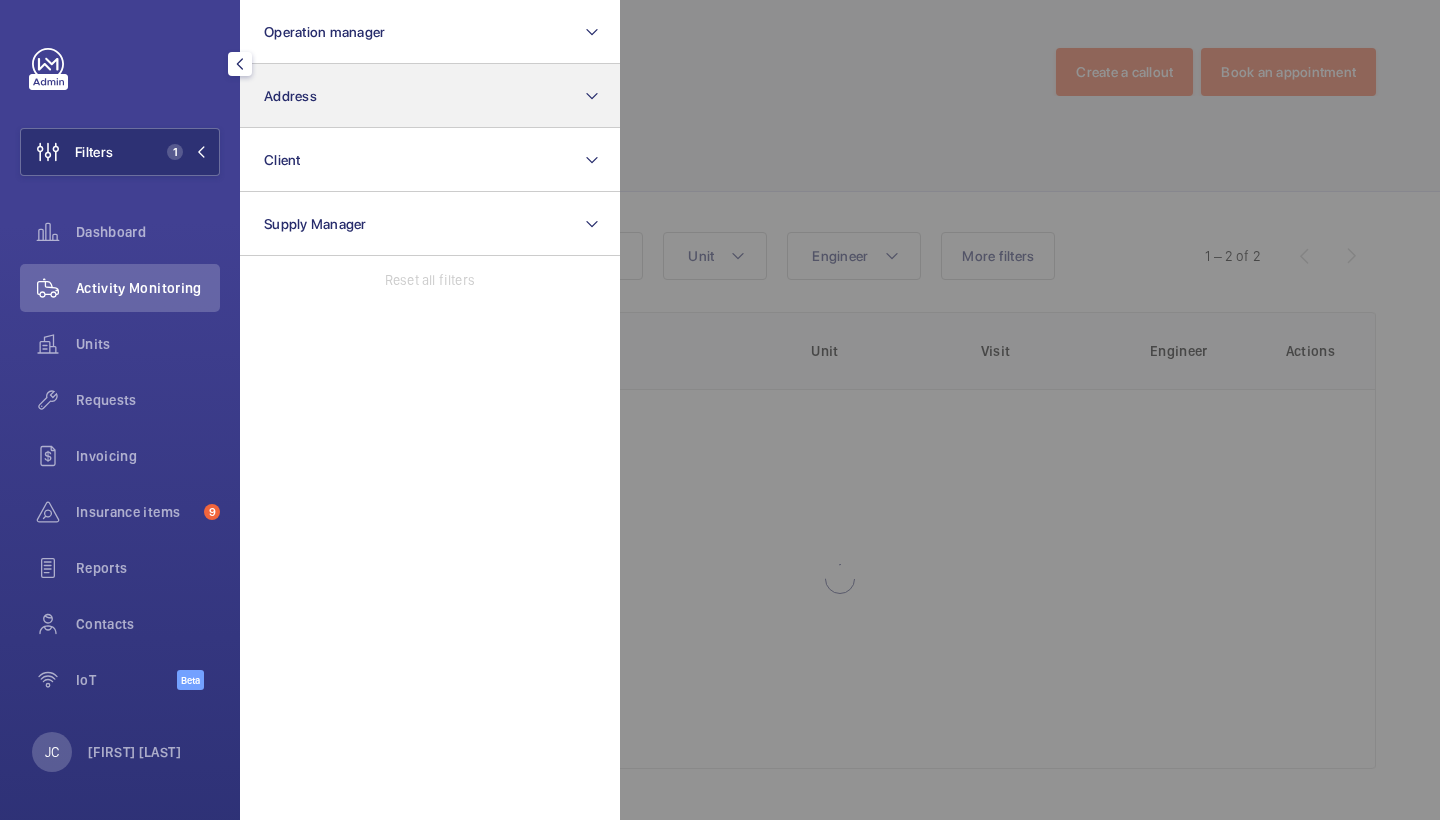 click on "Address" 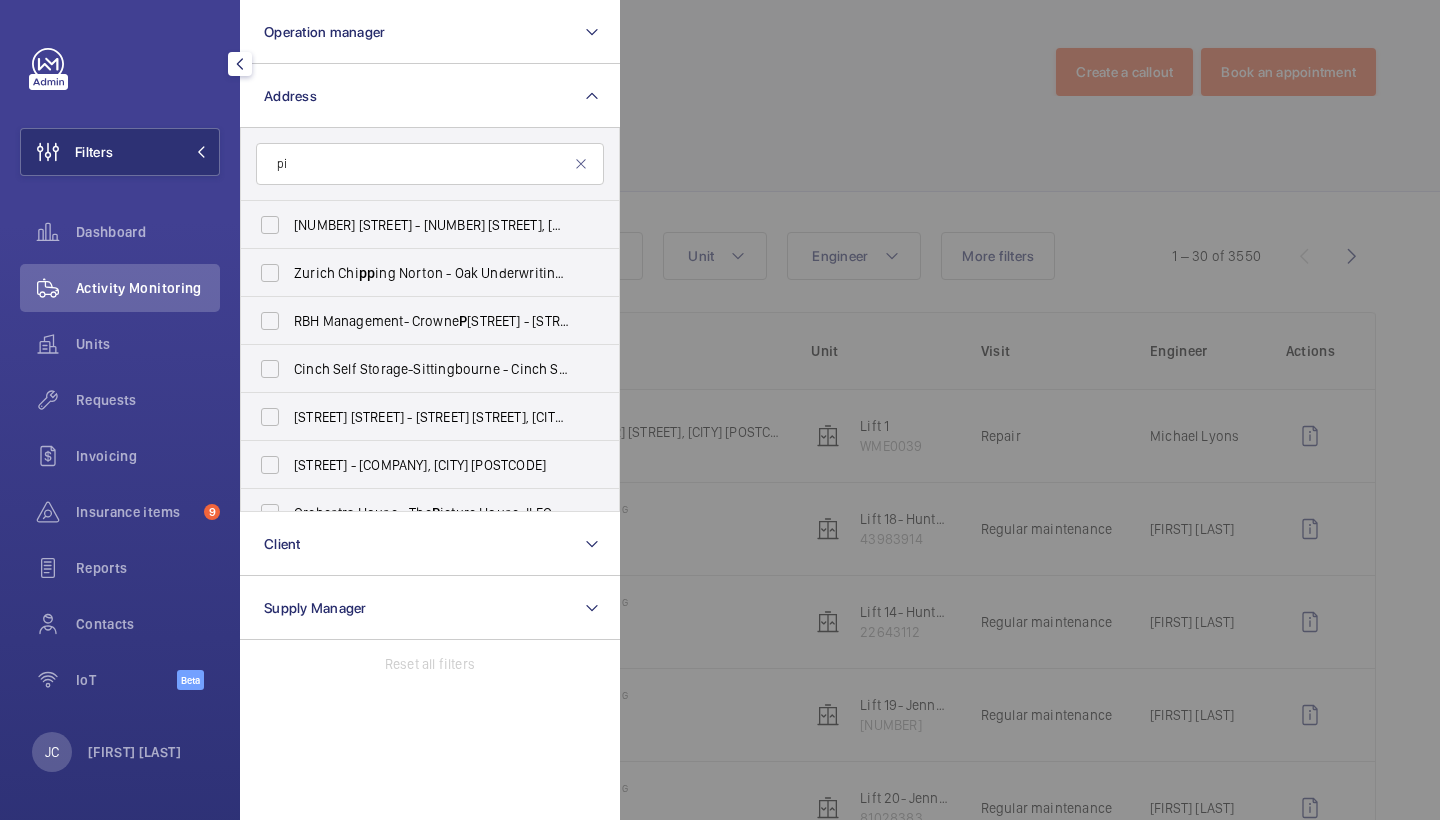 type on "pic" 